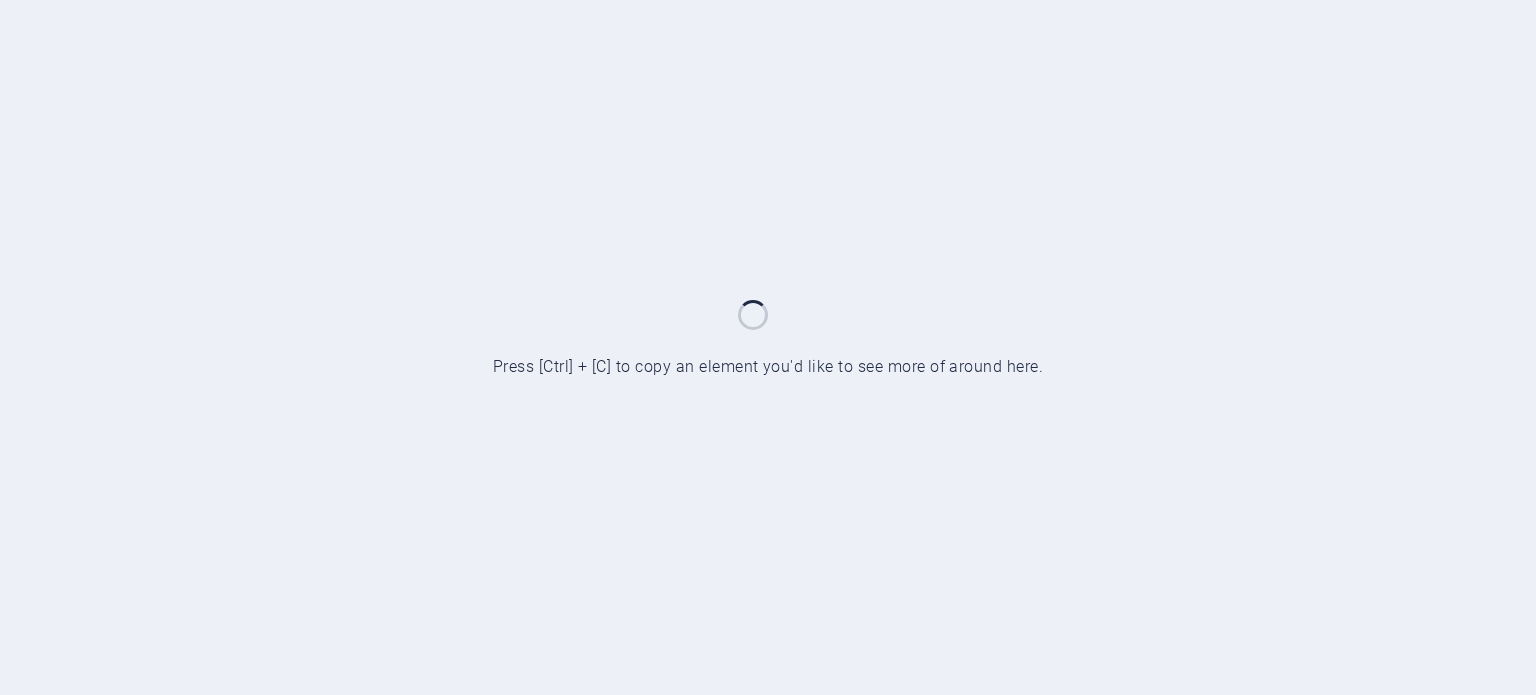 scroll, scrollTop: 0, scrollLeft: 0, axis: both 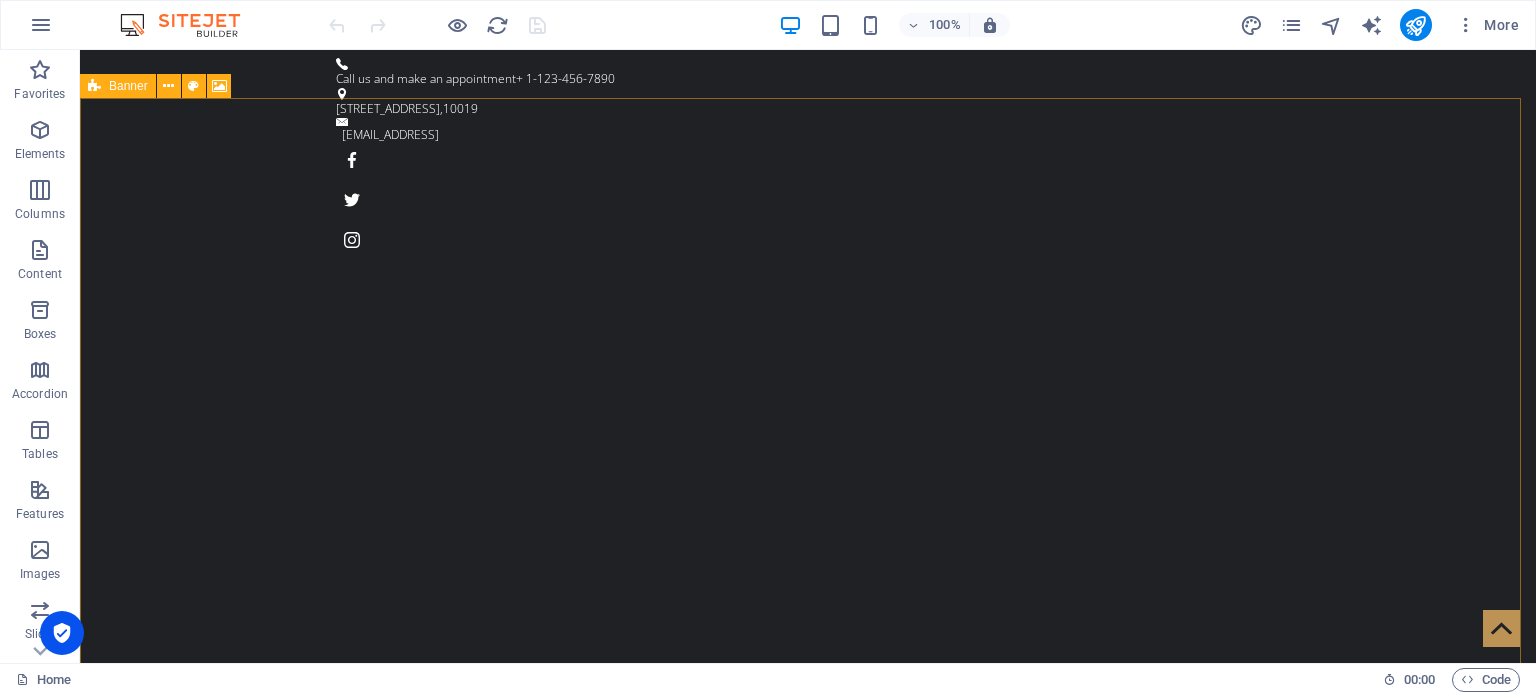 click at bounding box center (94, 86) 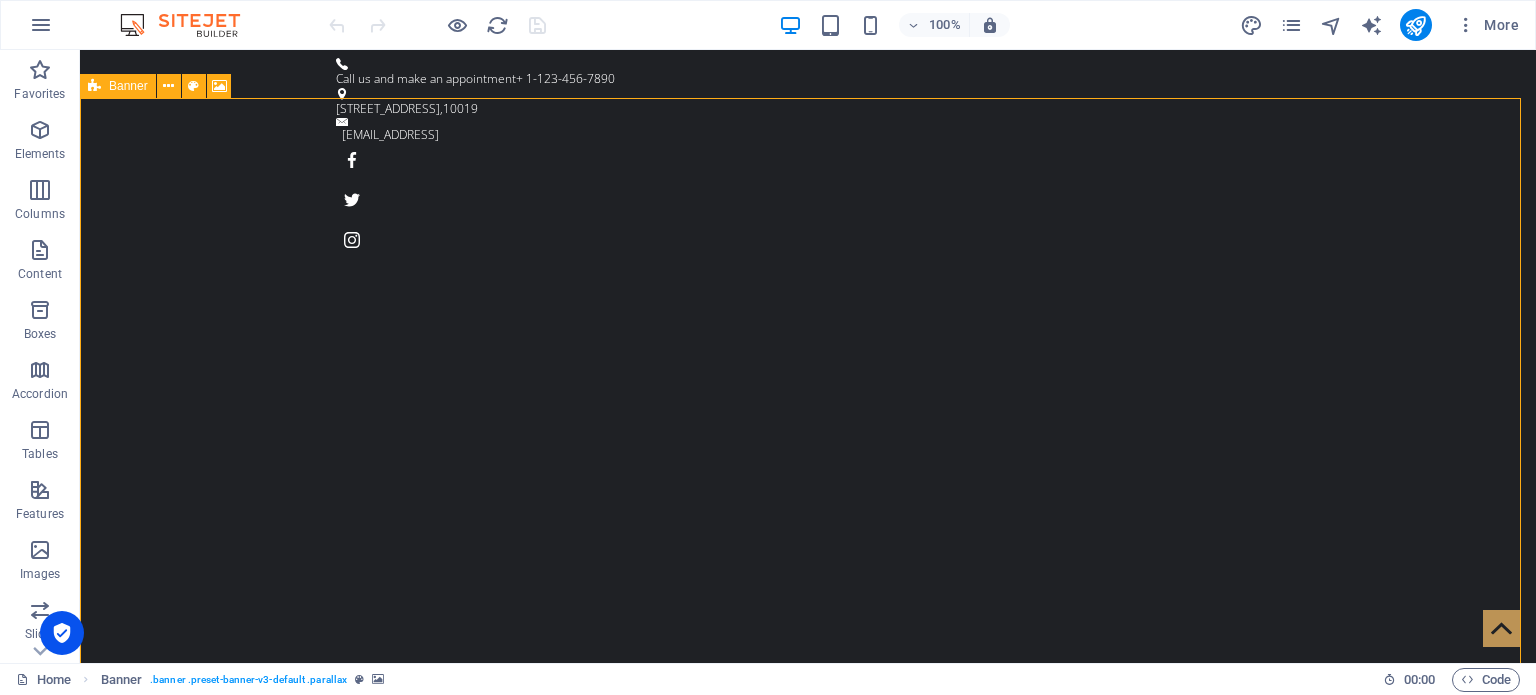 click on "Banner" at bounding box center [118, 86] 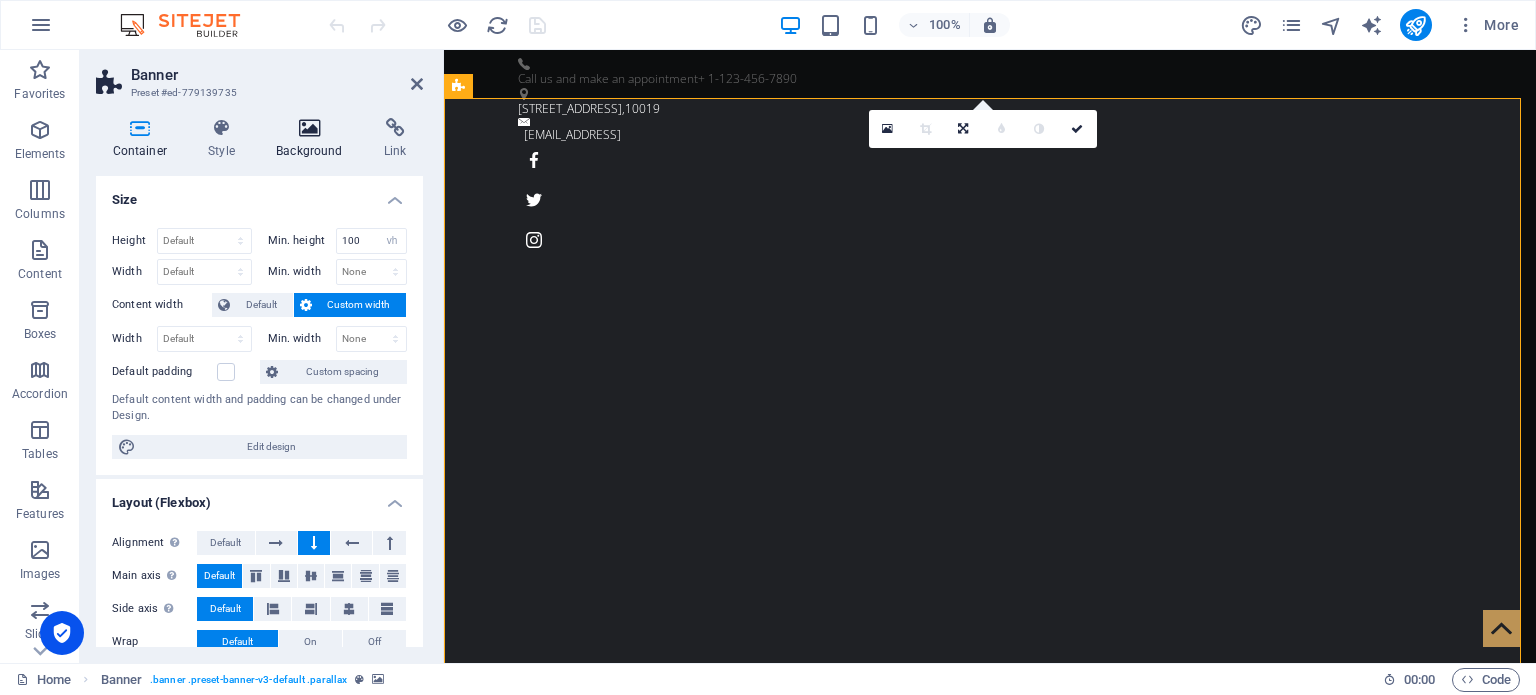 click at bounding box center (310, 128) 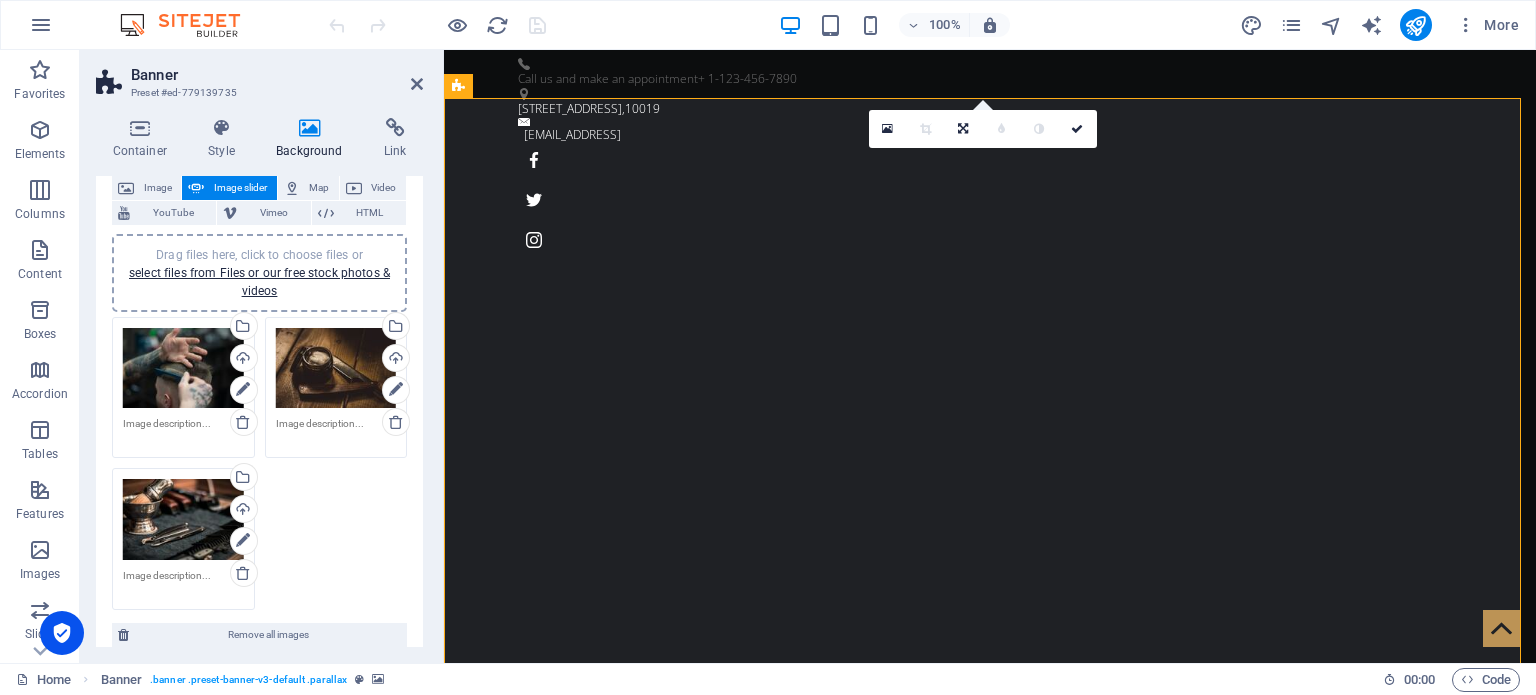 scroll, scrollTop: 200, scrollLeft: 0, axis: vertical 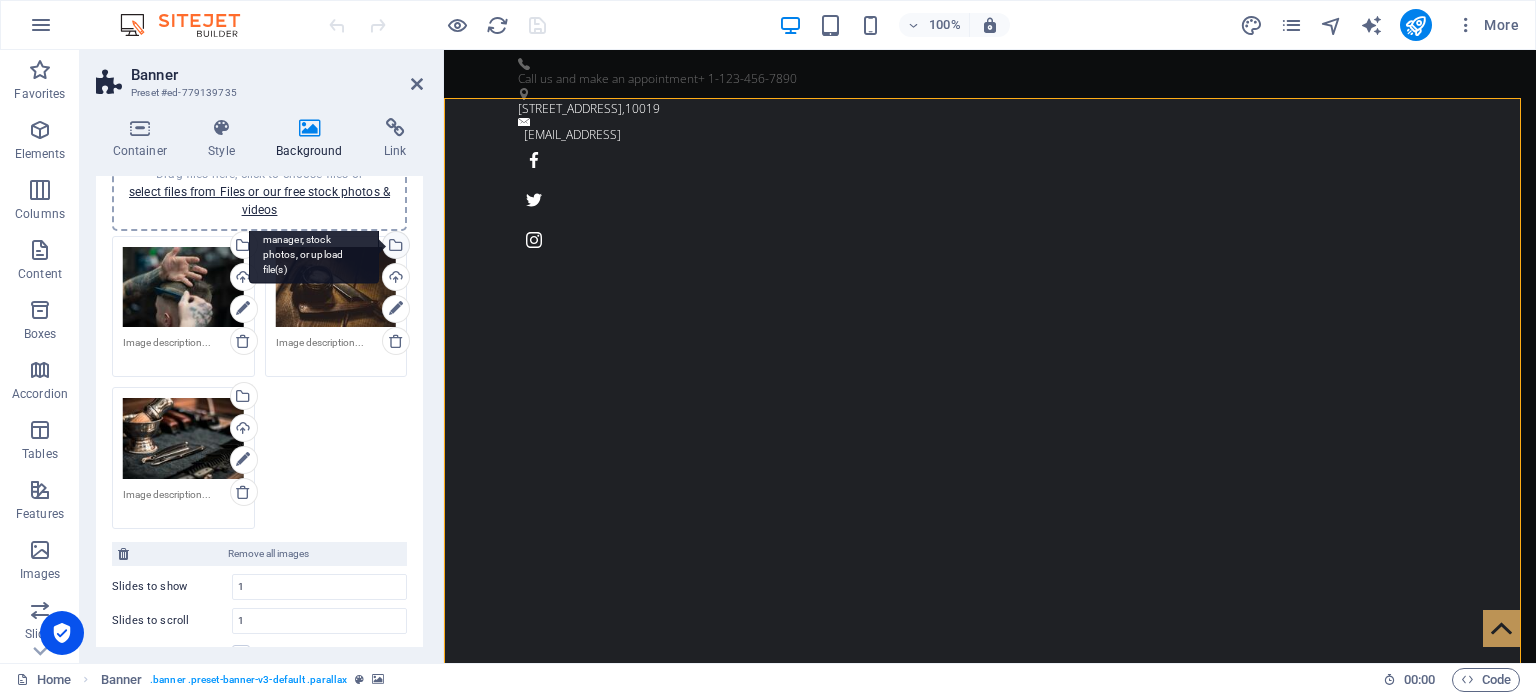 click on "Select files from the file manager, stock photos, or upload file(s)" at bounding box center (394, 247) 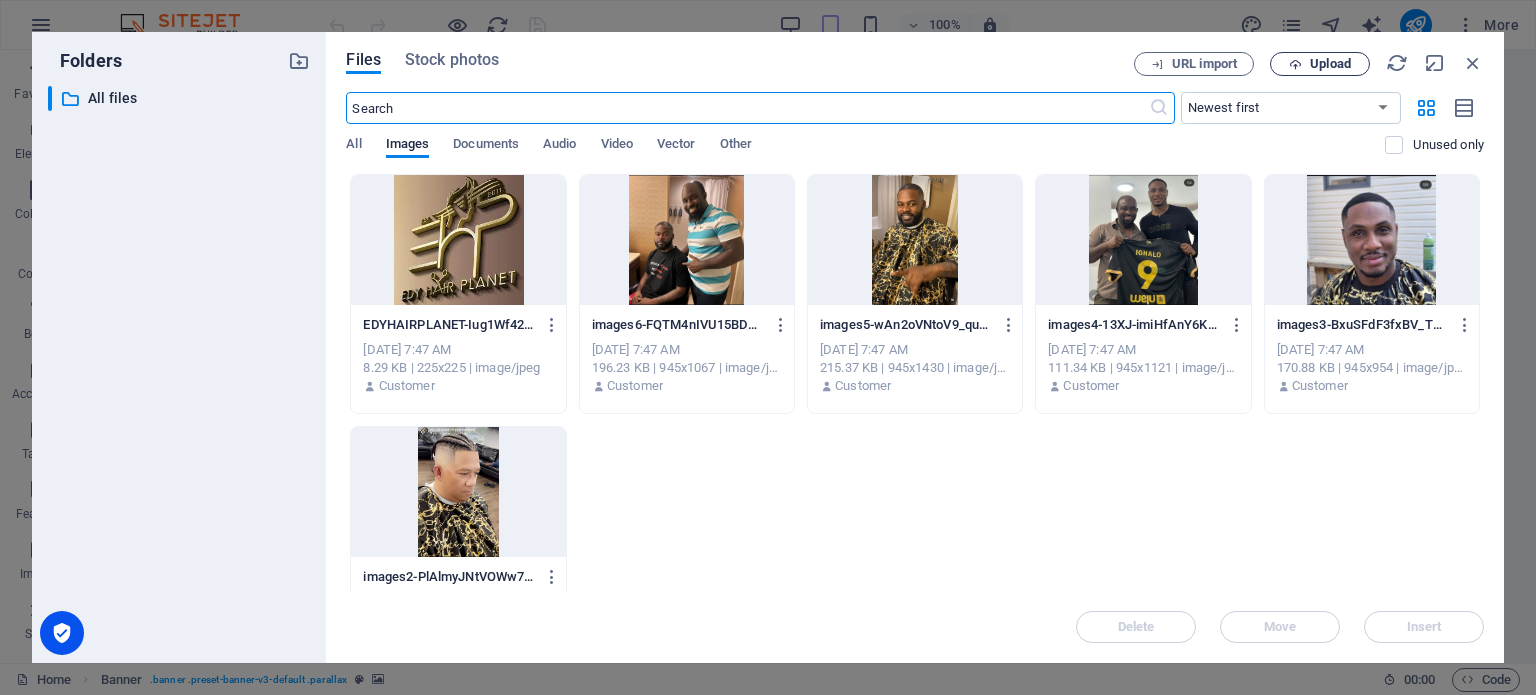 click on "Upload" at bounding box center (1330, 64) 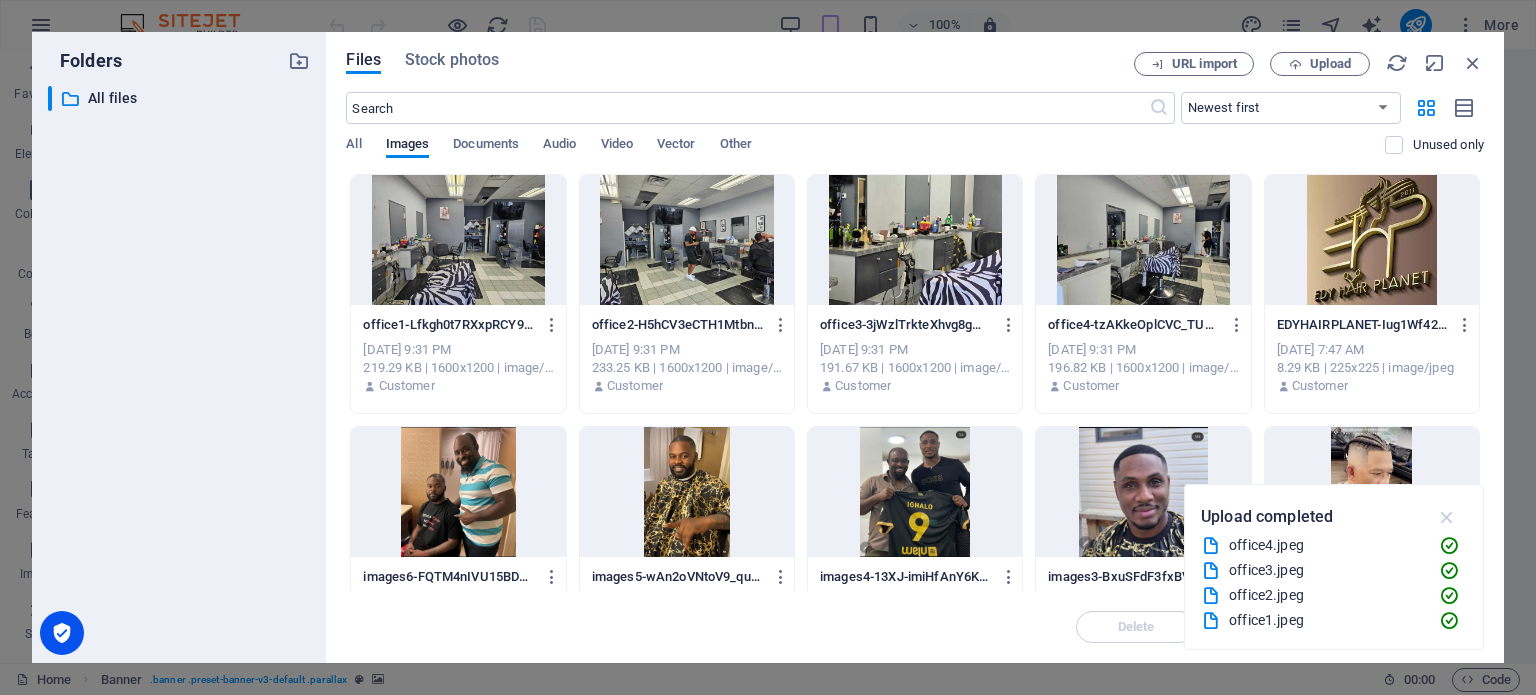 click at bounding box center (1447, 517) 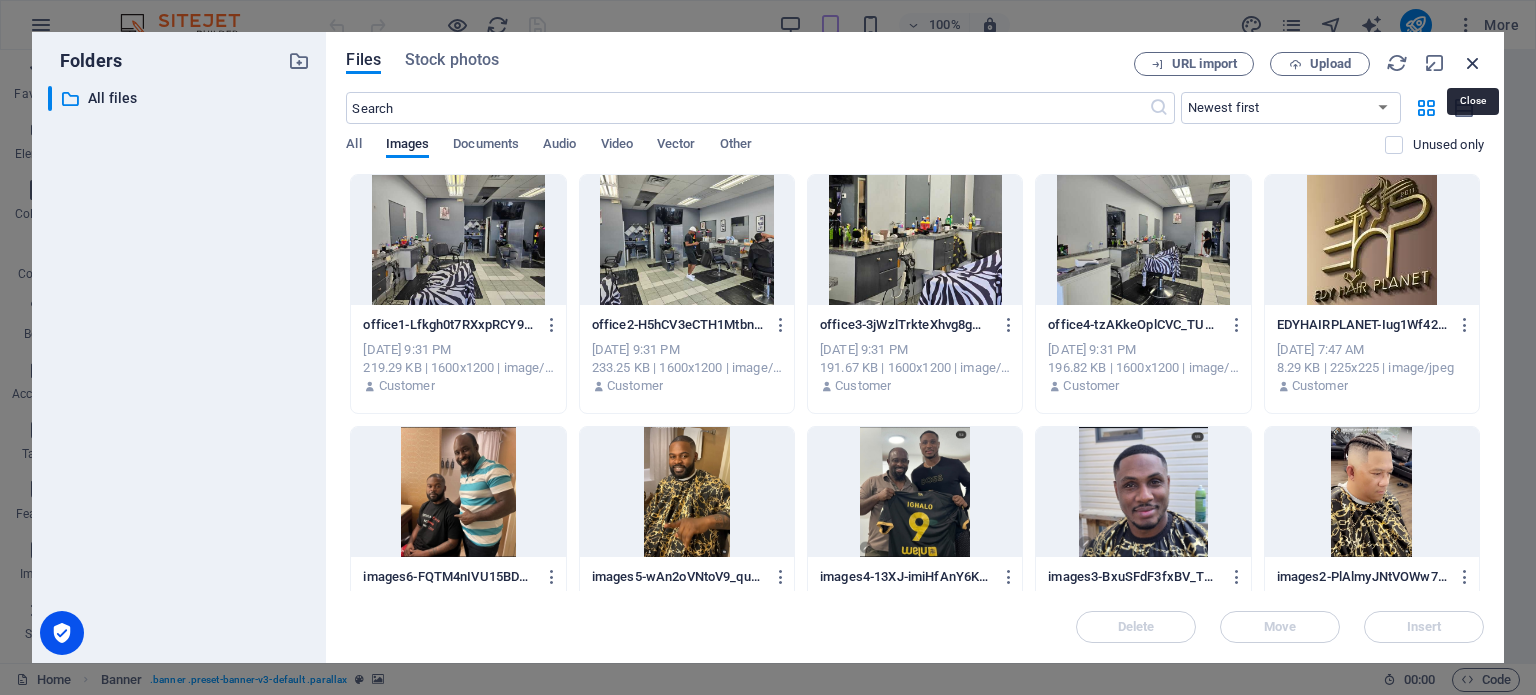 click at bounding box center [1473, 63] 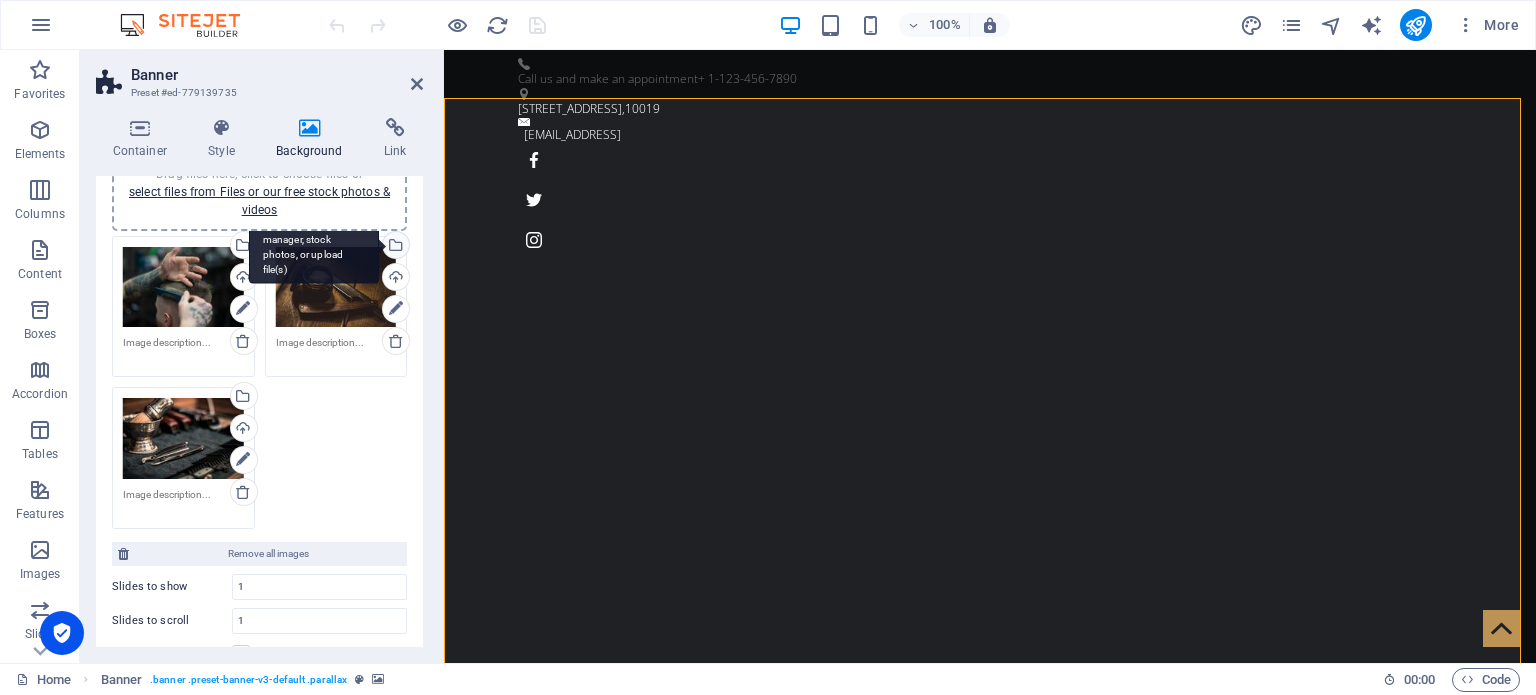 click on "Select files from the file manager, stock photos, or upload file(s)" at bounding box center [394, 247] 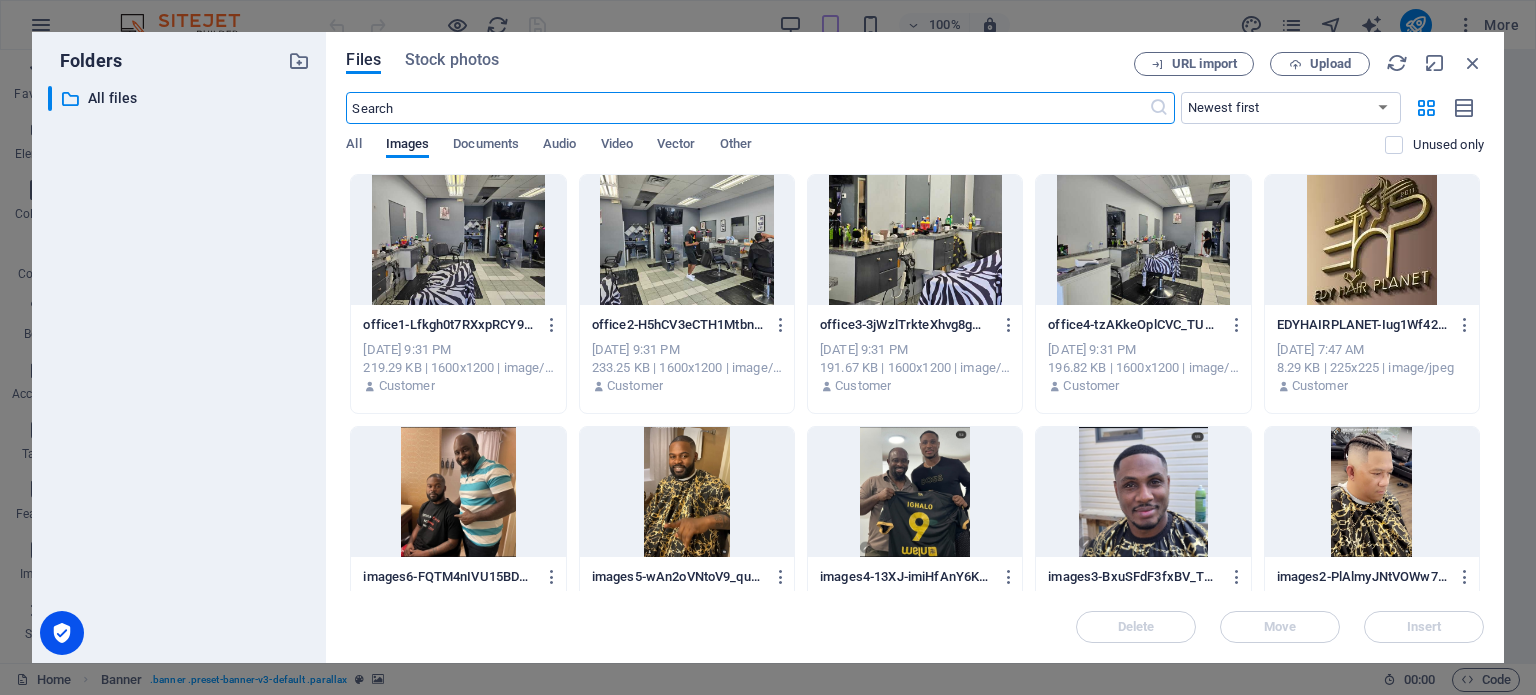 click at bounding box center [458, 240] 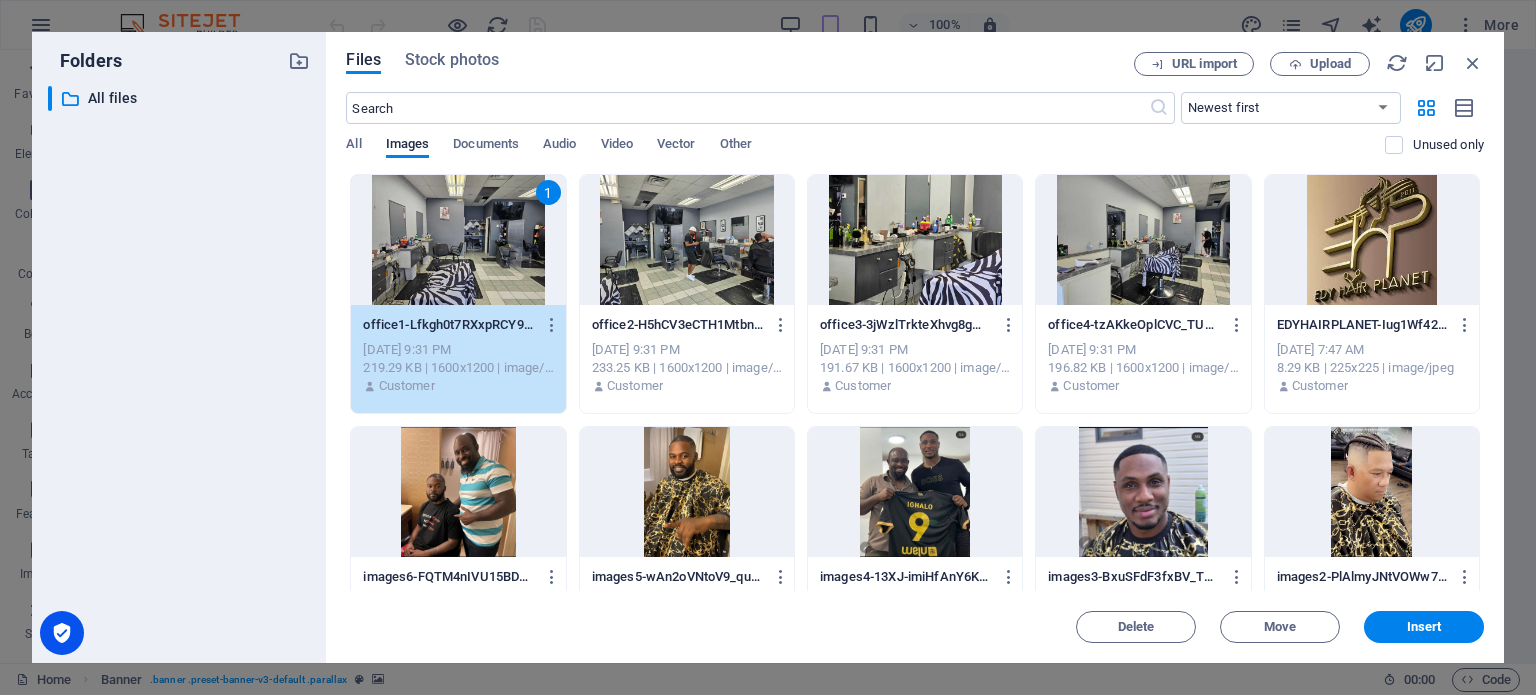 click at bounding box center (687, 240) 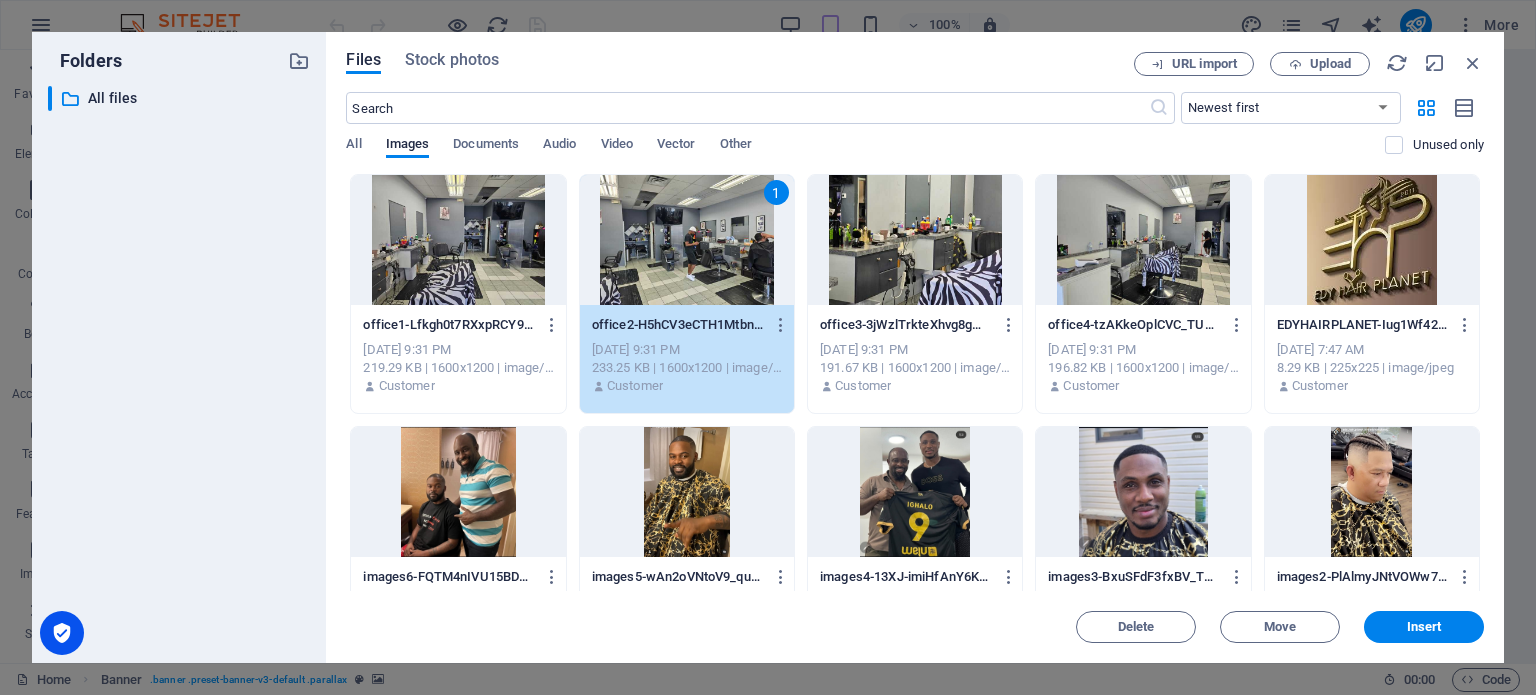 click at bounding box center (458, 240) 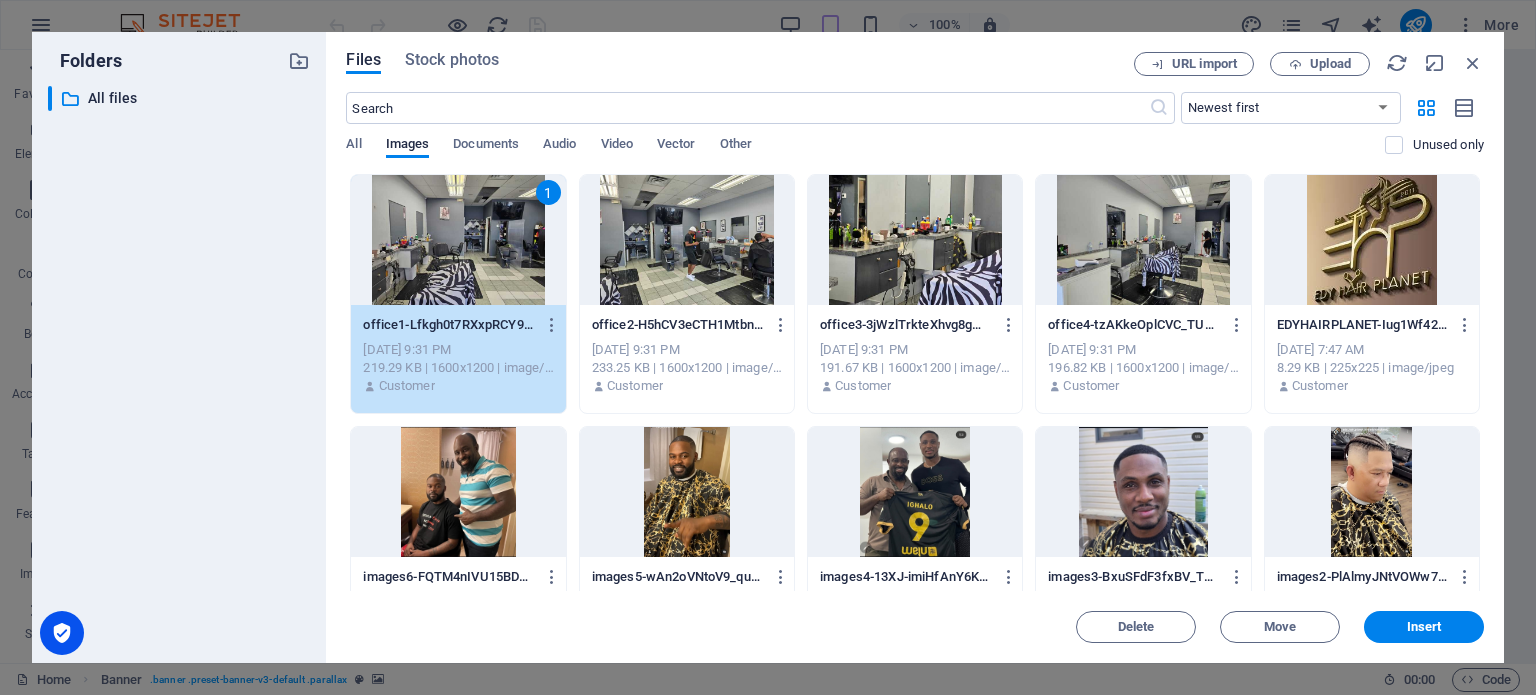 click at bounding box center (687, 240) 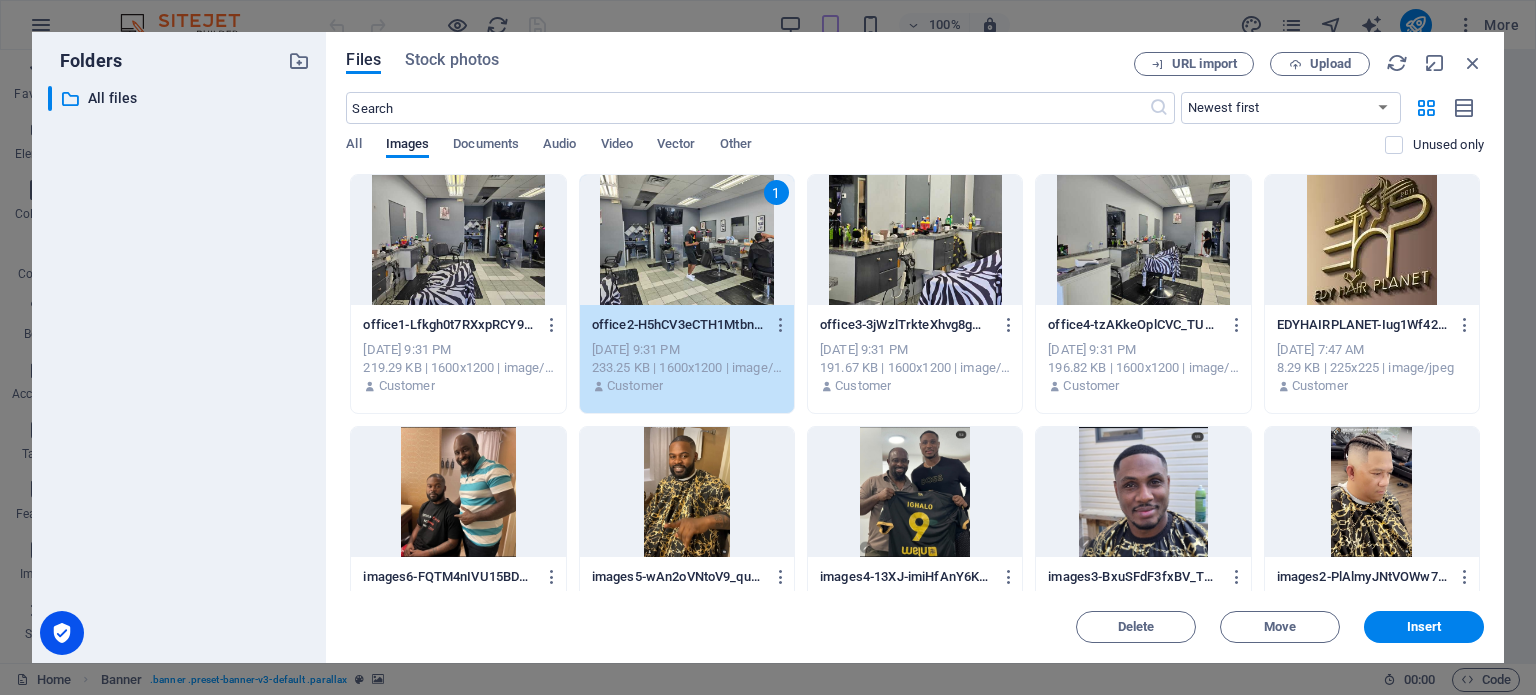 click at bounding box center (458, 240) 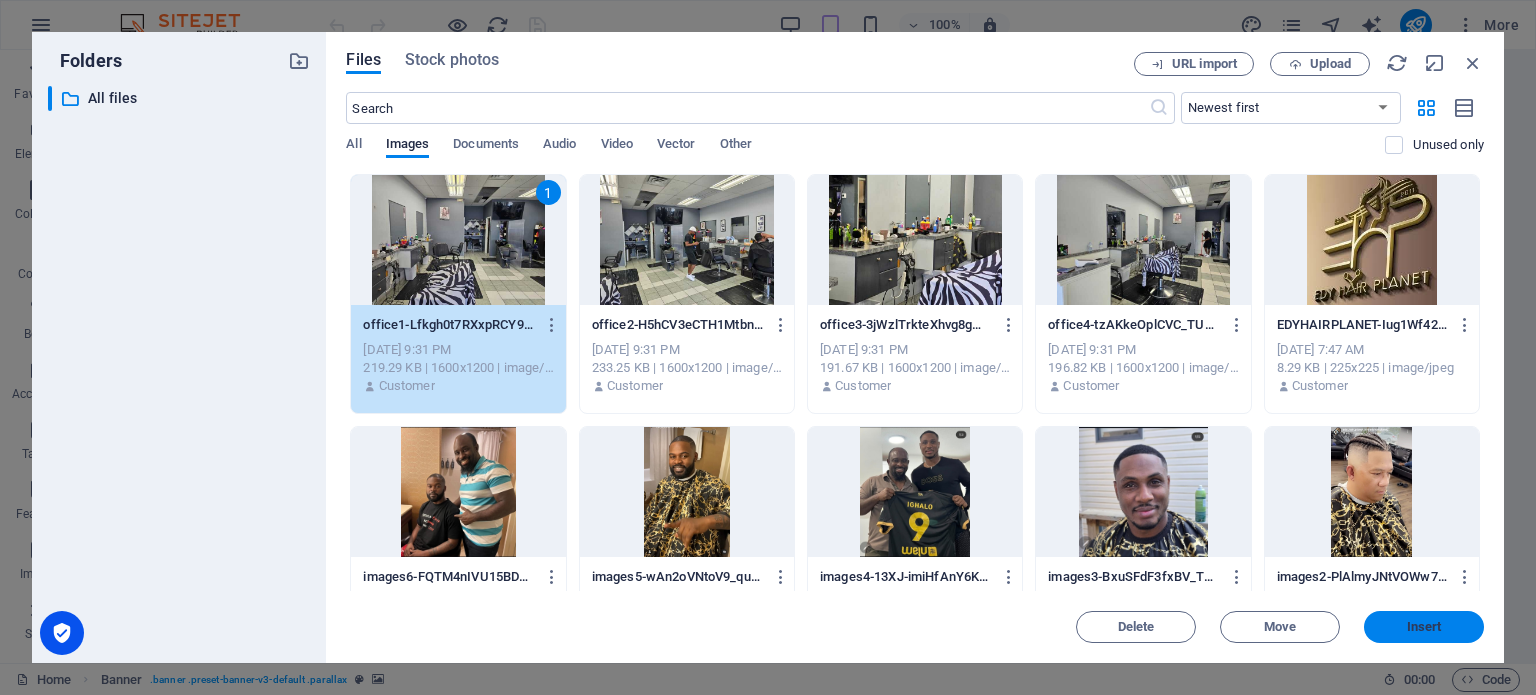 click on "Insert" at bounding box center [1424, 627] 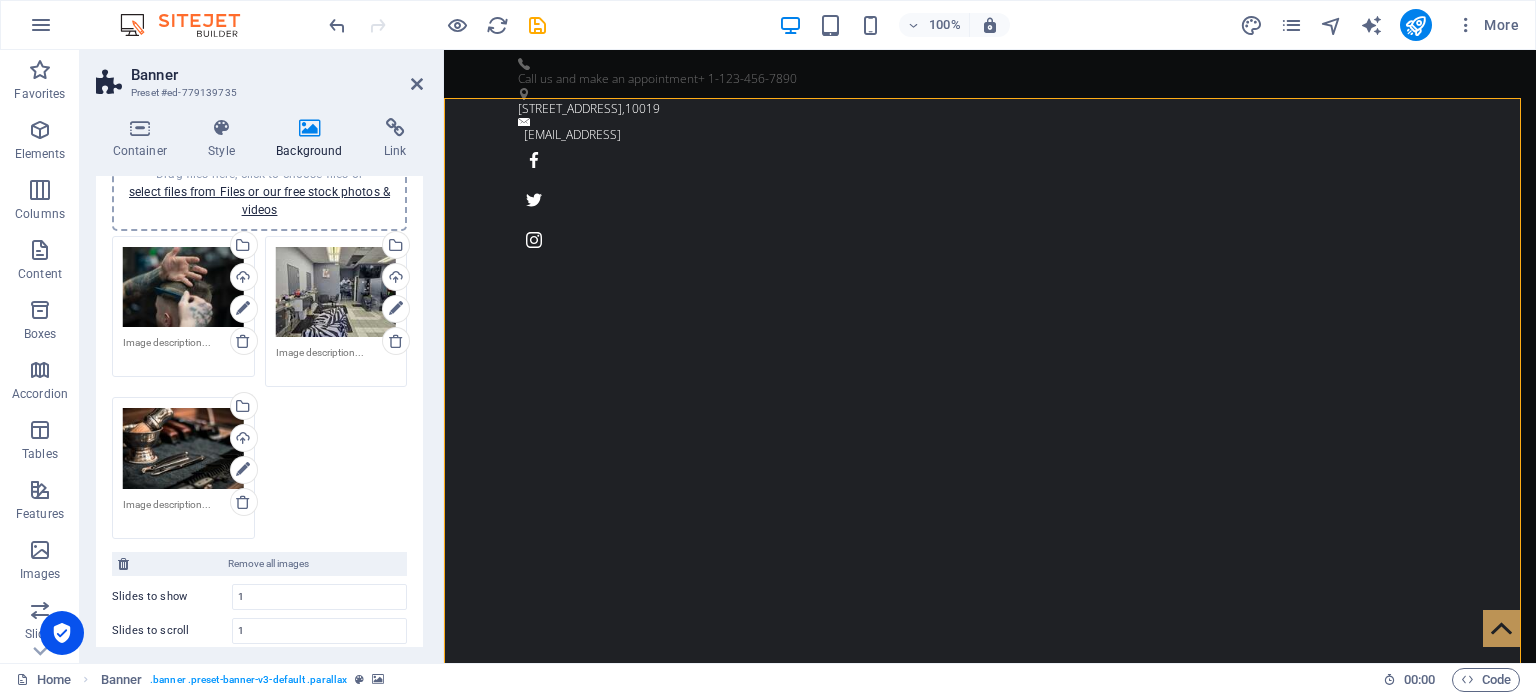 click on "Drag files here, click to choose files or select files from Files or our free stock photos & videos" at bounding box center (183, 287) 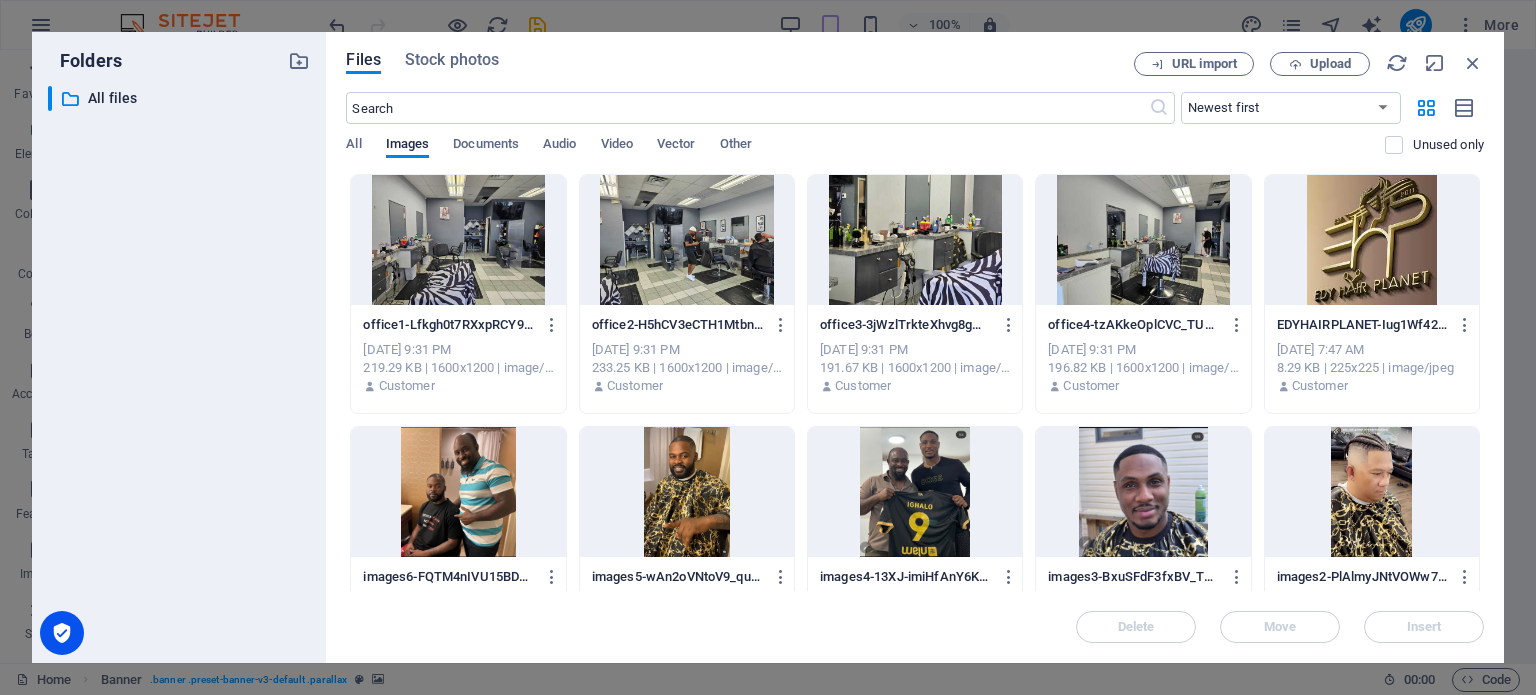 click at bounding box center (1143, 240) 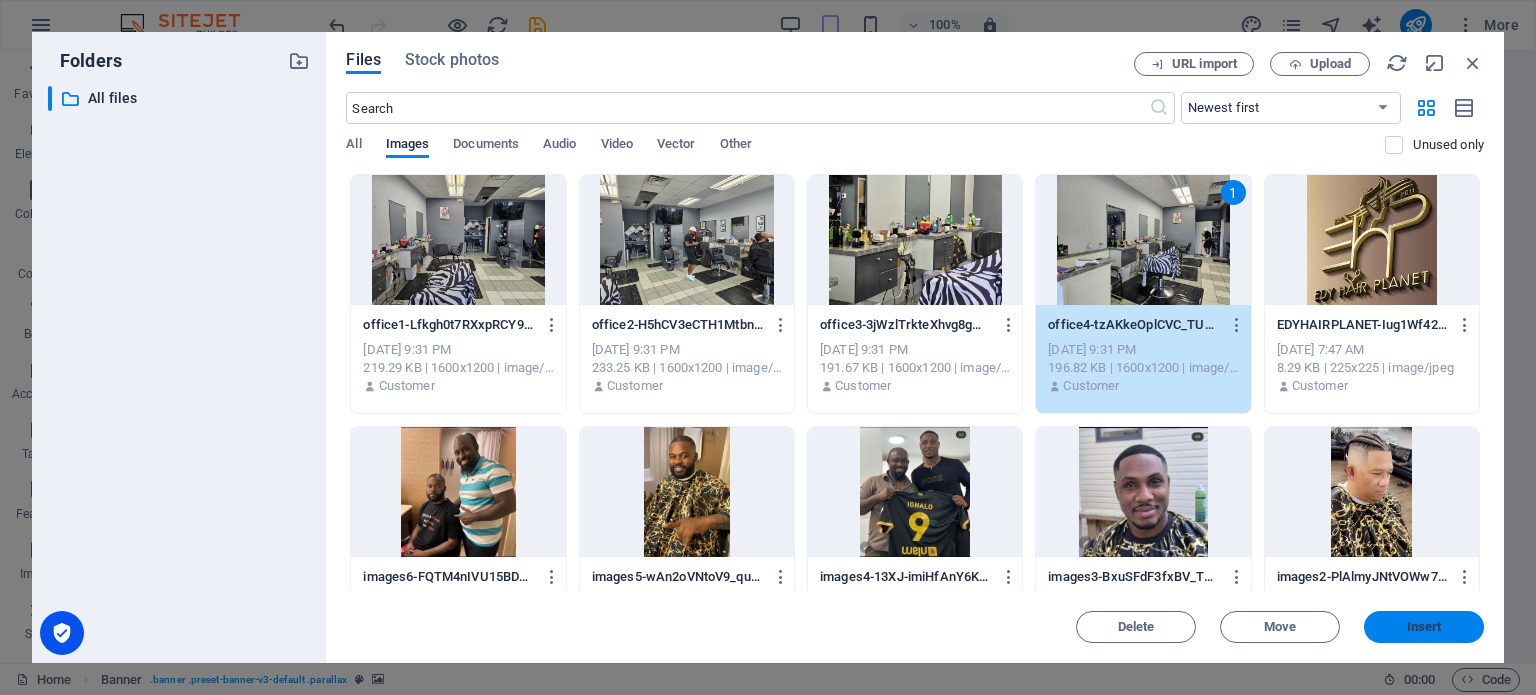 click on "Insert" at bounding box center [1424, 627] 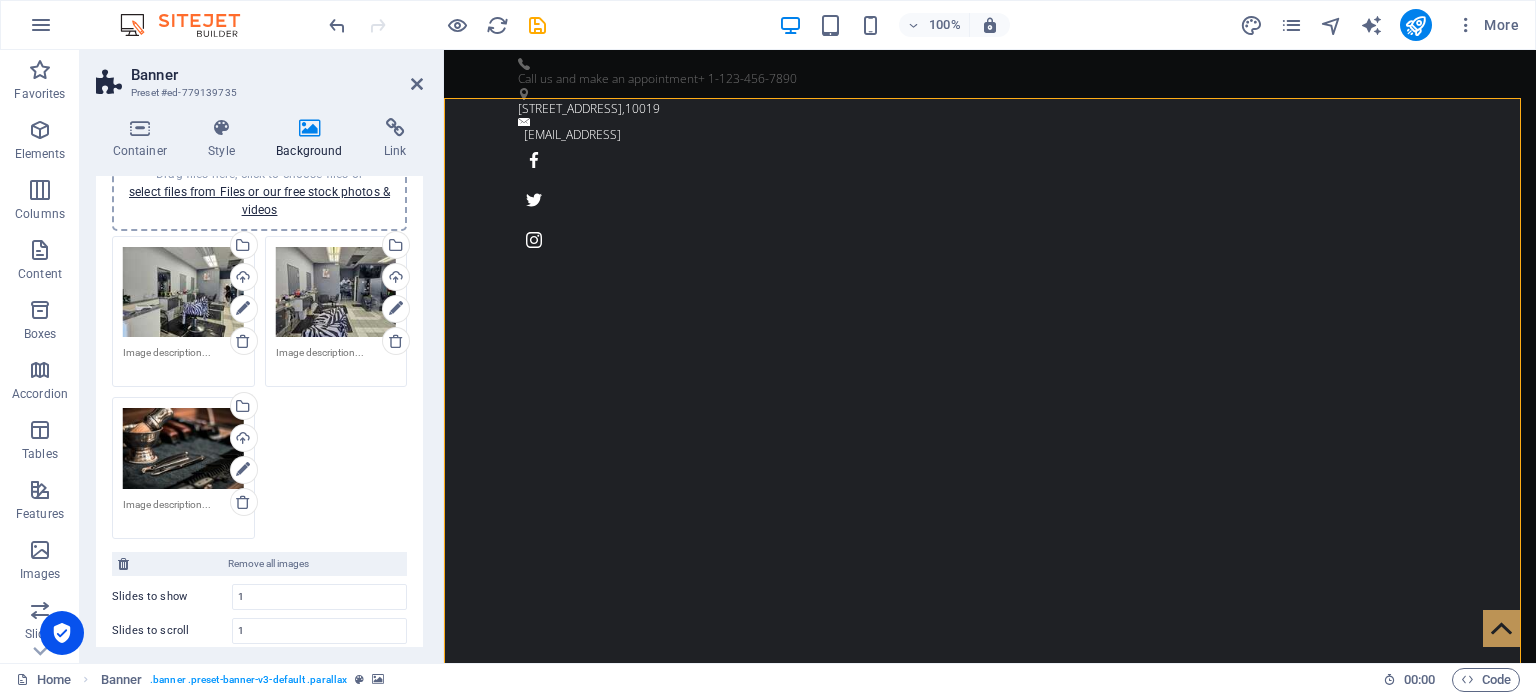 click on "Drag files here, click to choose files or select files from Files or our free stock photos & videos" at bounding box center [183, 448] 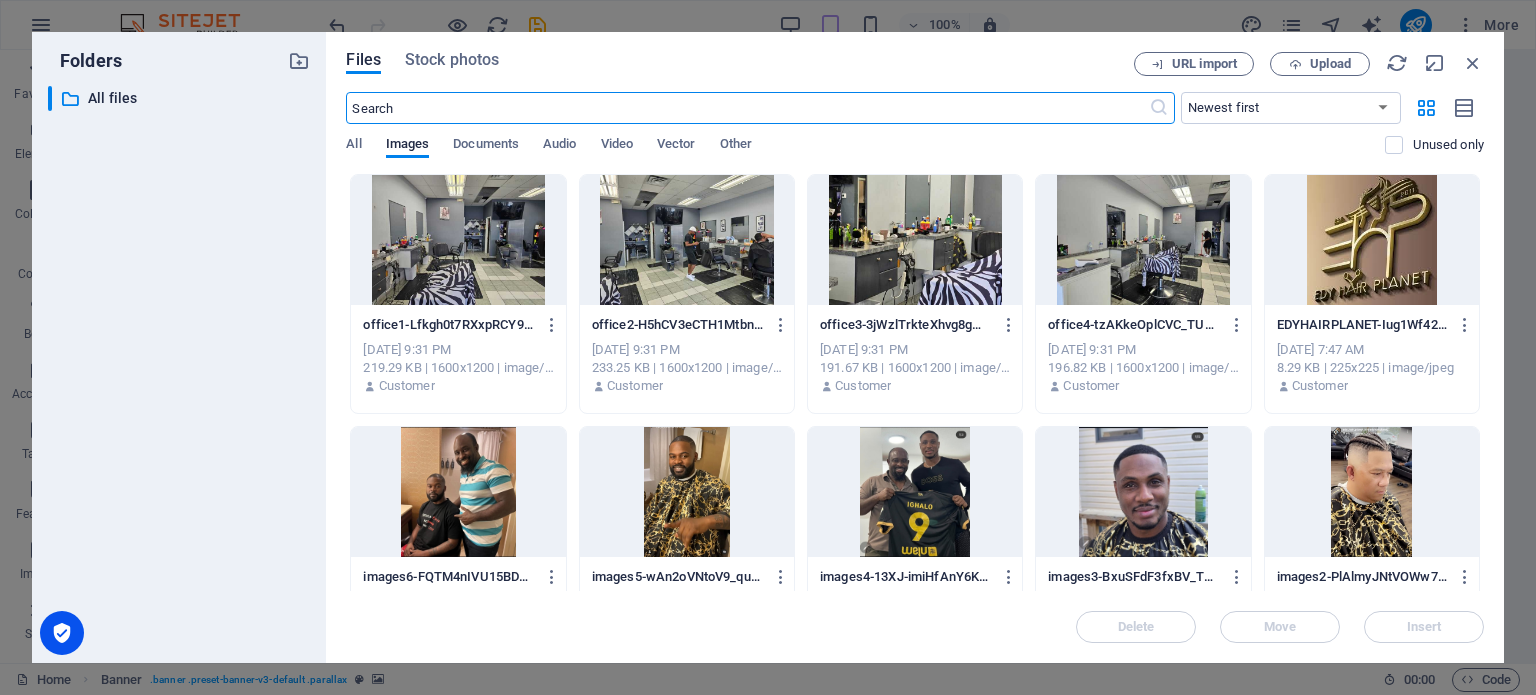click at bounding box center [687, 240] 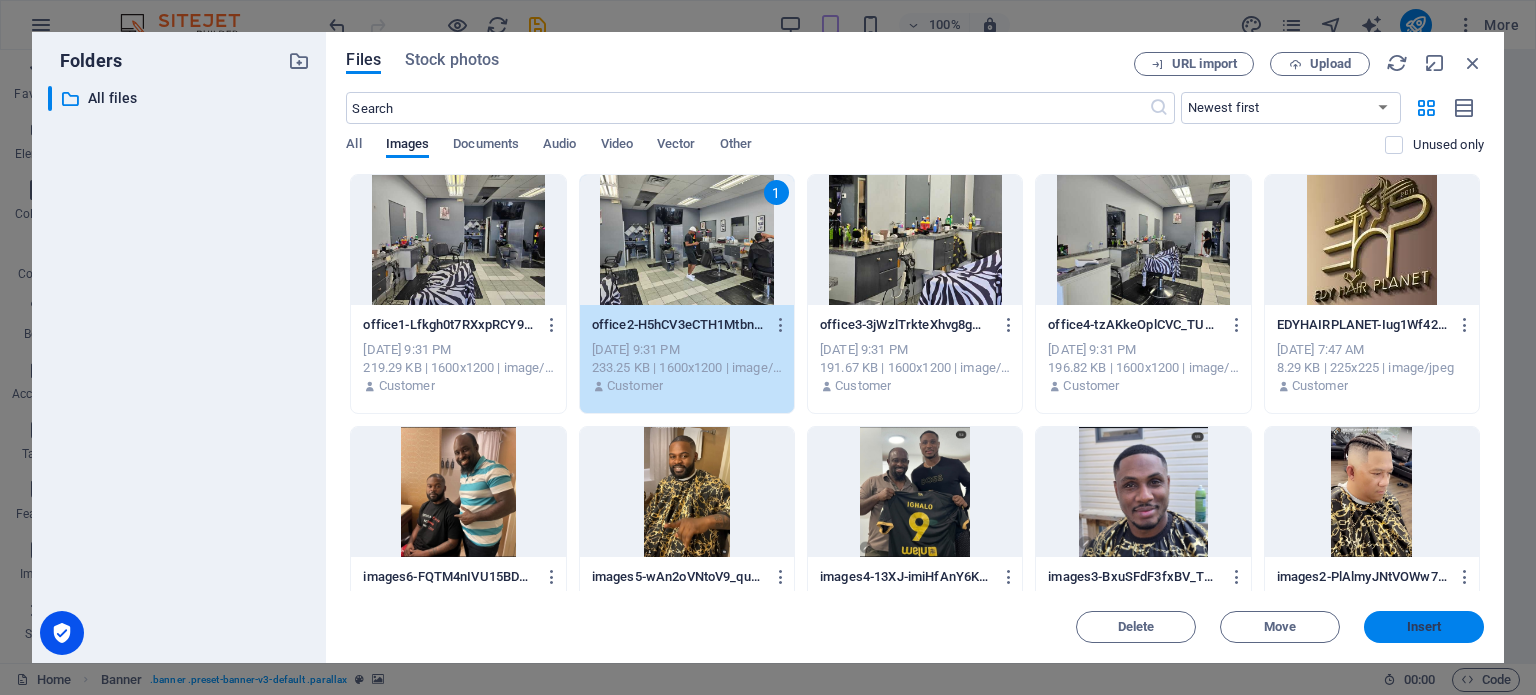 click on "Insert" at bounding box center (1424, 627) 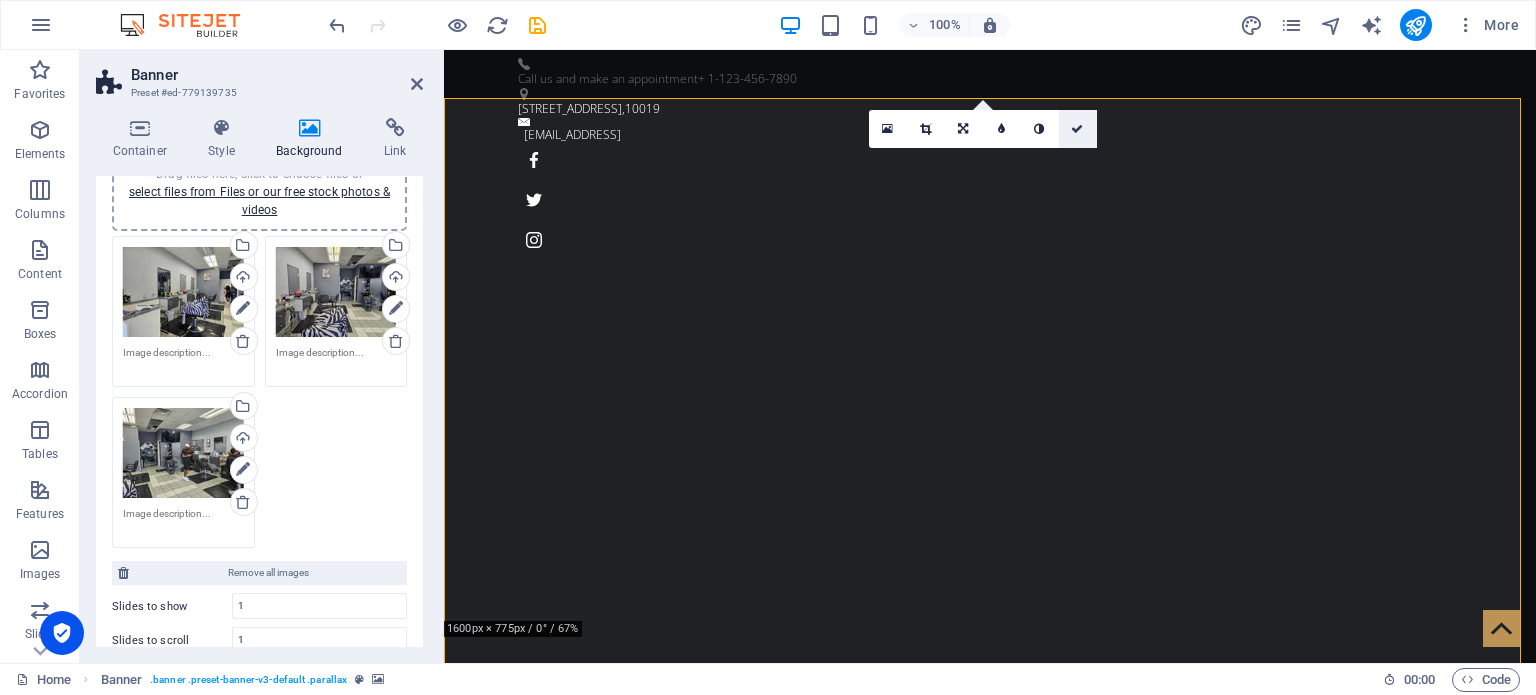 click at bounding box center [1077, 129] 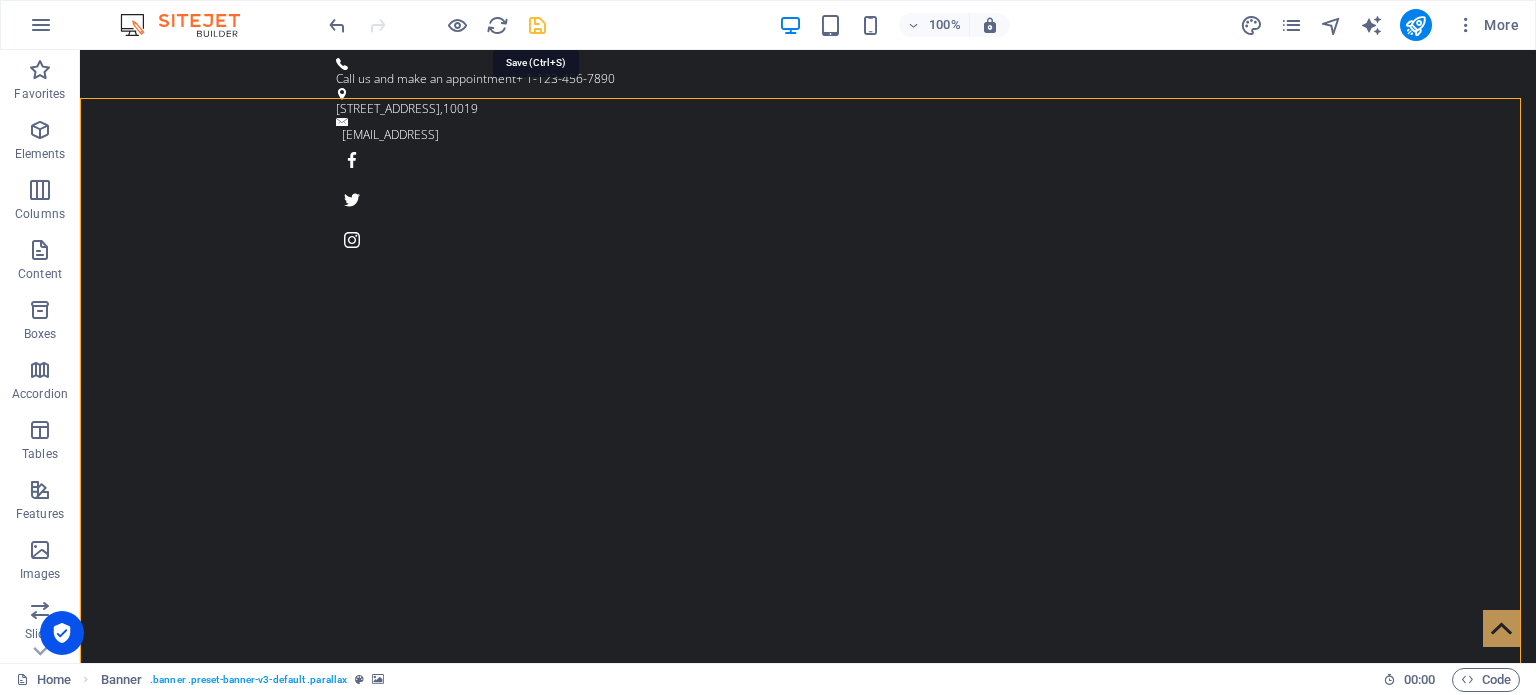 click at bounding box center [537, 25] 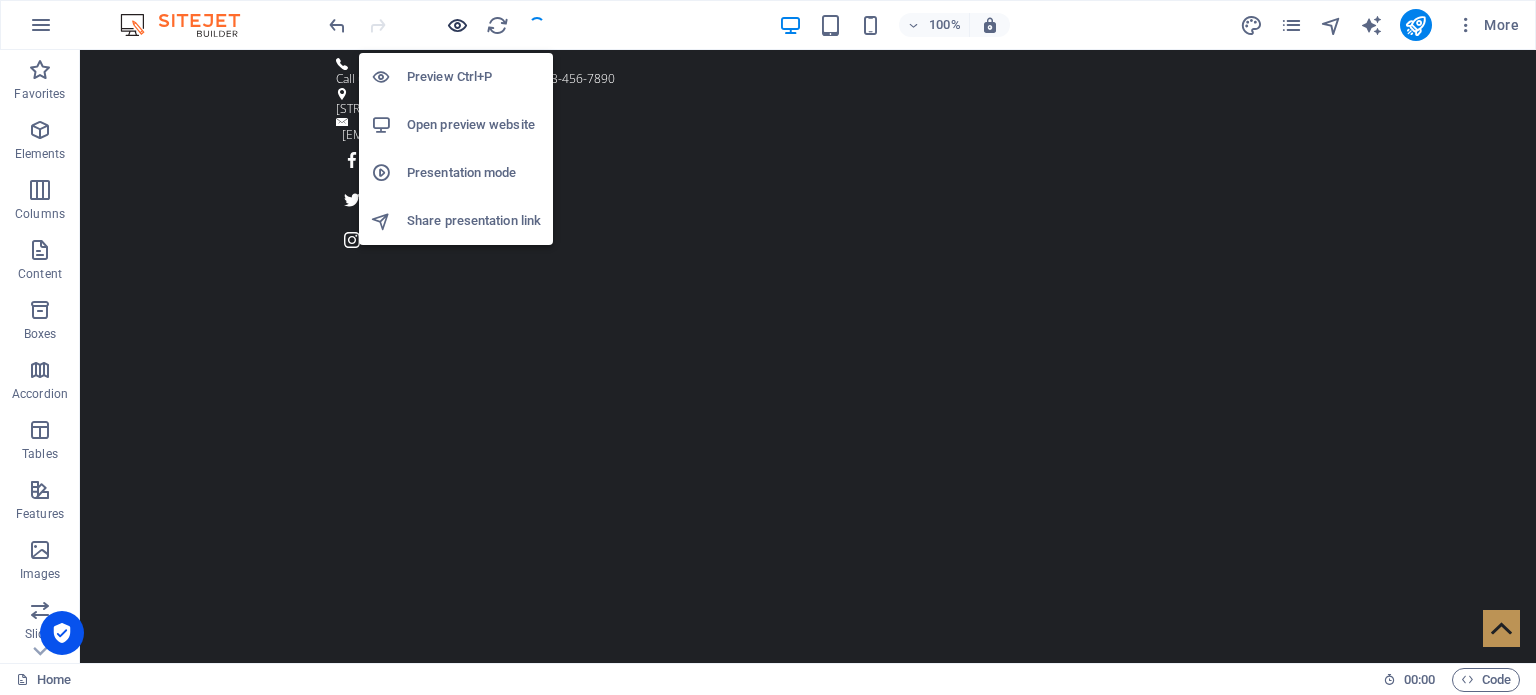 click at bounding box center [457, 25] 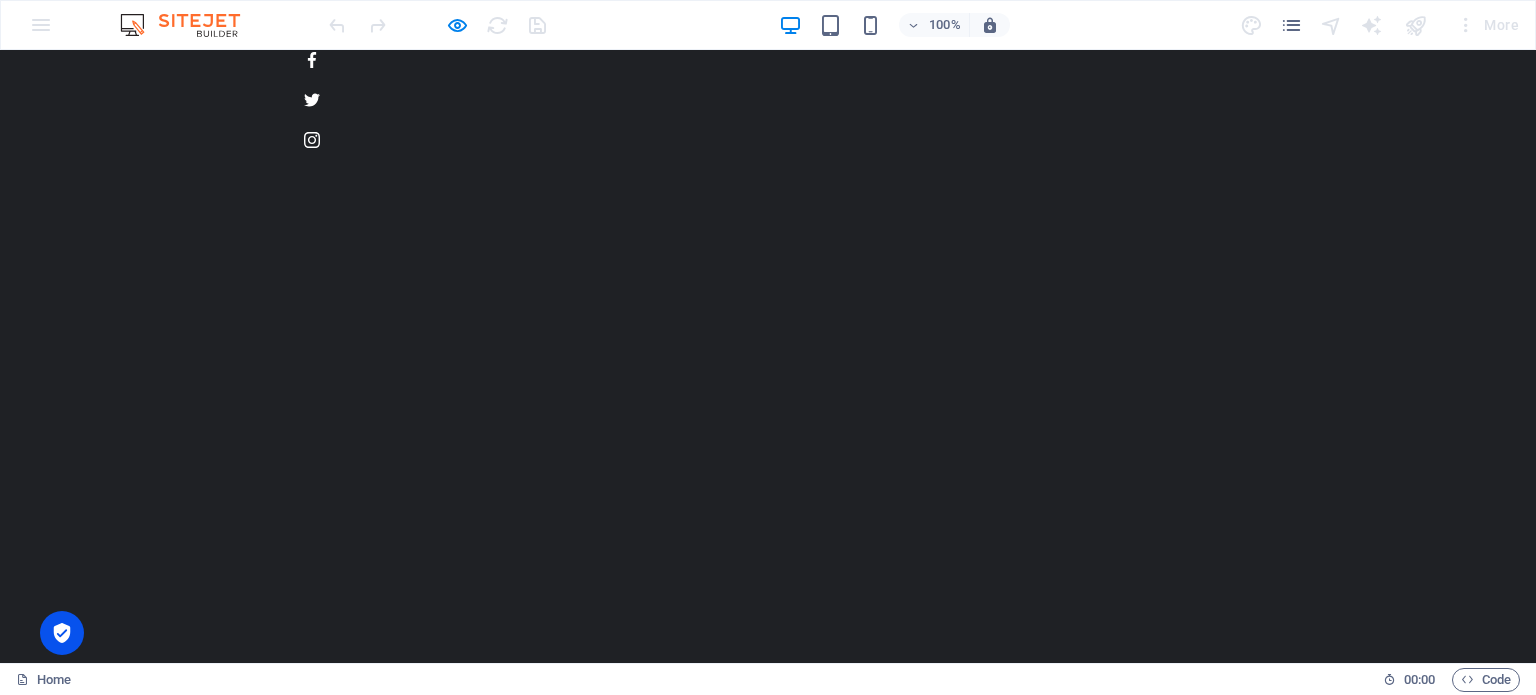 scroll, scrollTop: 0, scrollLeft: 0, axis: both 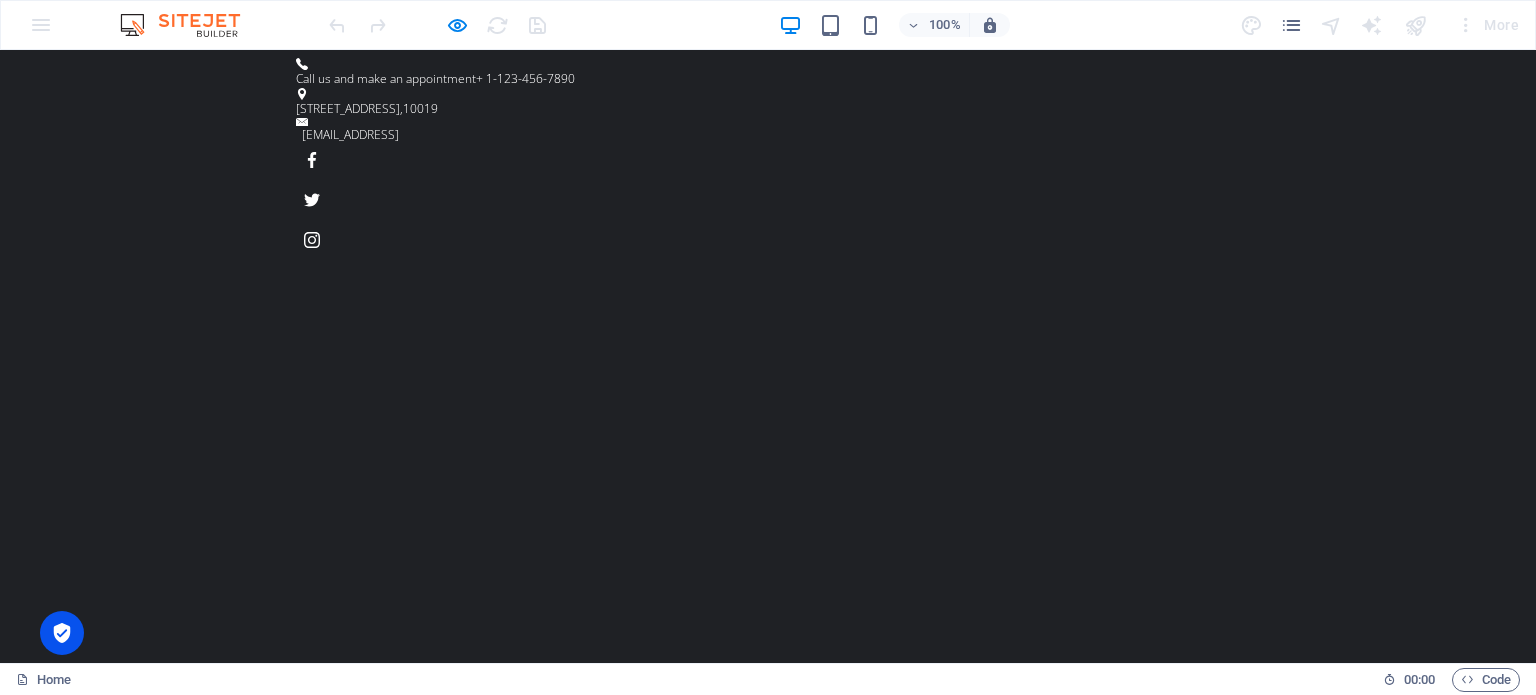 click on "Home About us Service Pricing Gallery Contact" at bounding box center (768, 940) 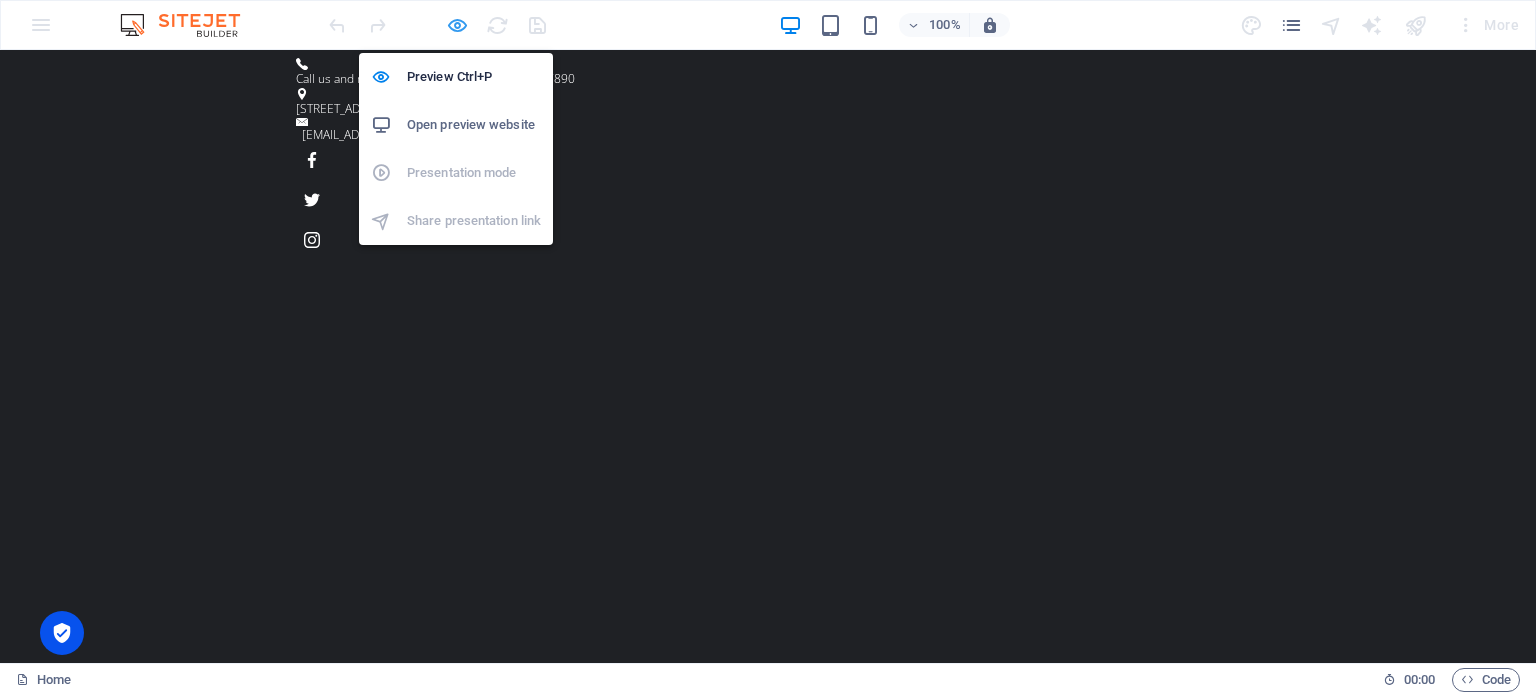 click at bounding box center [457, 25] 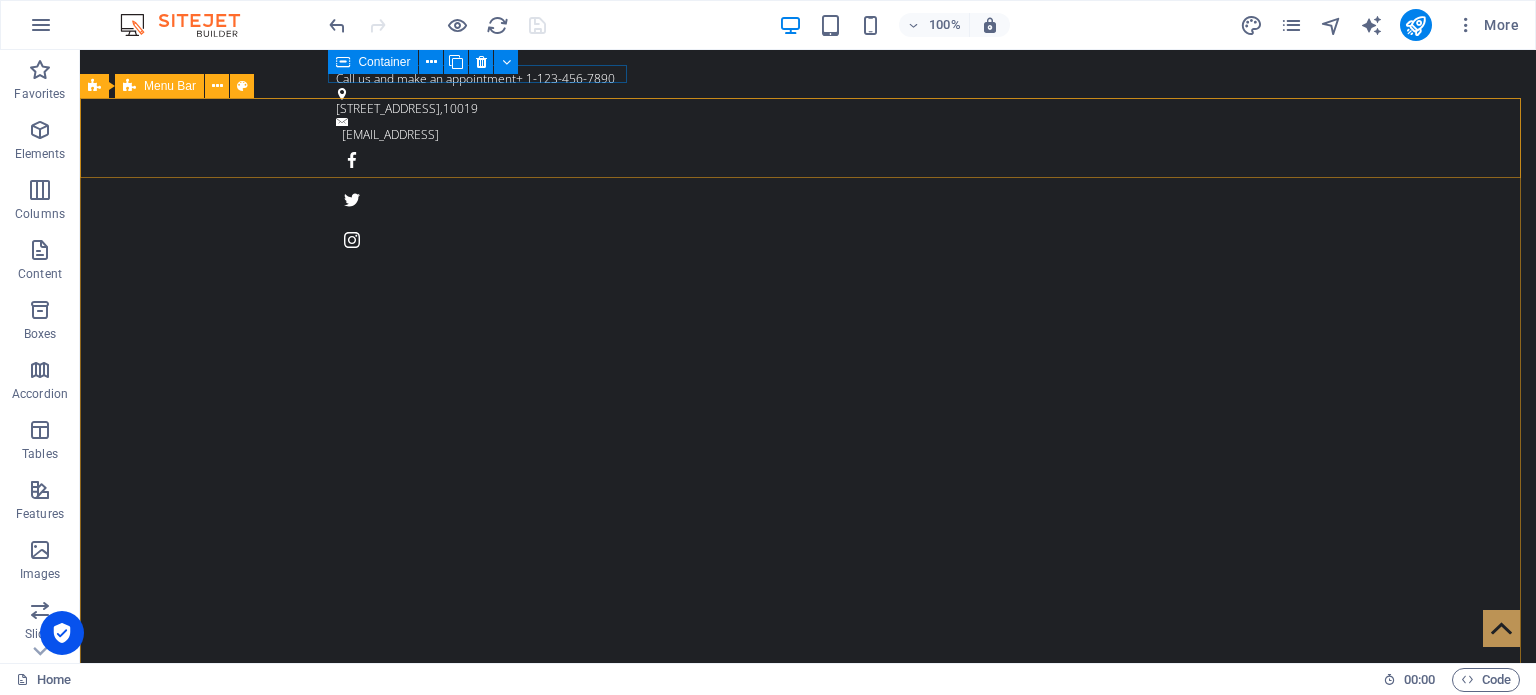click on "Menu Bar" at bounding box center (170, 86) 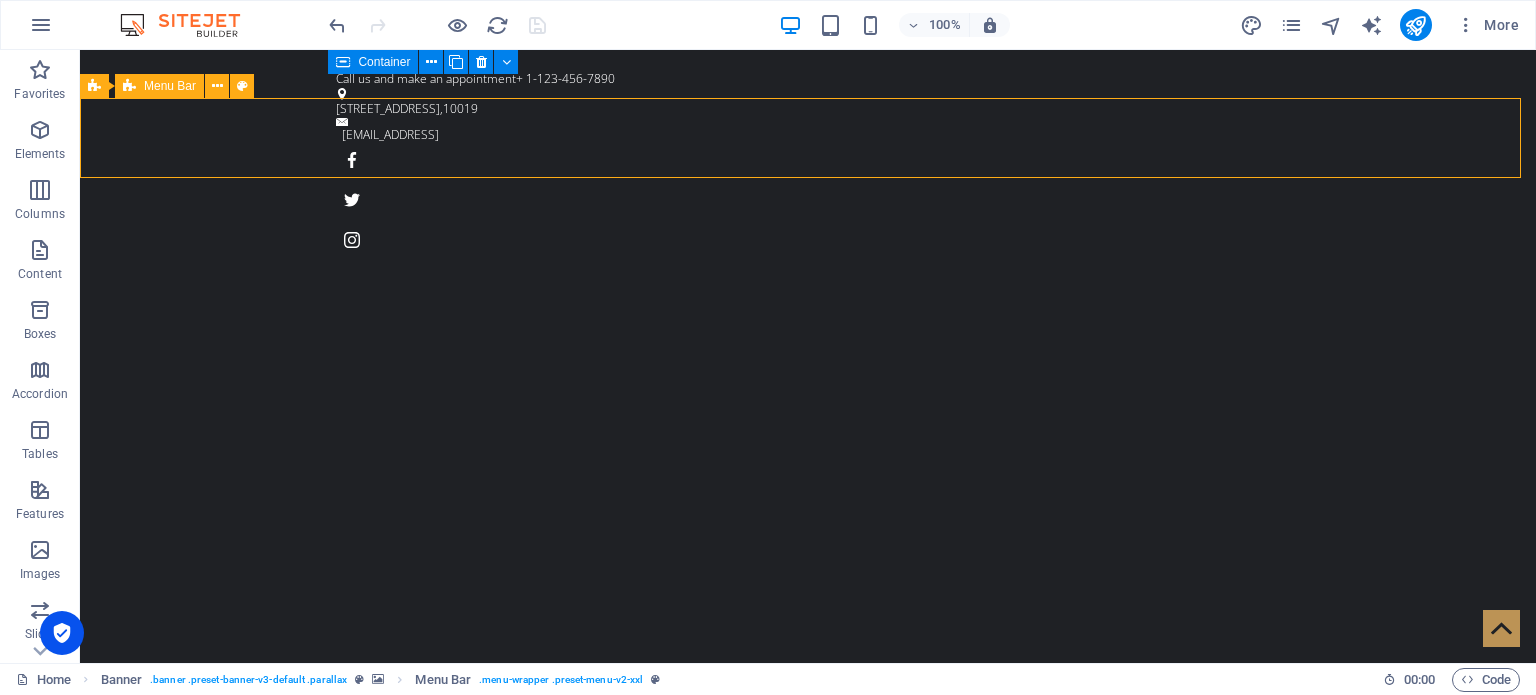 click on "Menu Bar" at bounding box center (170, 86) 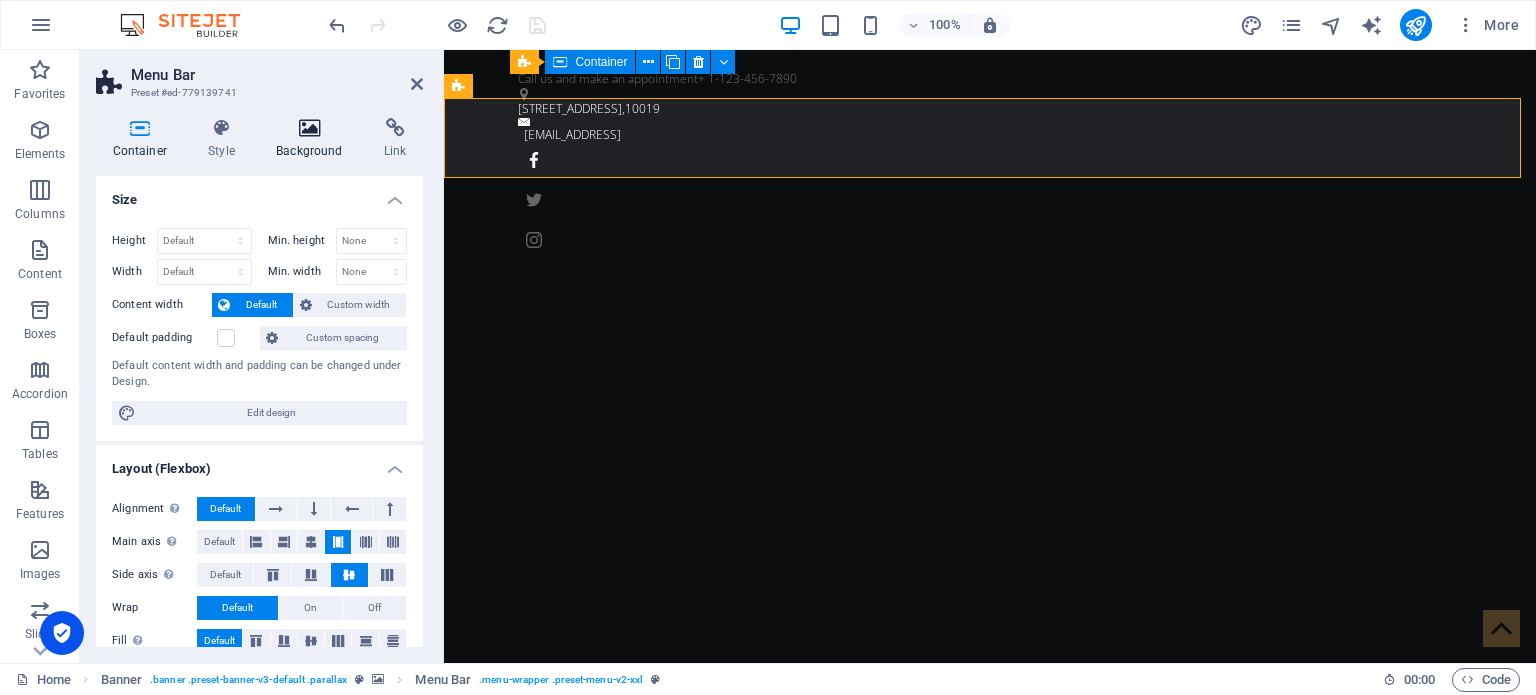 click on "Background" at bounding box center (314, 139) 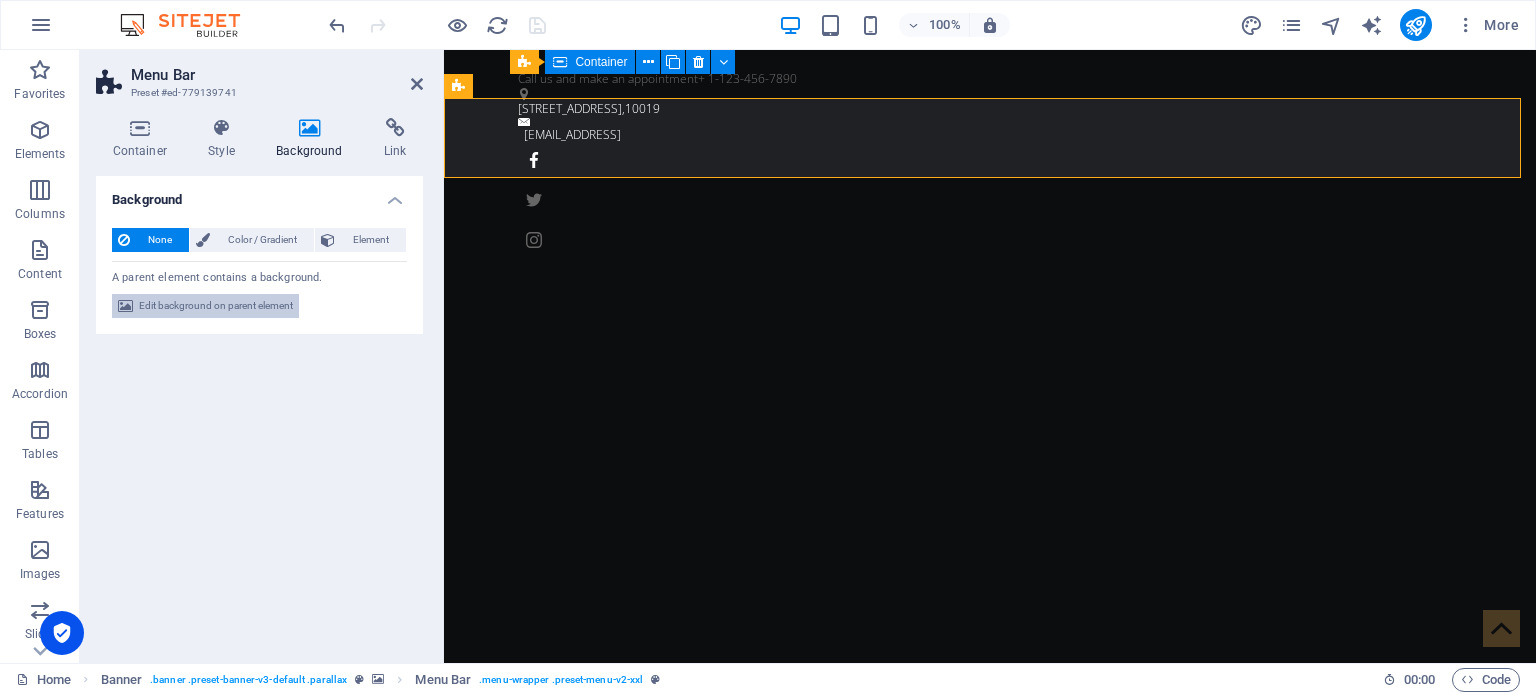 click on "Edit background on parent element" at bounding box center [216, 306] 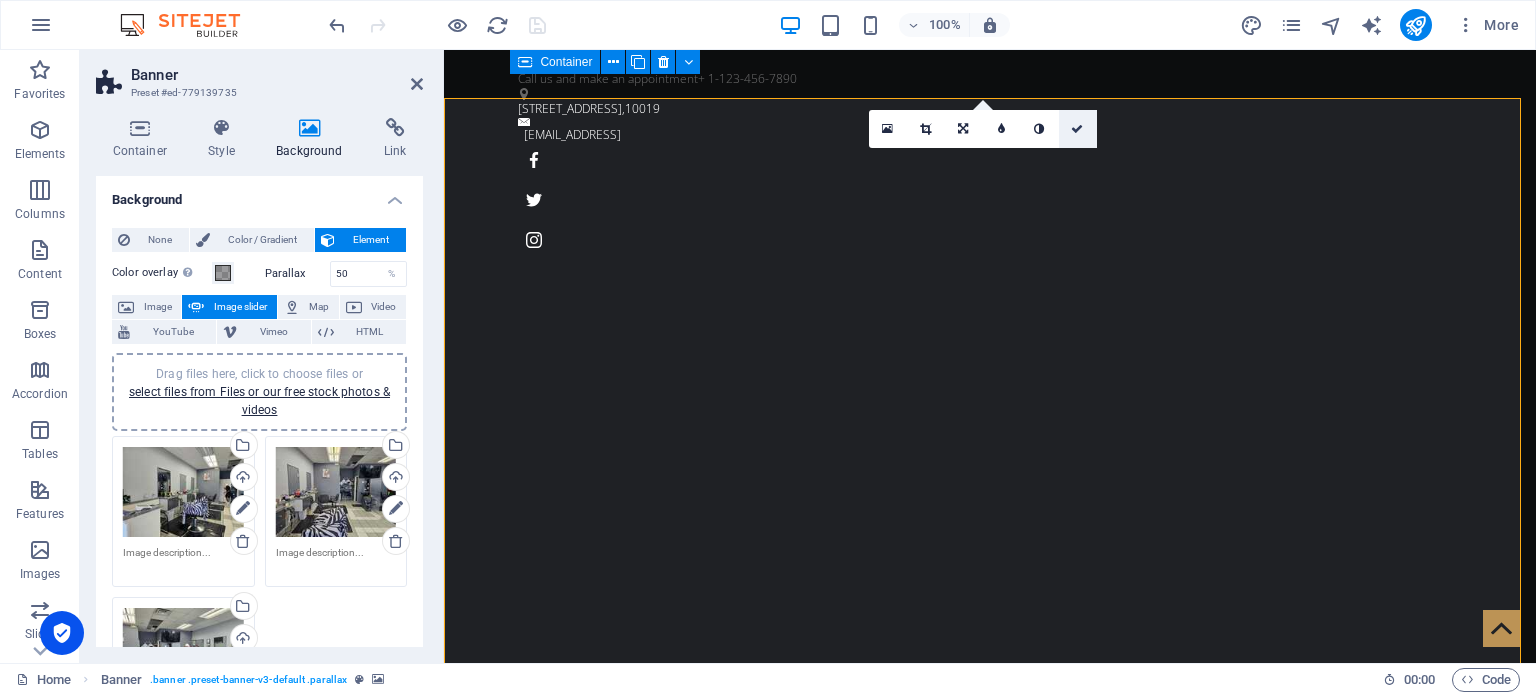 click at bounding box center (1078, 129) 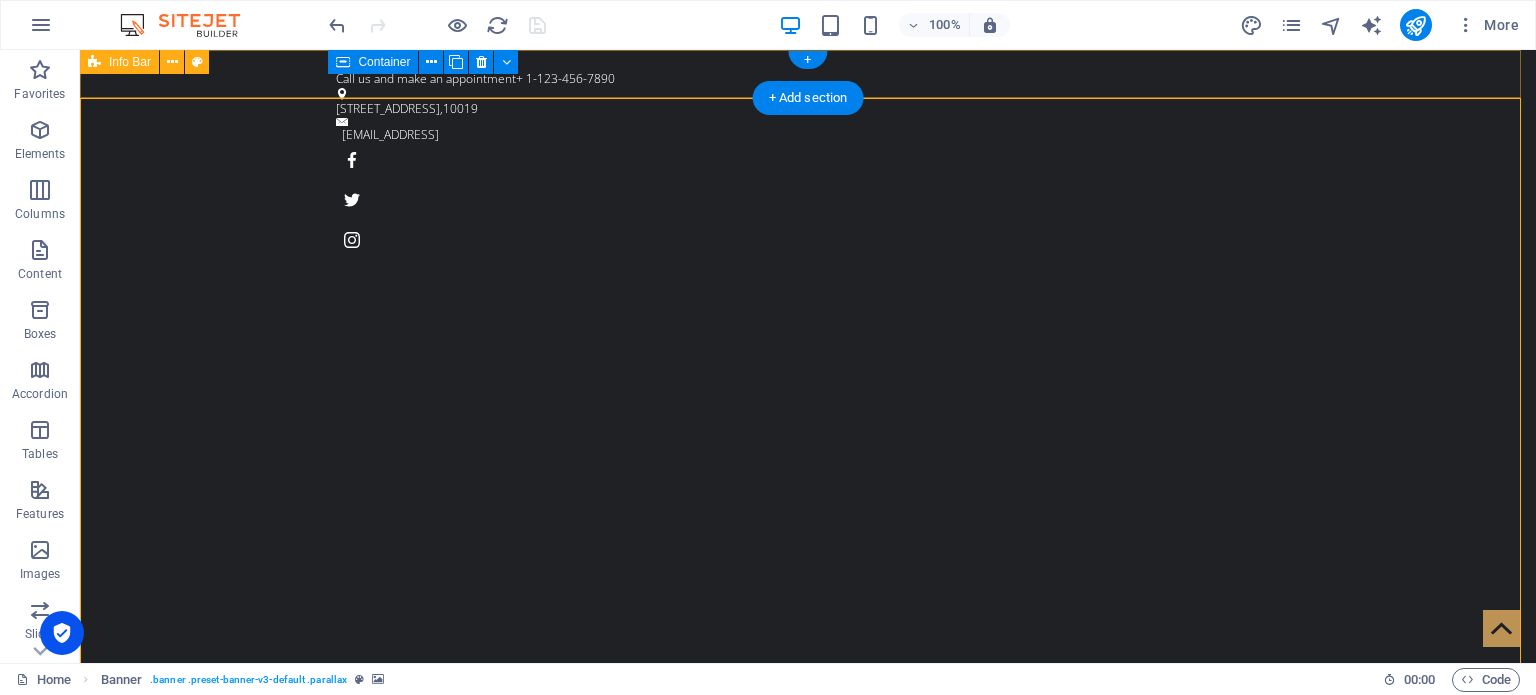 click on "Call us and make an appointment  + 1-123-456-7890 [GEOGRAPHIC_DATA] [EMAIL_ADDRESS]" at bounding box center [808, 157] 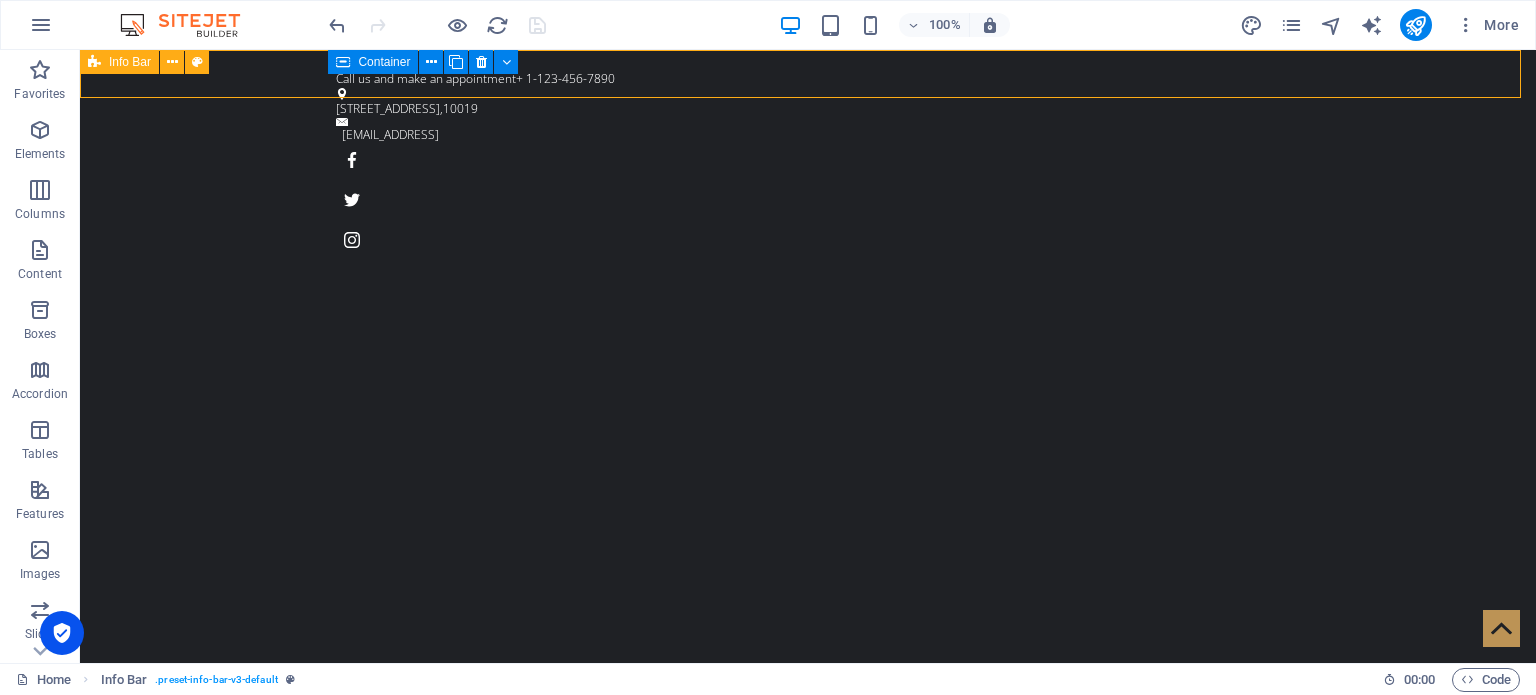 click on "Info Bar" at bounding box center (130, 62) 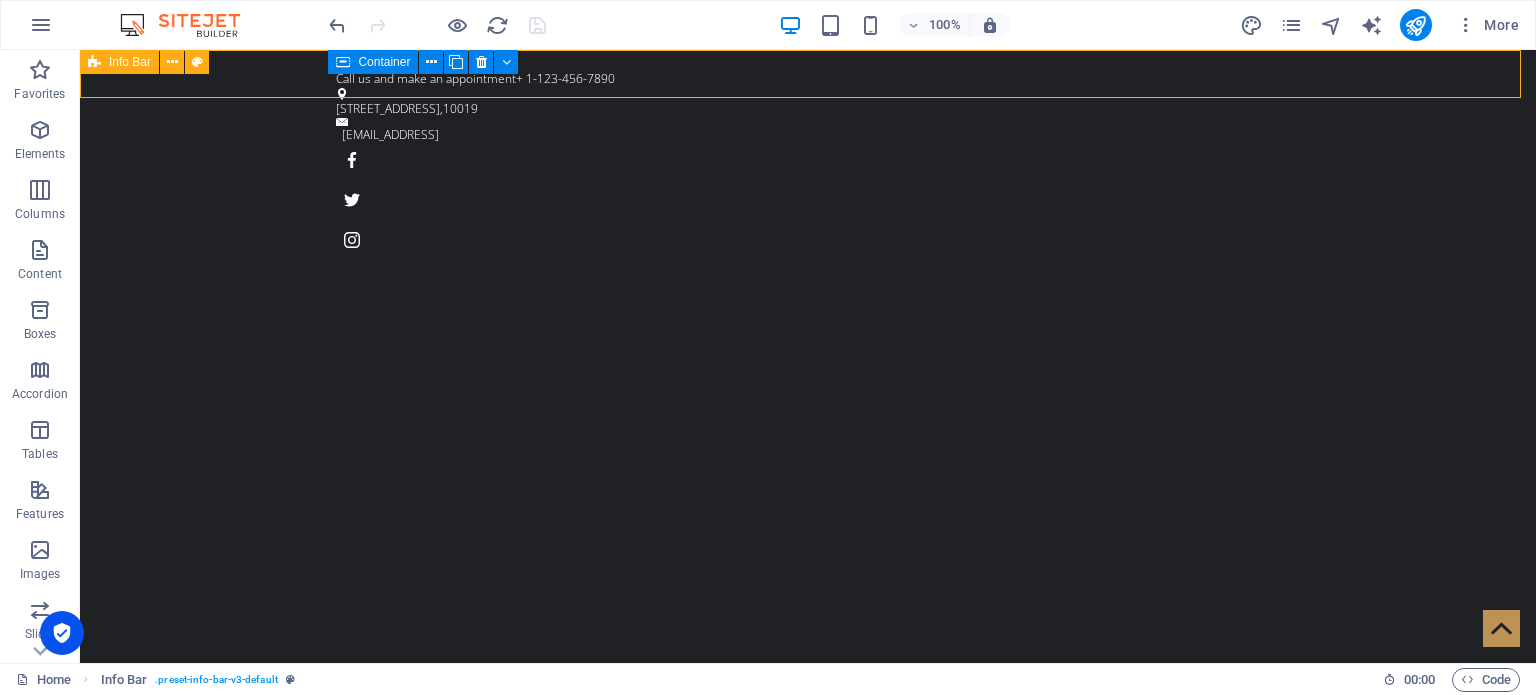 click on "Info Bar" at bounding box center [130, 62] 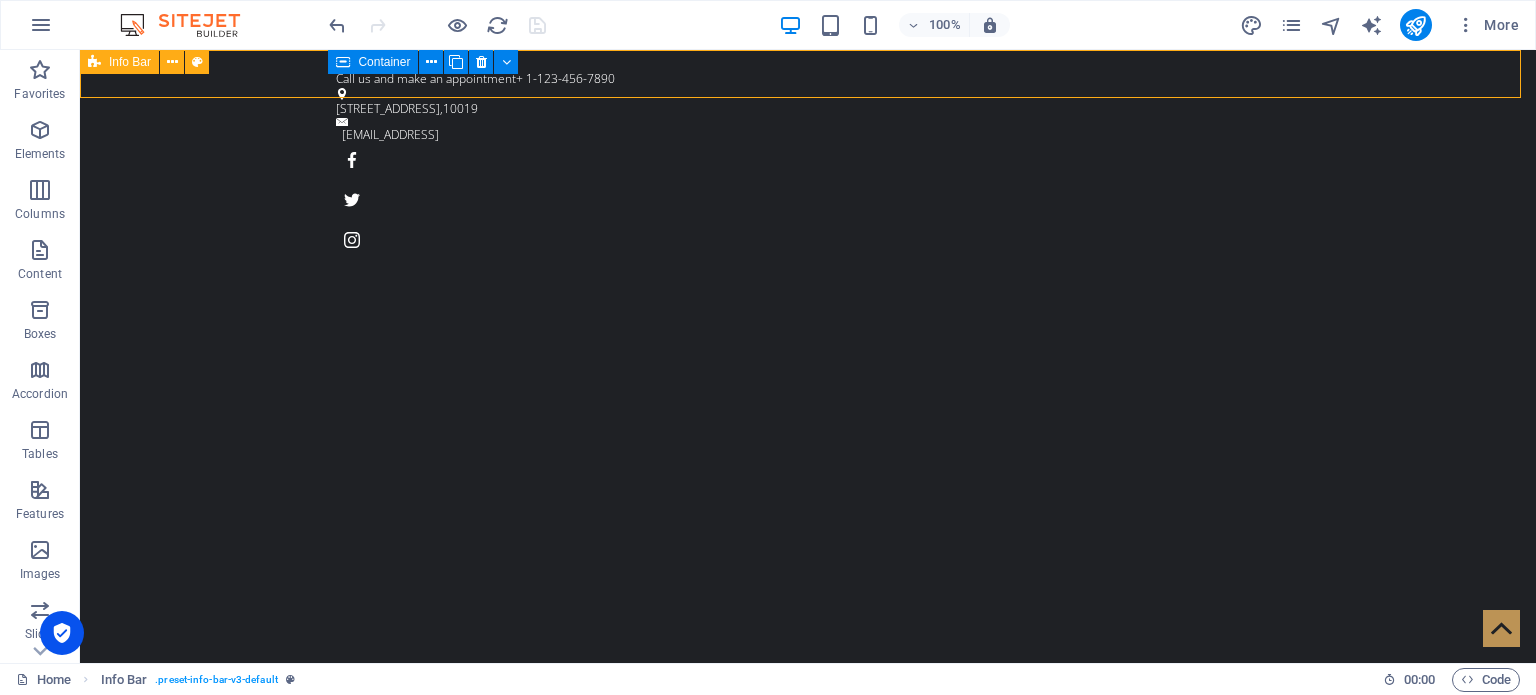 click on "Info Bar" at bounding box center (130, 62) 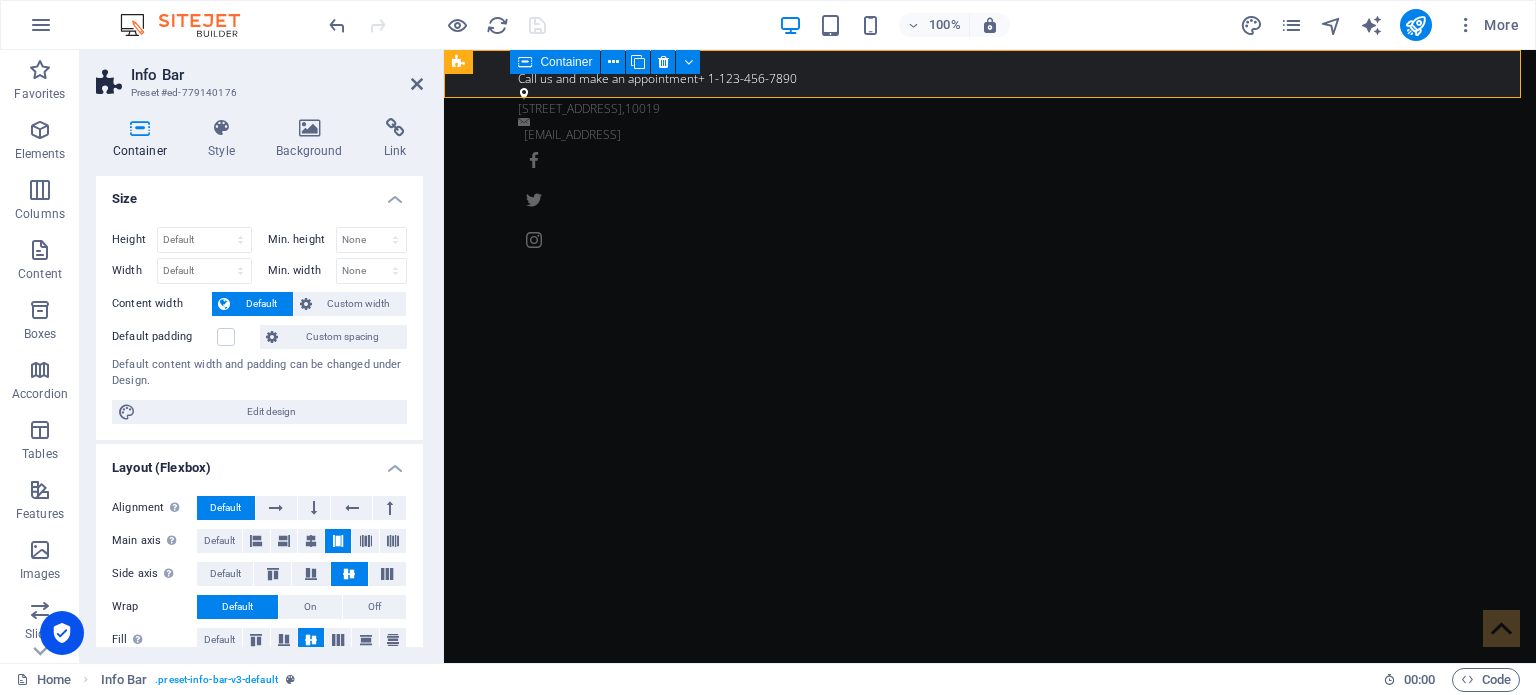 scroll, scrollTop: 0, scrollLeft: 0, axis: both 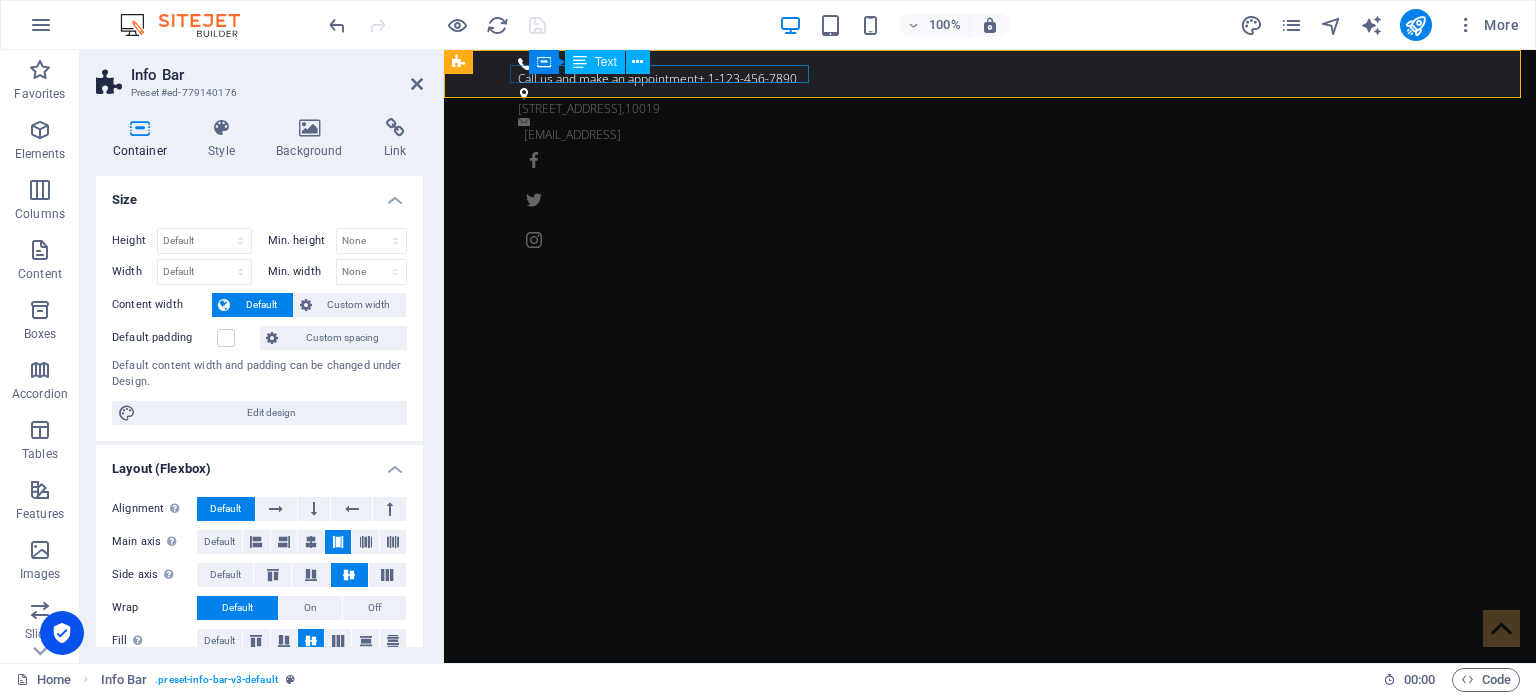 click on "Call us and make an appointment  + 1-123-456-7890" at bounding box center [982, 79] 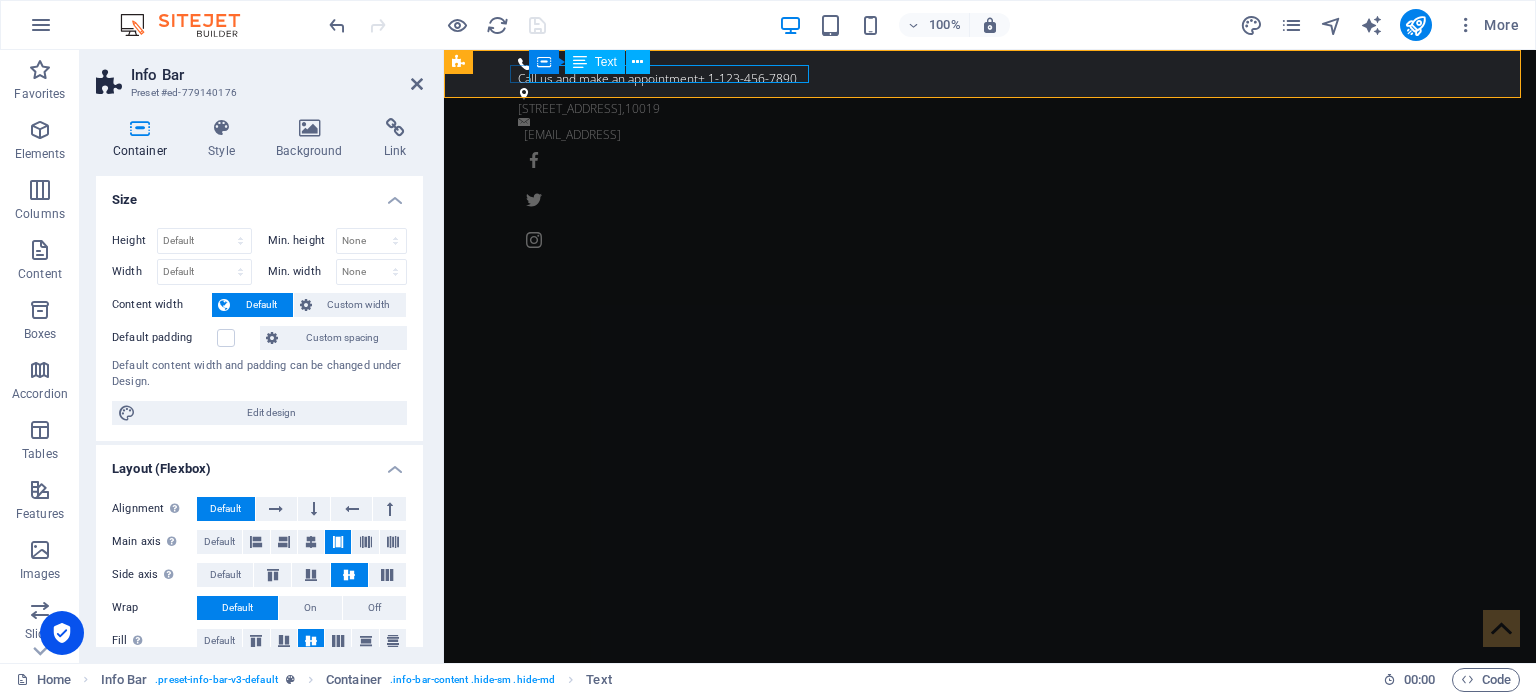 click on "Call us and make an appointment  + 1-123-456-7890" at bounding box center (982, 79) 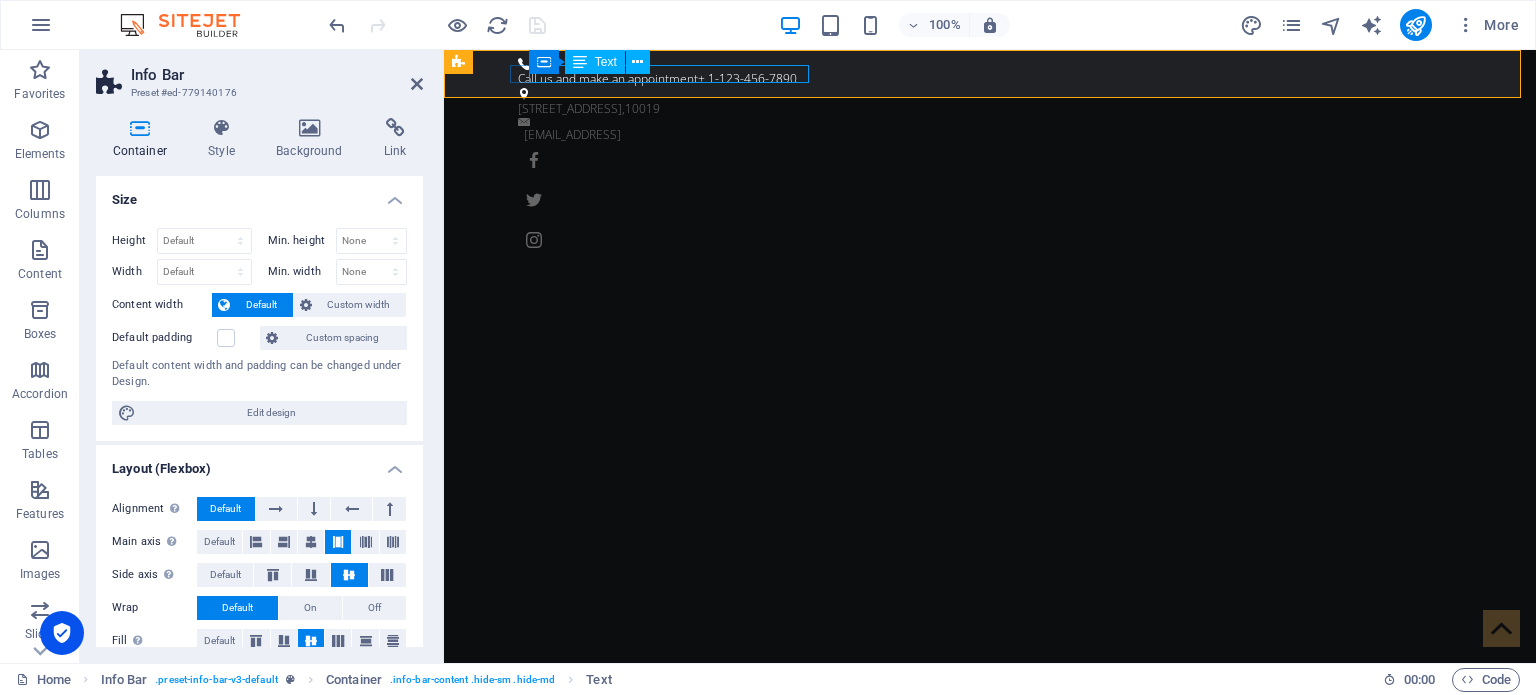 click on "Call us and make an appointment  + 1-123-456-7890" at bounding box center (982, 79) 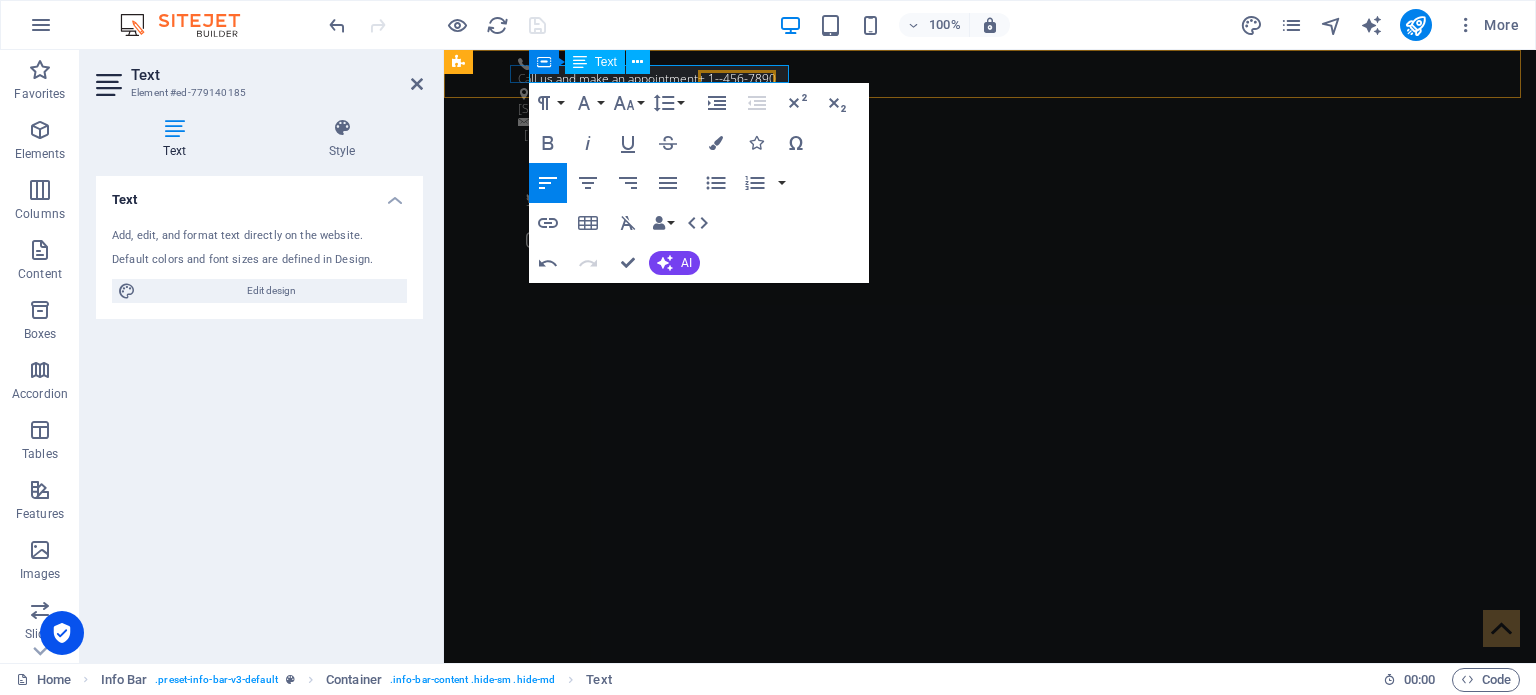 type 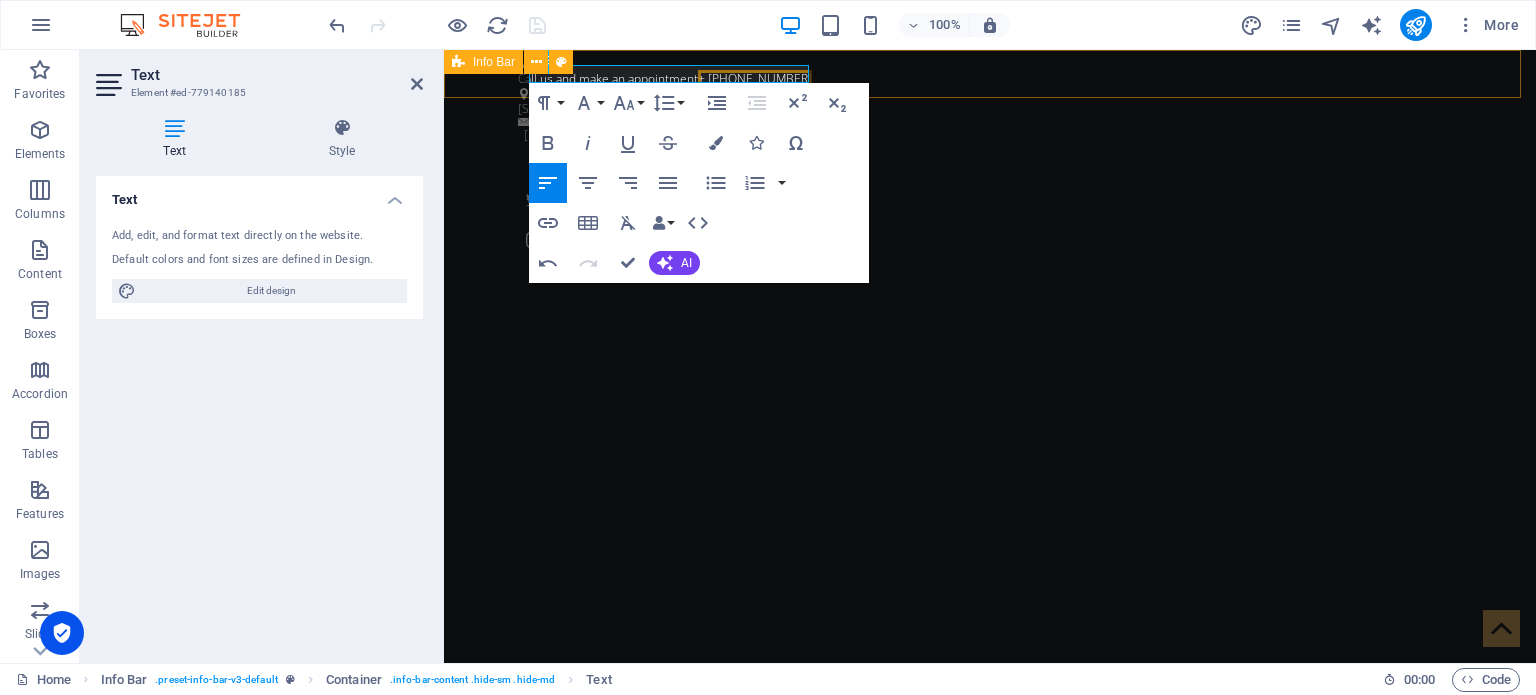 click on "Call us and make an appointment  + [PHONE_NUMBER] 1601 Broadway ,  10019 [EMAIL_ADDRESS]" at bounding box center (990, 157) 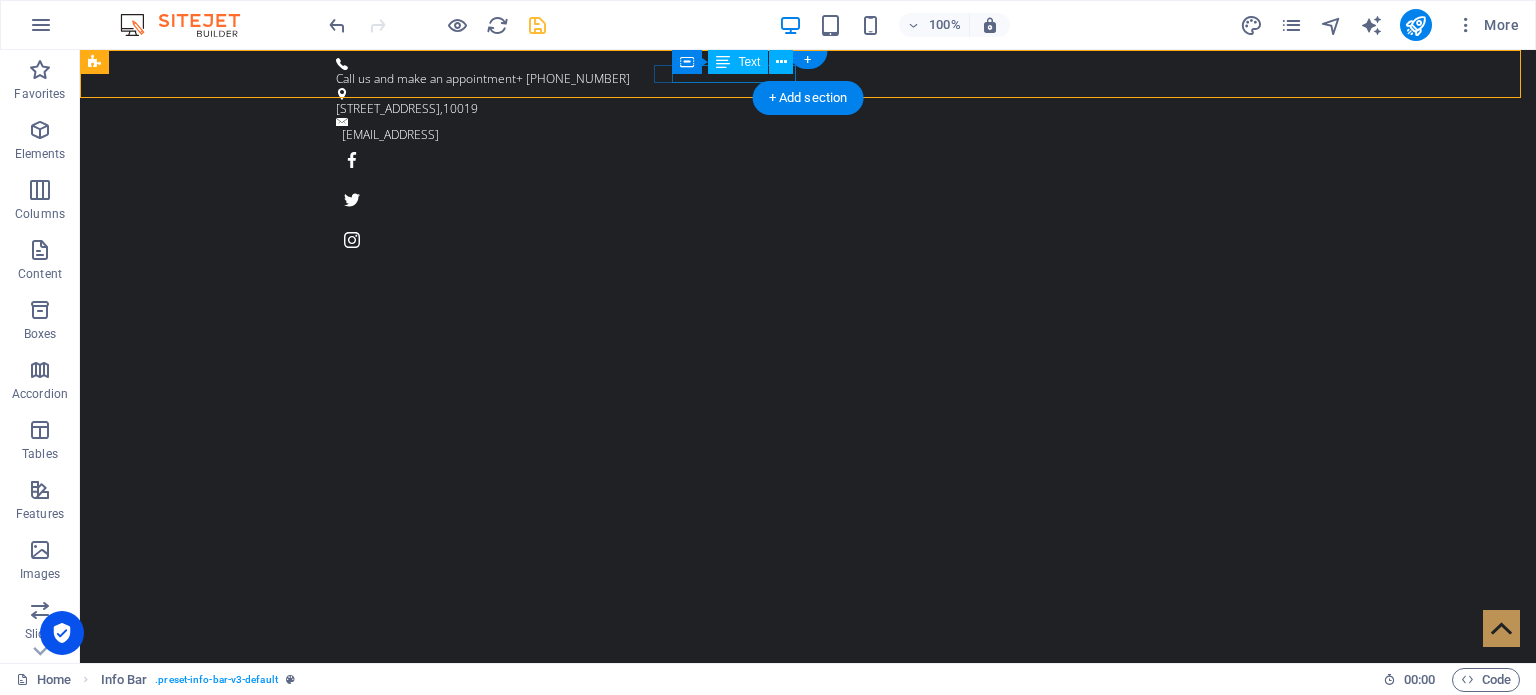 click on "[STREET_ADDRESS]" at bounding box center [800, 109] 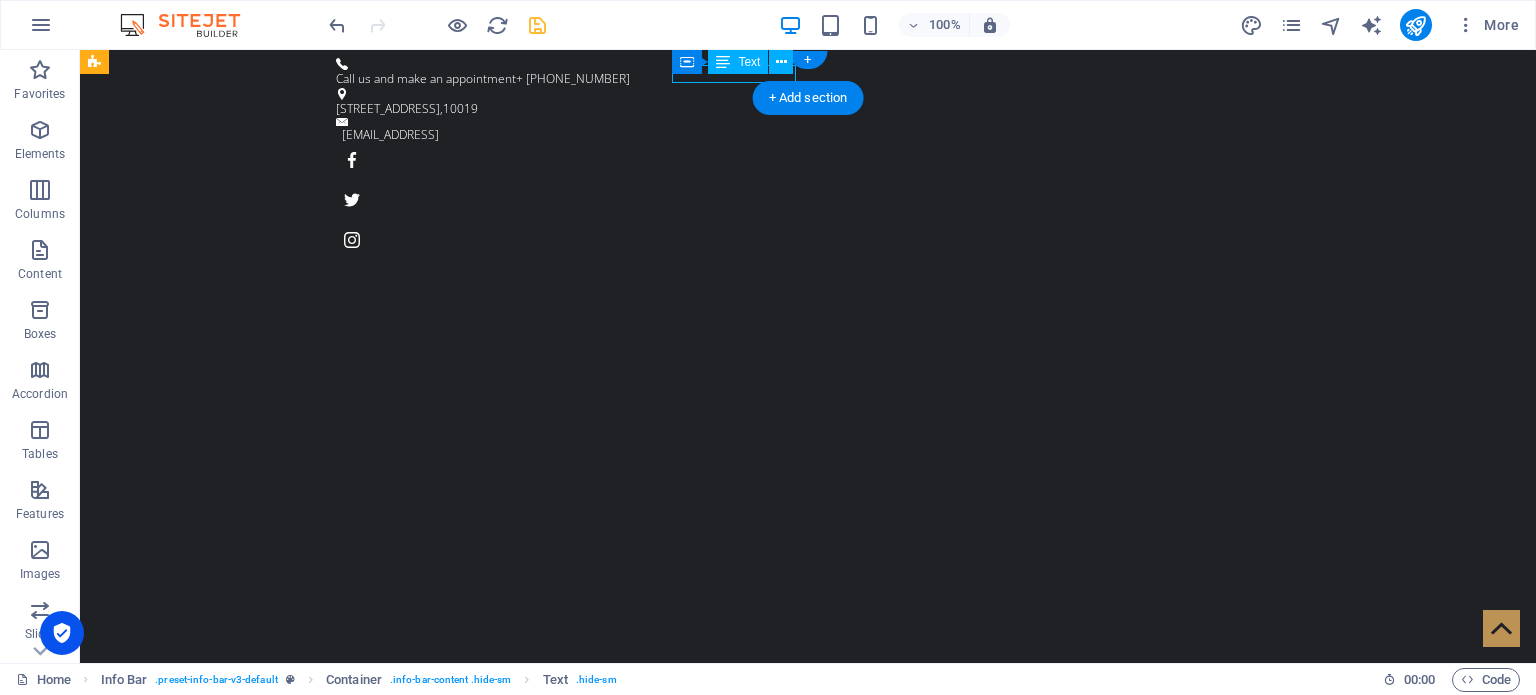 click on "[STREET_ADDRESS]" at bounding box center (800, 109) 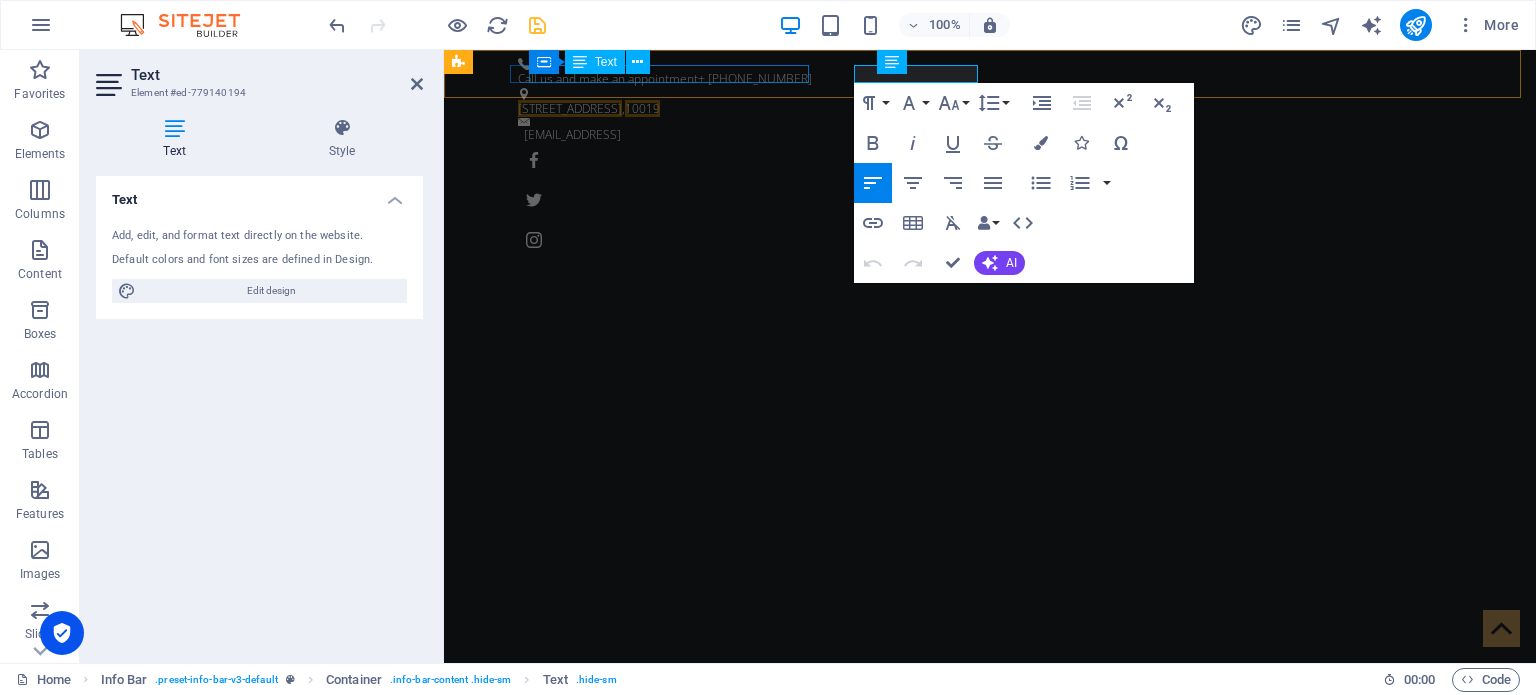 click on "Call us and make an appointment  + [PHONE_NUMBER]" at bounding box center [982, 79] 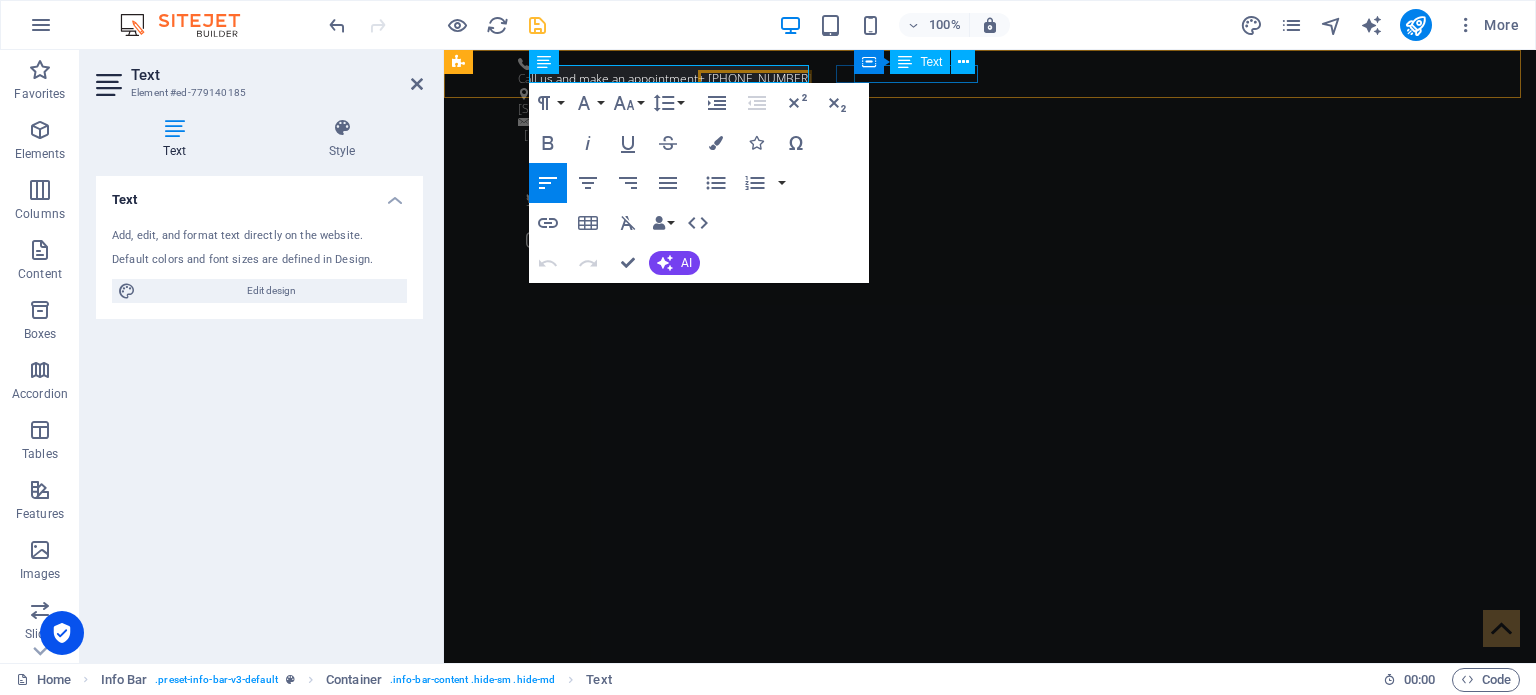 click on "[STREET_ADDRESS]" at bounding box center [982, 109] 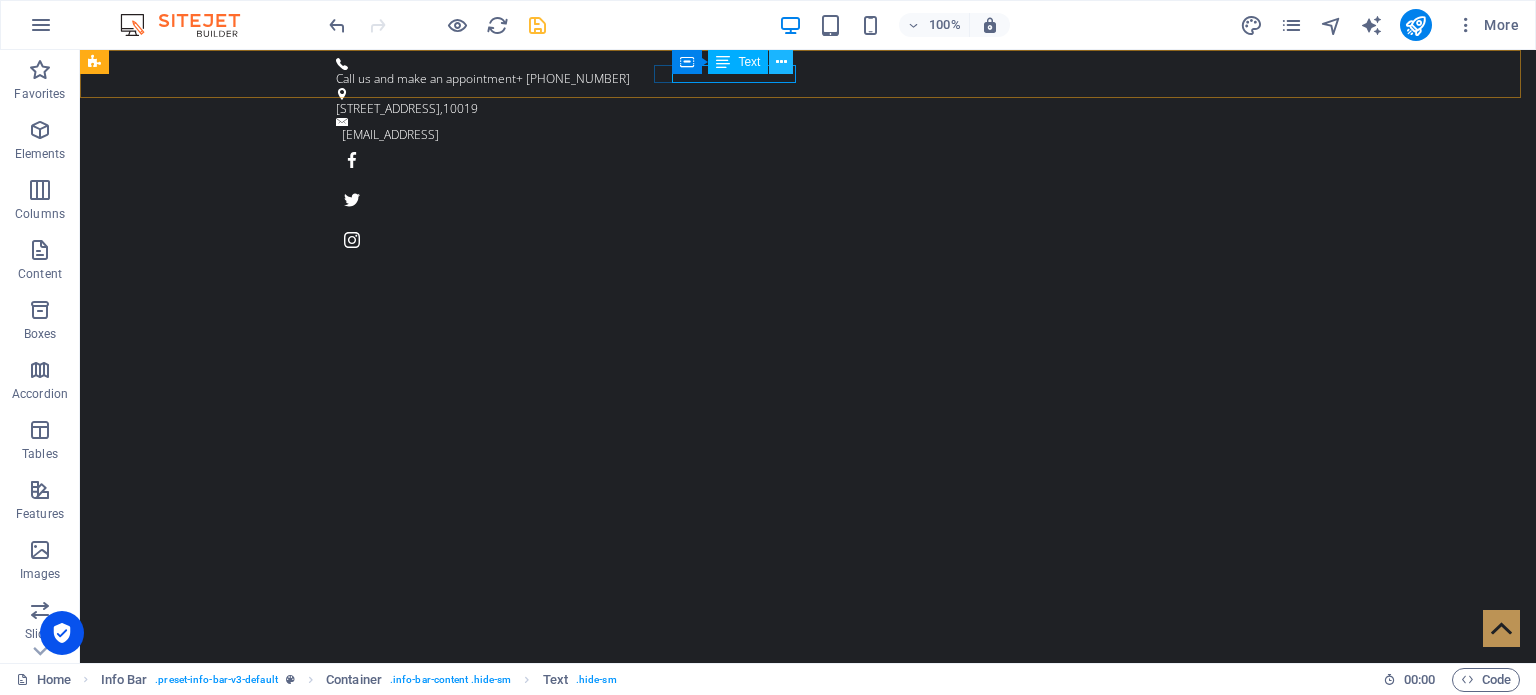 click at bounding box center [781, 62] 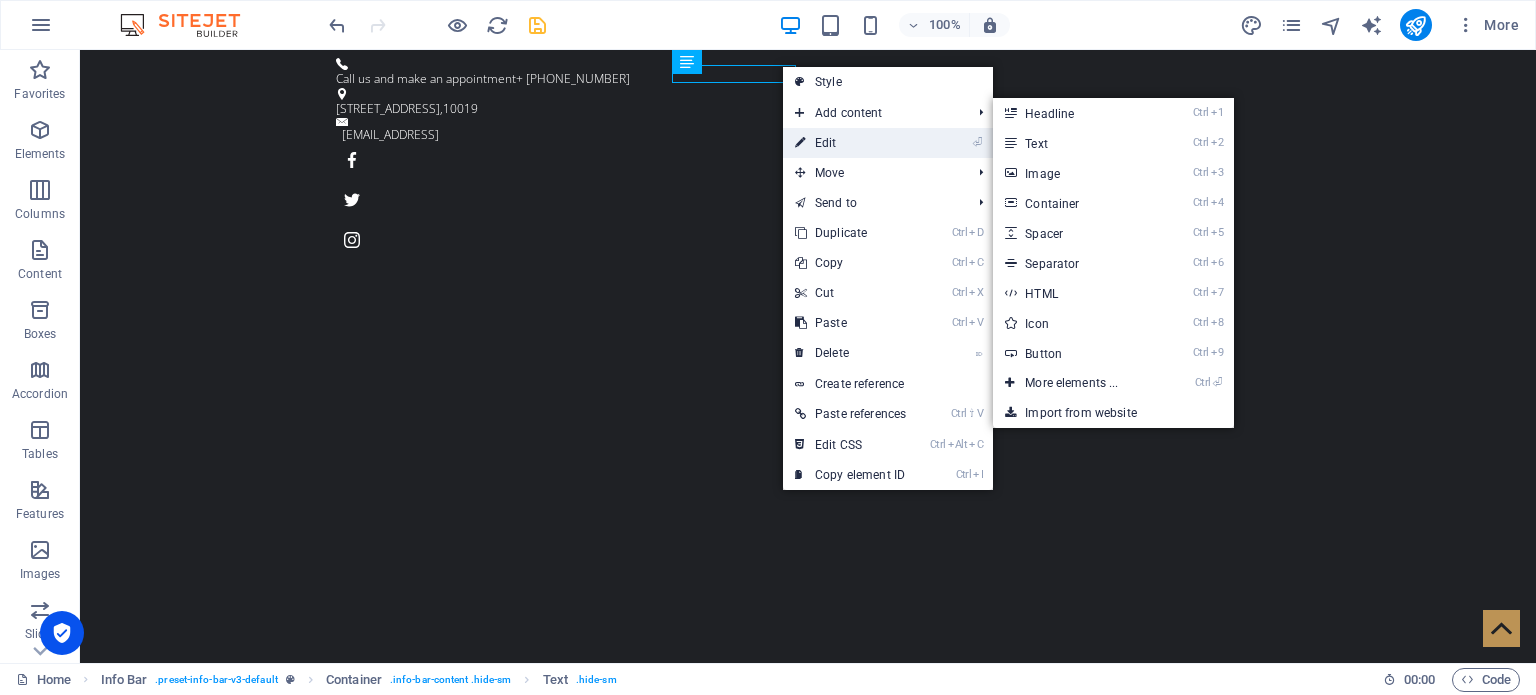 click on "⏎  Edit" at bounding box center (850, 143) 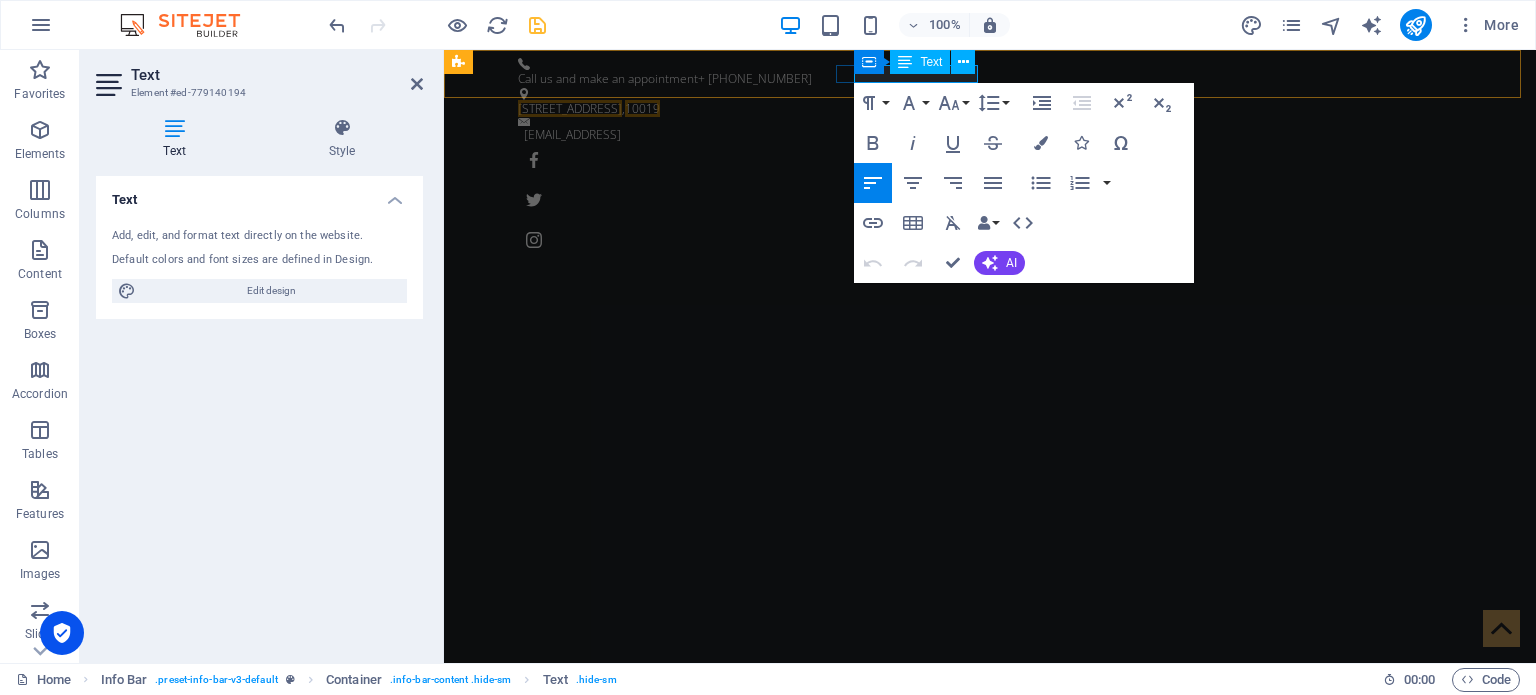 click on "Text" at bounding box center [931, 62] 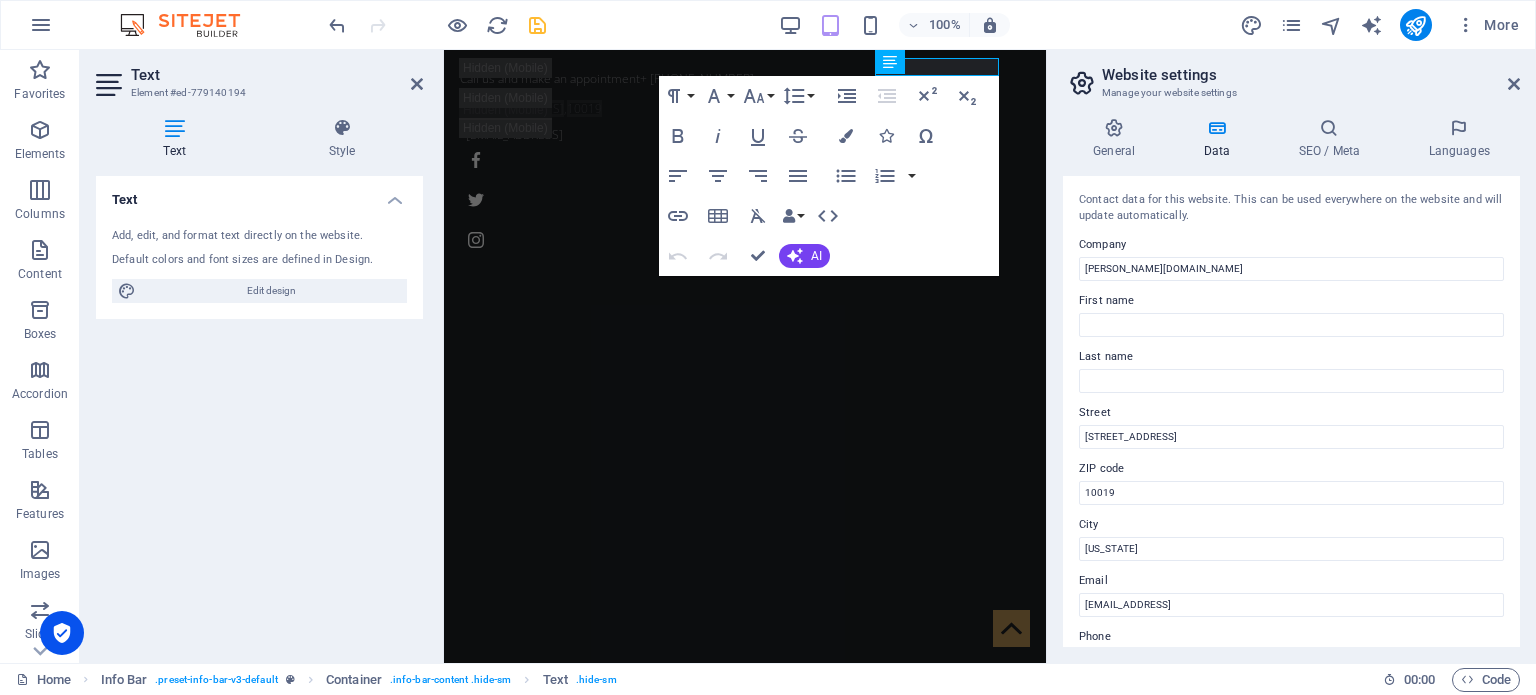 drag, startPoint x: 1633, startPoint y: 488, endPoint x: 1016, endPoint y: 428, distance: 619.91046 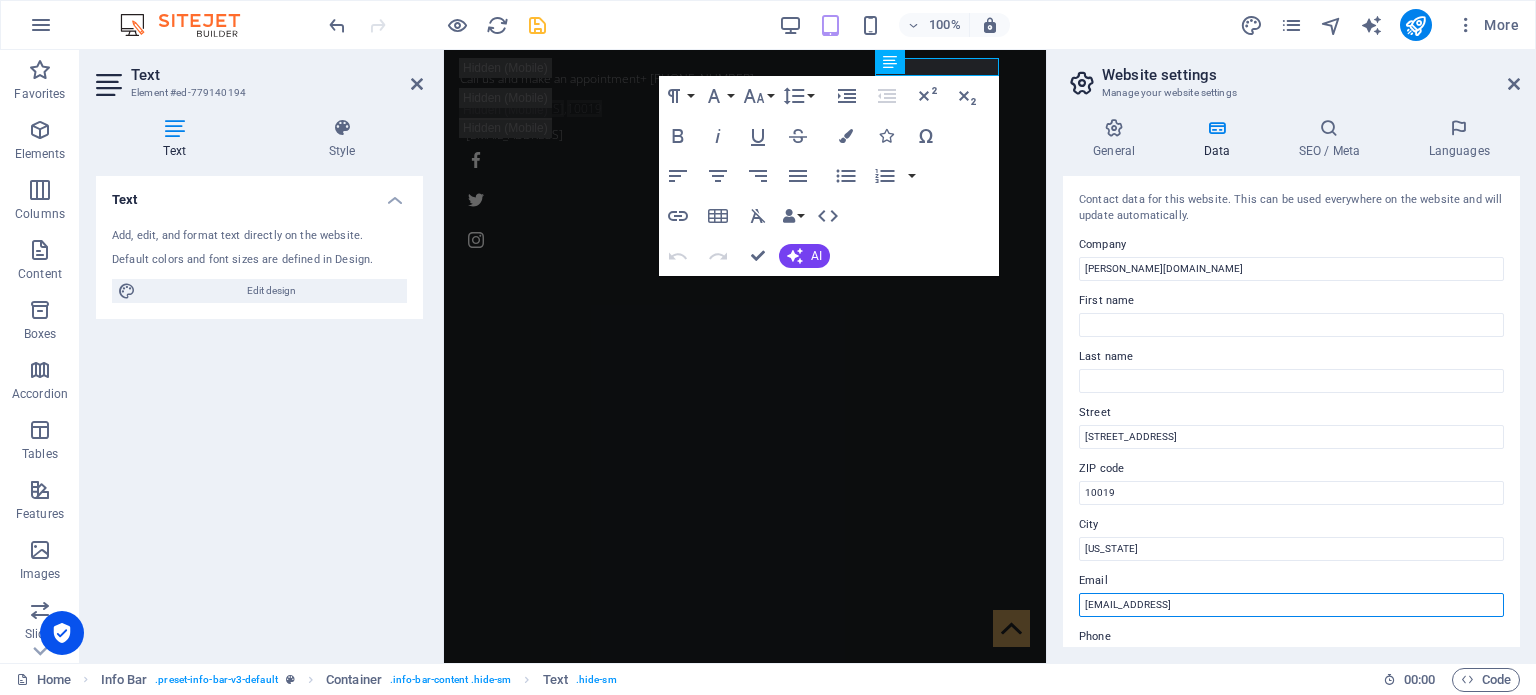 click on "[EMAIL_ADDRESS]" at bounding box center [1291, 605] 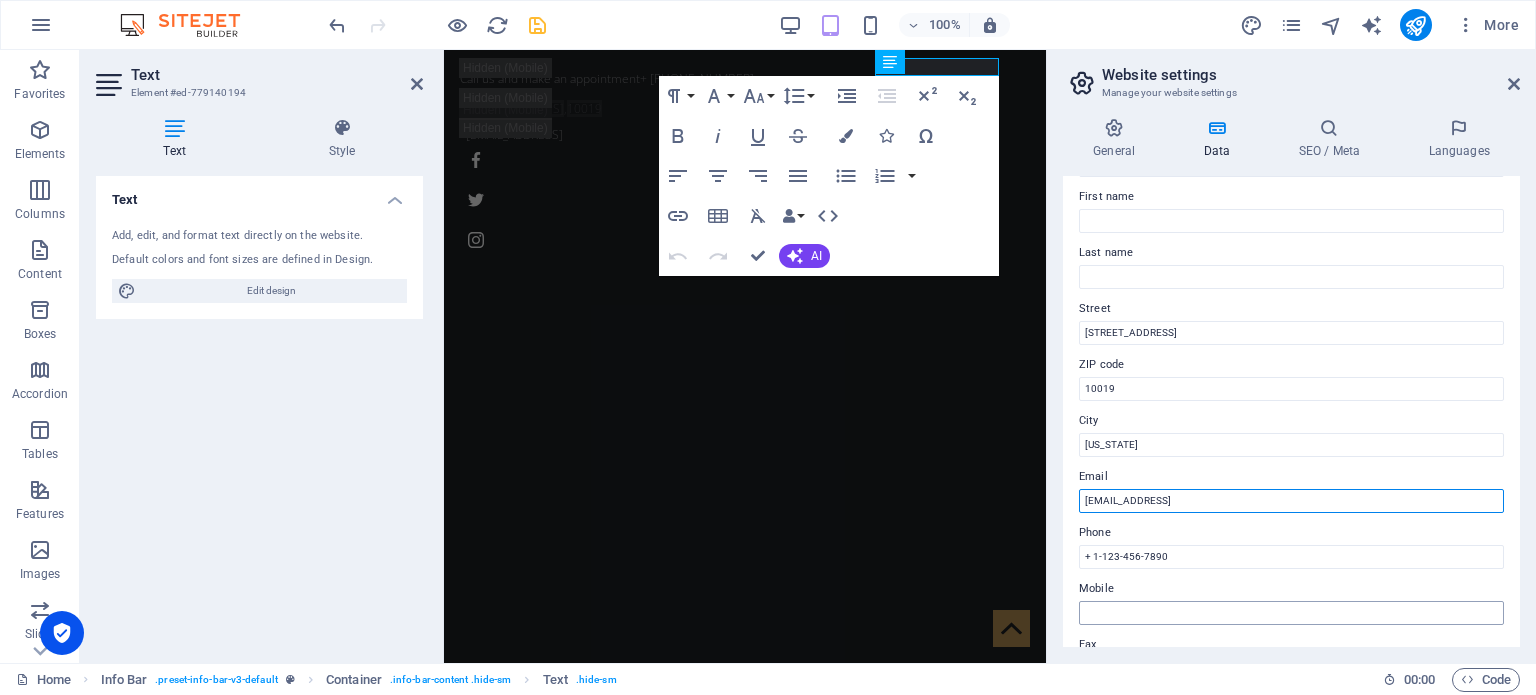 scroll, scrollTop: 200, scrollLeft: 0, axis: vertical 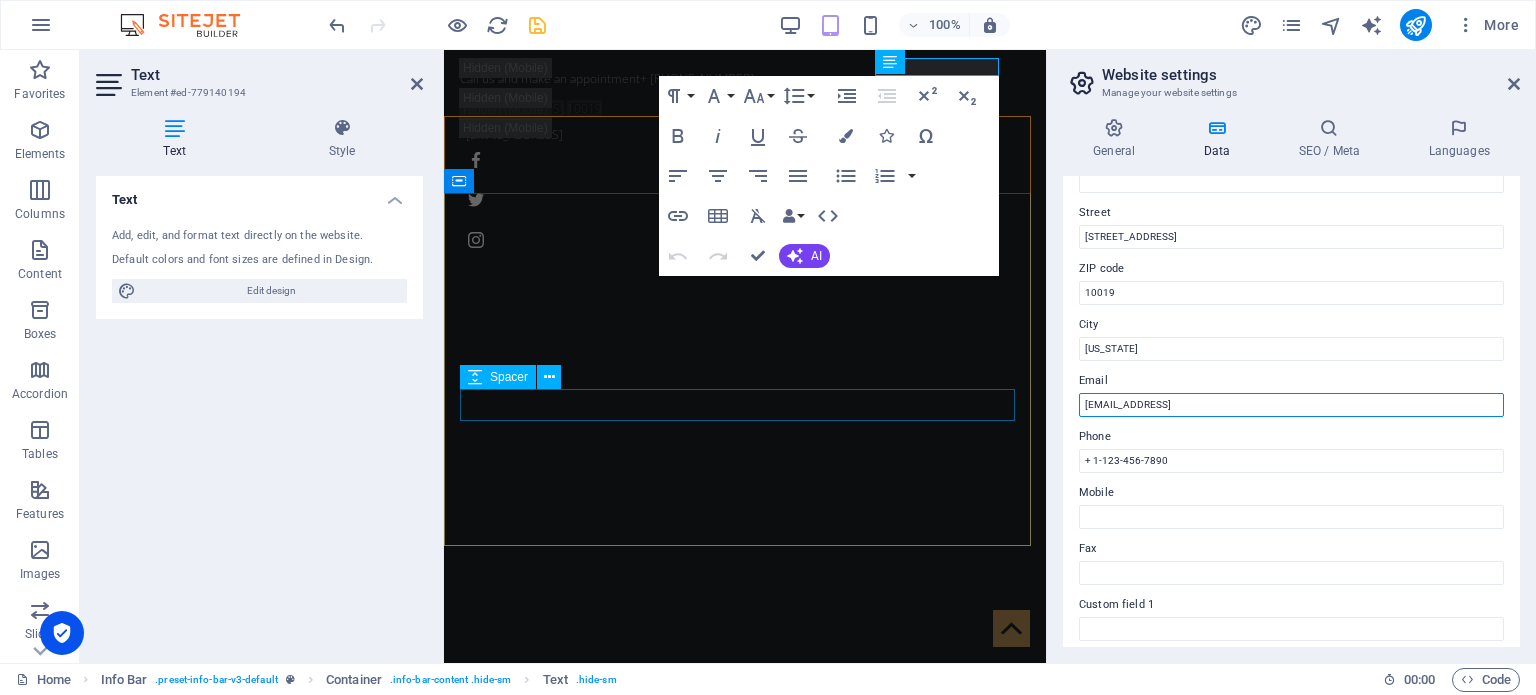 drag, startPoint x: 1766, startPoint y: 450, endPoint x: 940, endPoint y: 408, distance: 827.0671 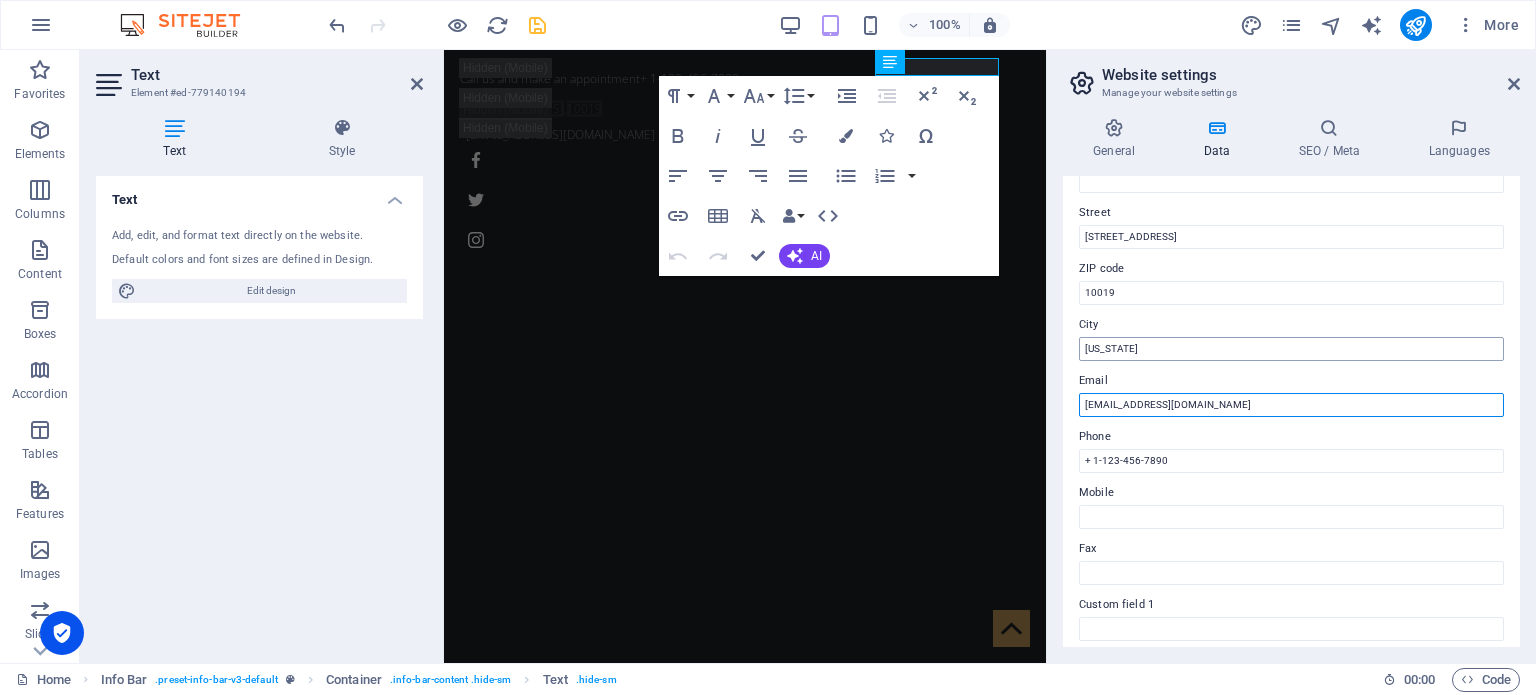 type on "[EMAIL_ADDRESS][DOMAIN_NAME]" 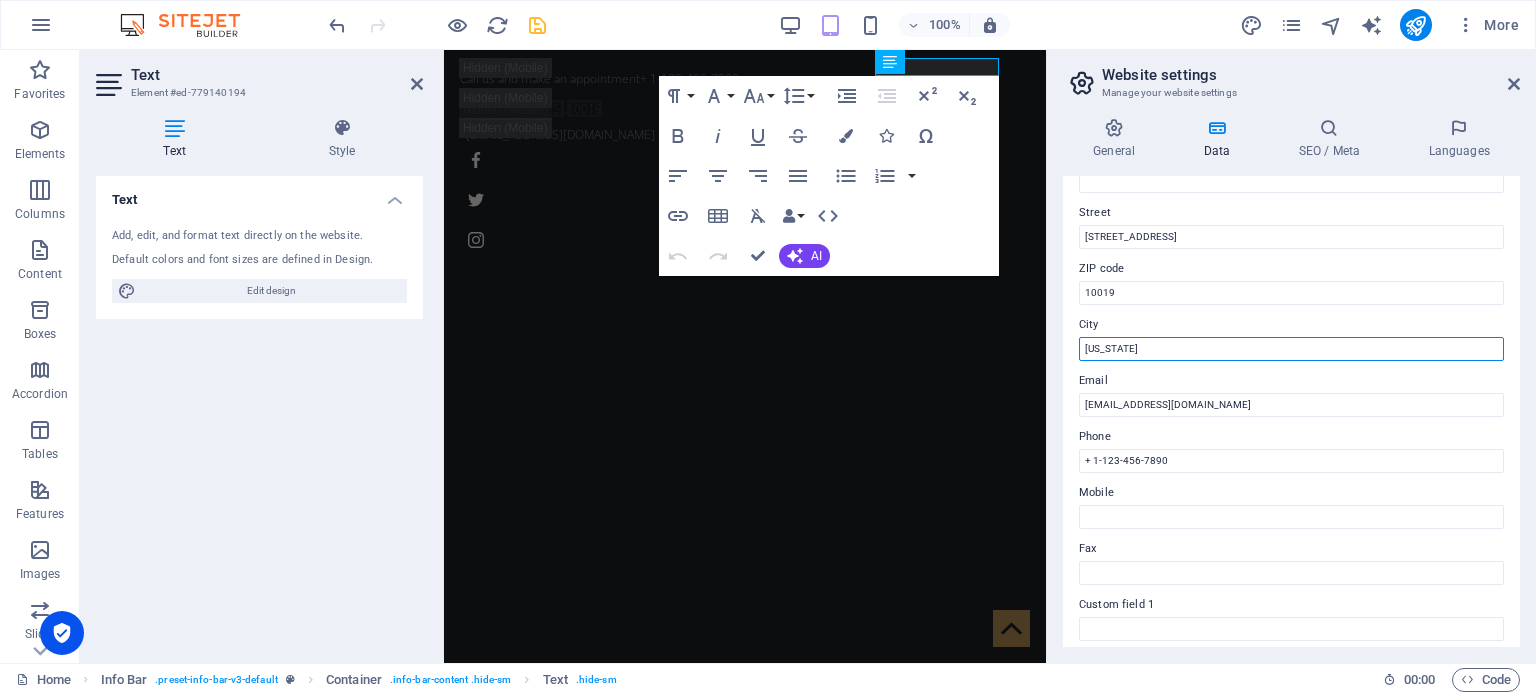 click on "[US_STATE]" at bounding box center [1291, 349] 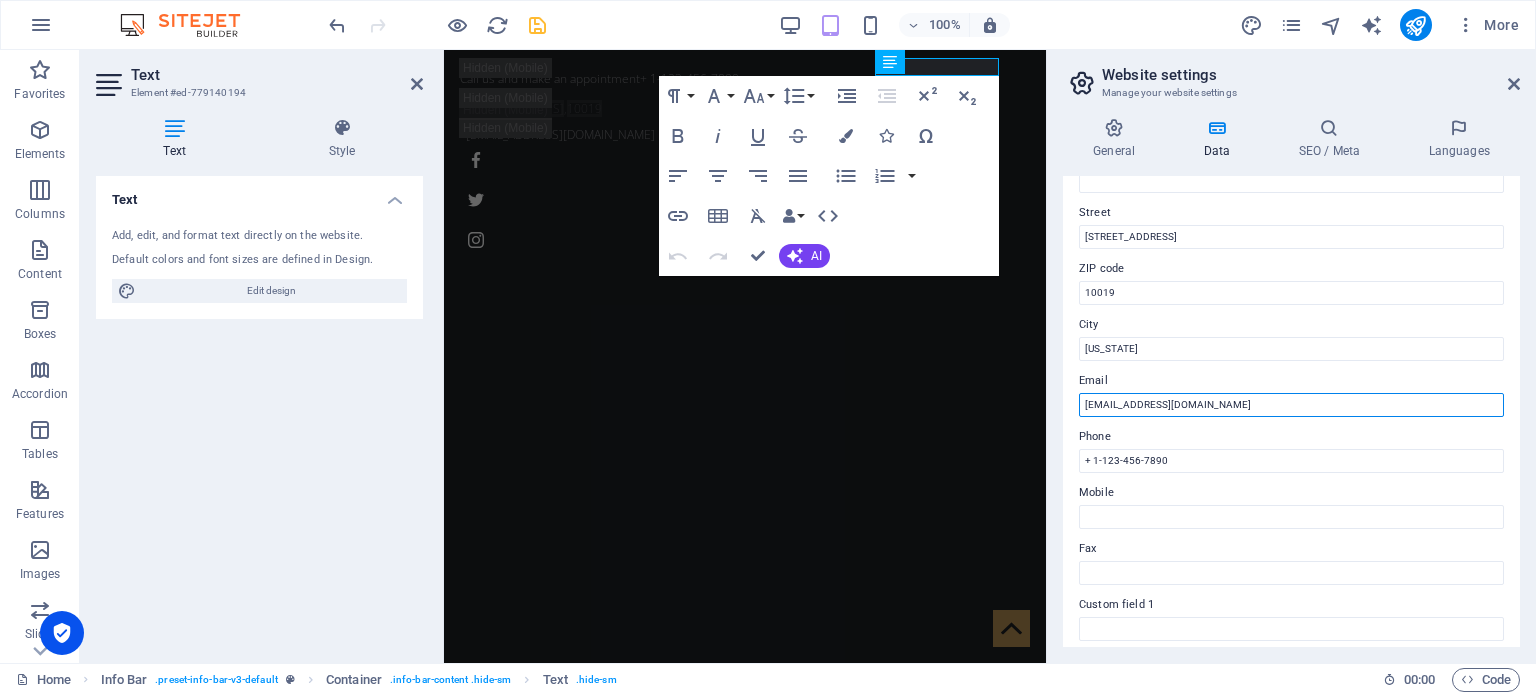 click on "[EMAIL_ADDRESS][DOMAIN_NAME]" at bounding box center [1291, 405] 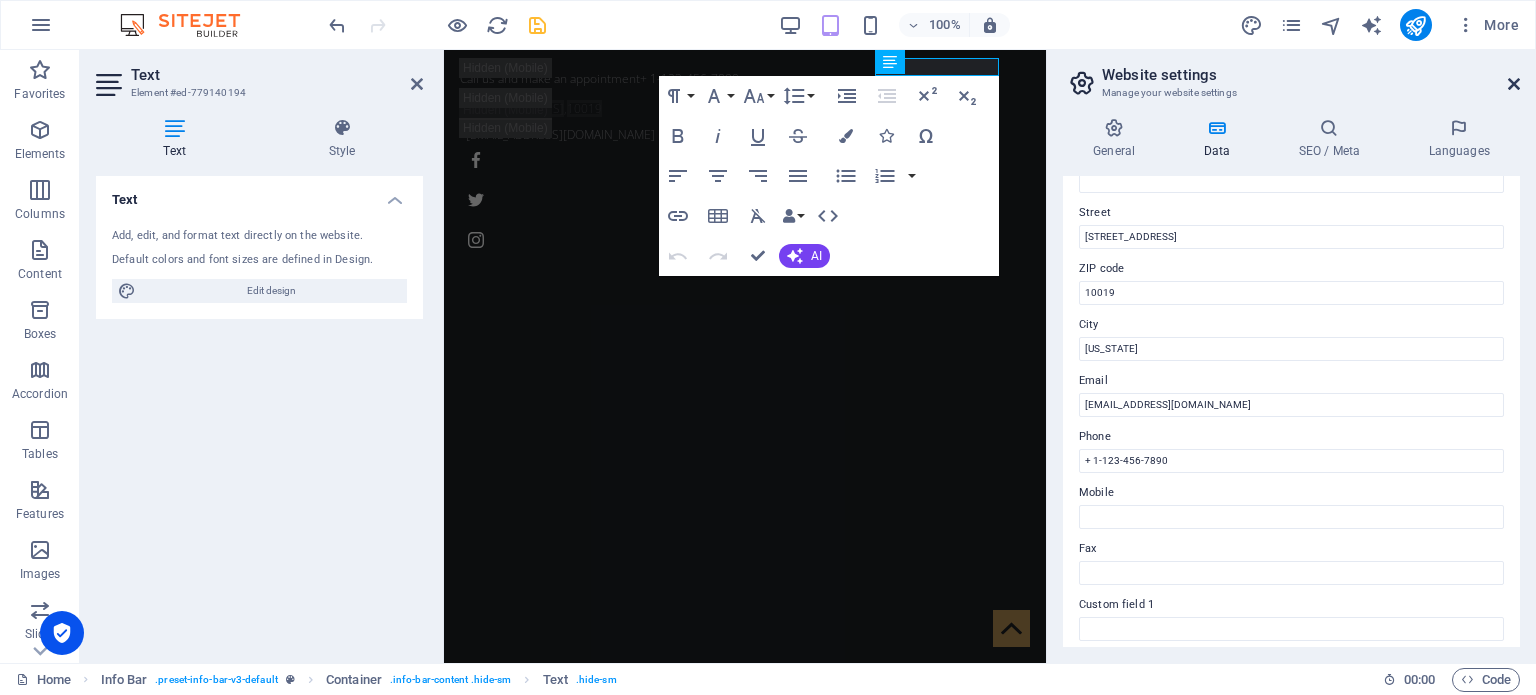 click at bounding box center (1514, 84) 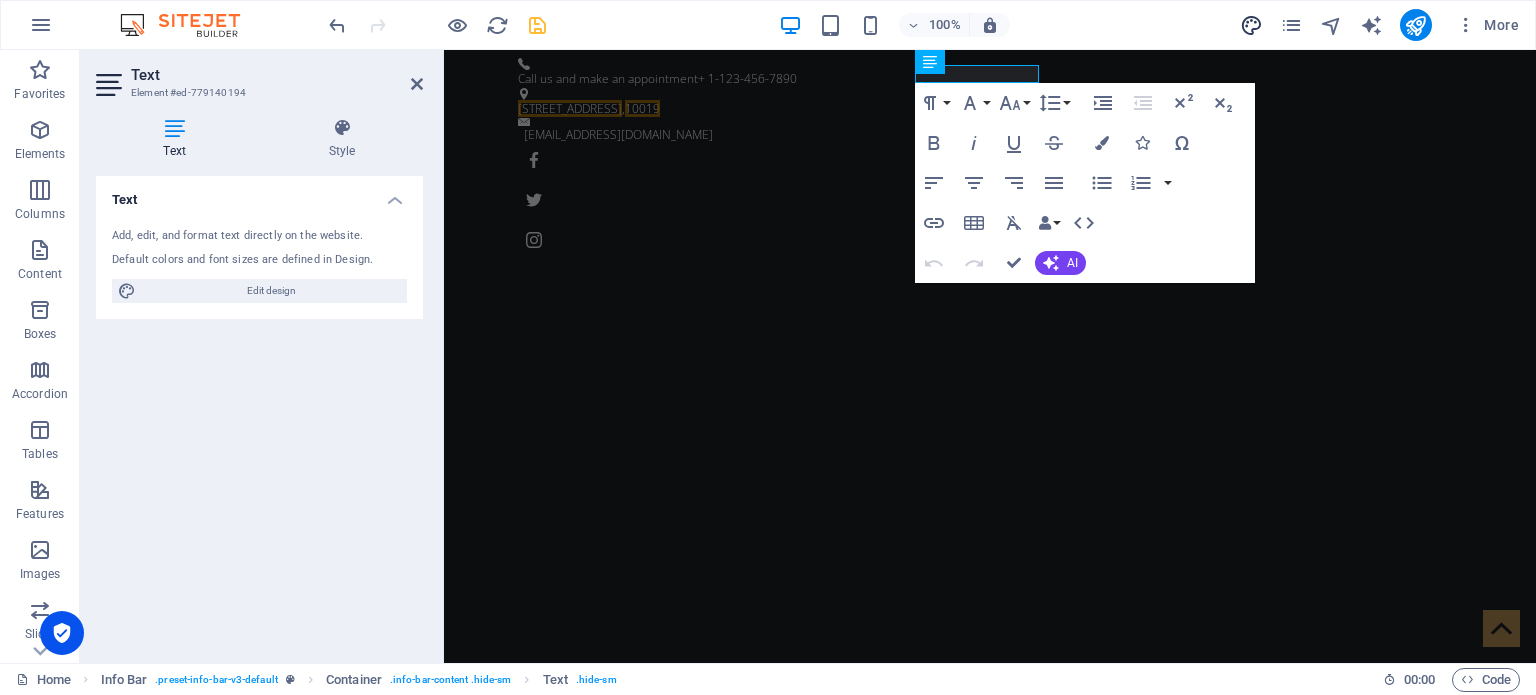 click at bounding box center [1251, 25] 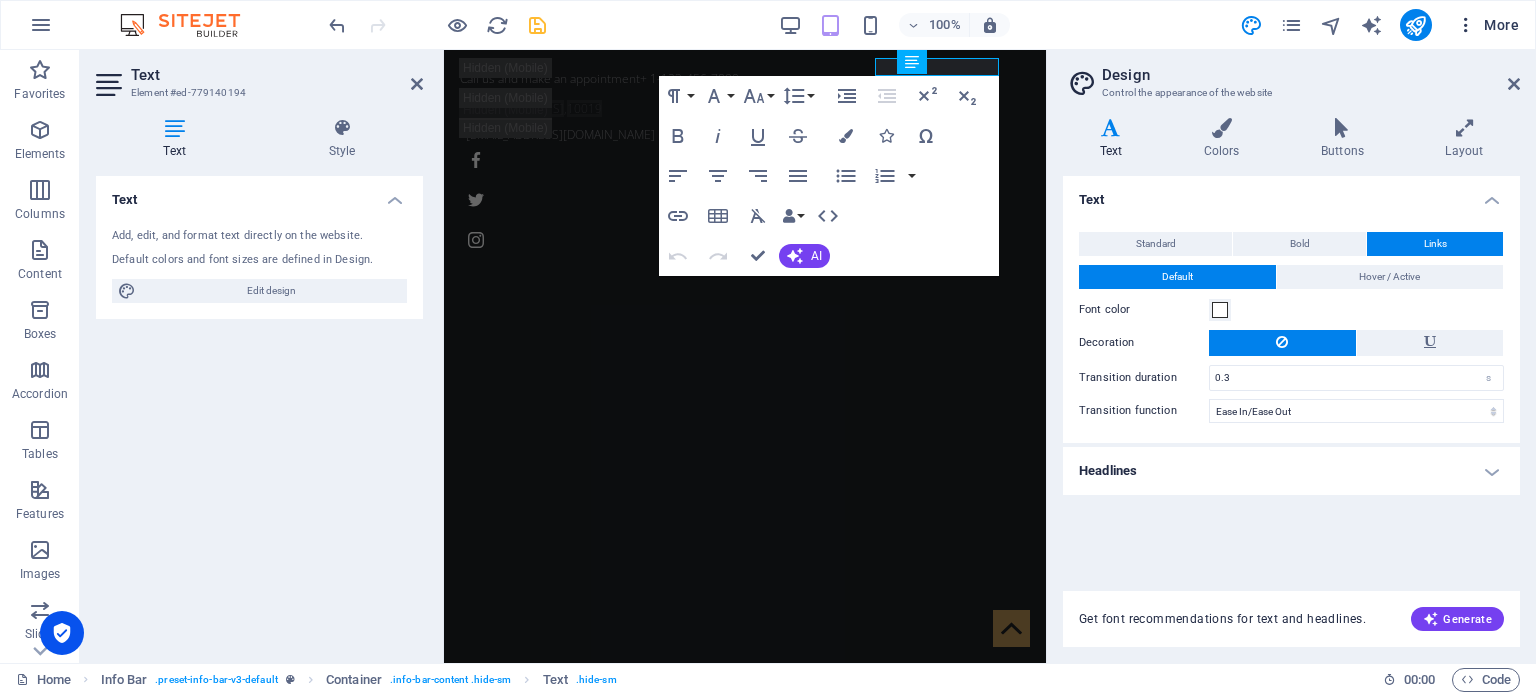 click on "More" at bounding box center (1487, 25) 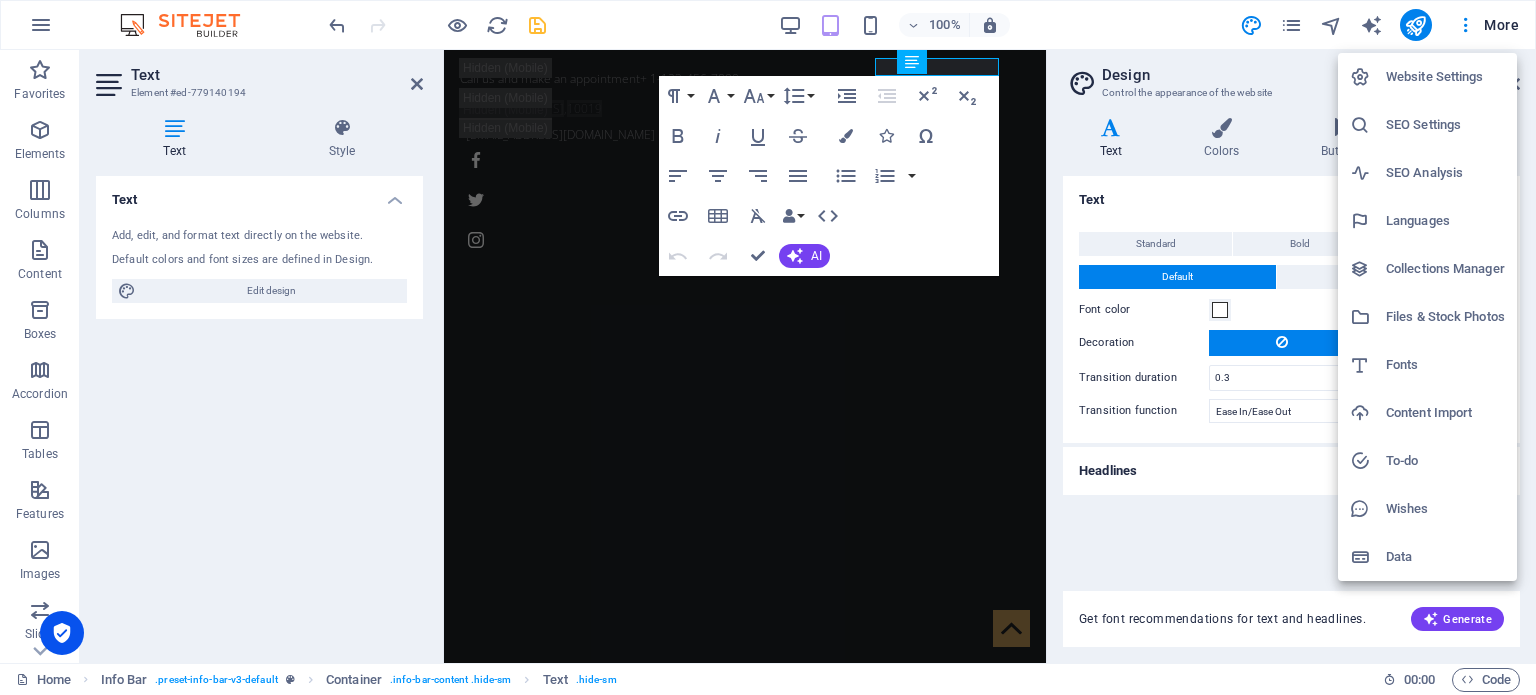 click on "Website Settings" at bounding box center [1445, 77] 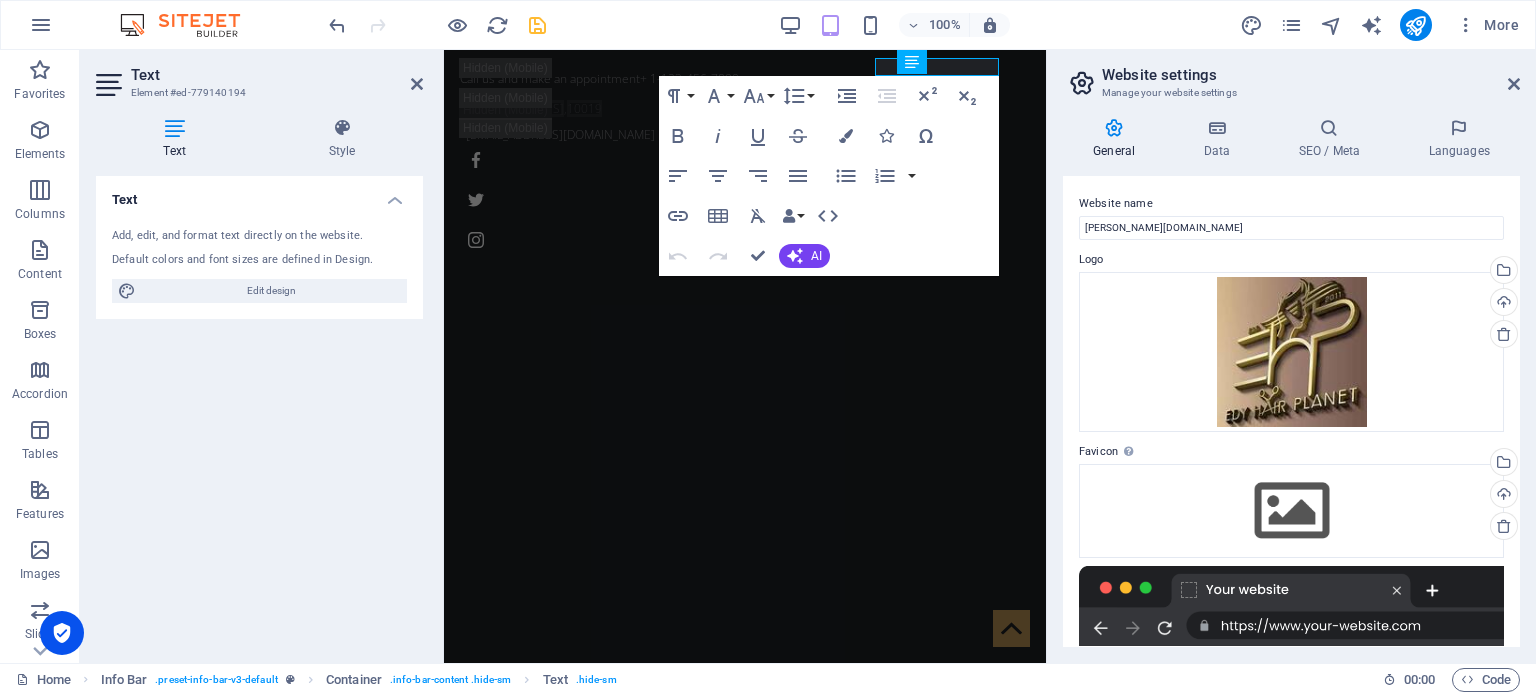 click on "General" at bounding box center (1118, 139) 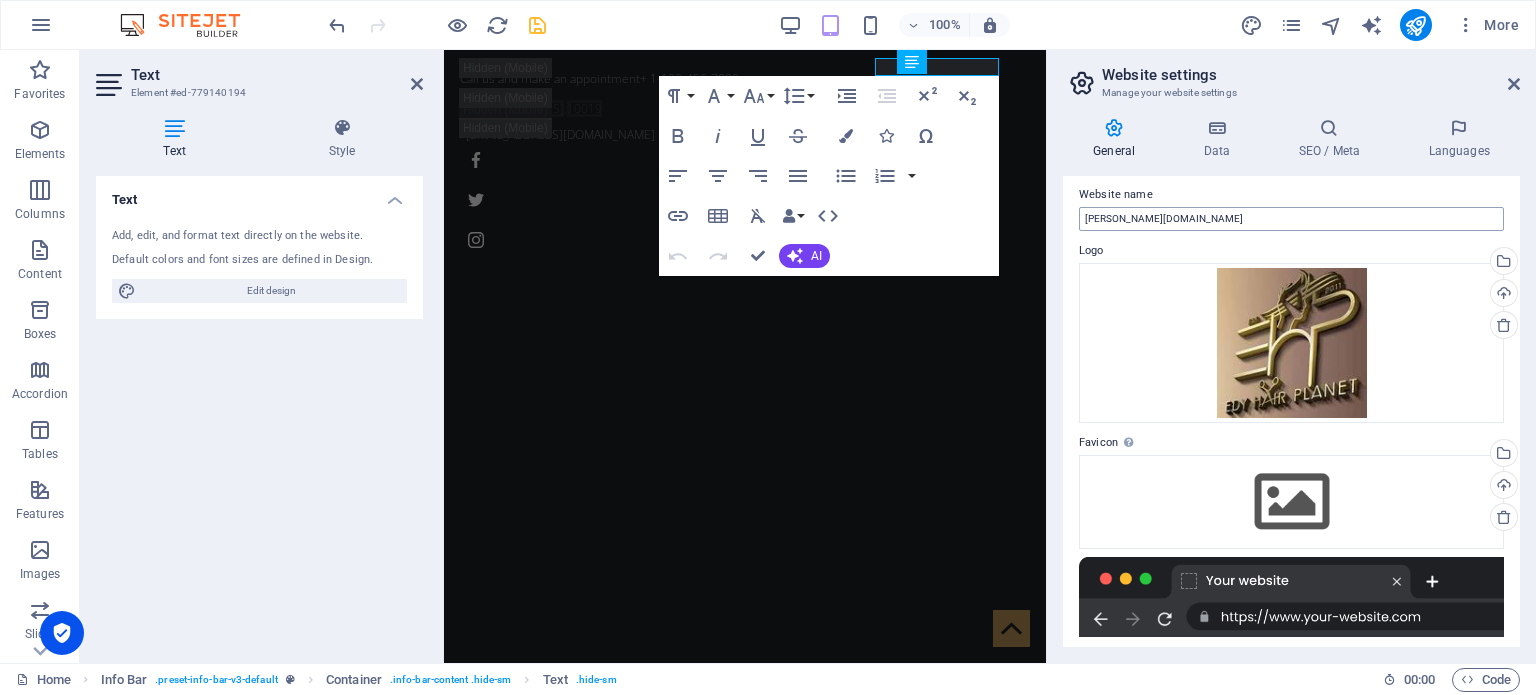 scroll, scrollTop: 0, scrollLeft: 0, axis: both 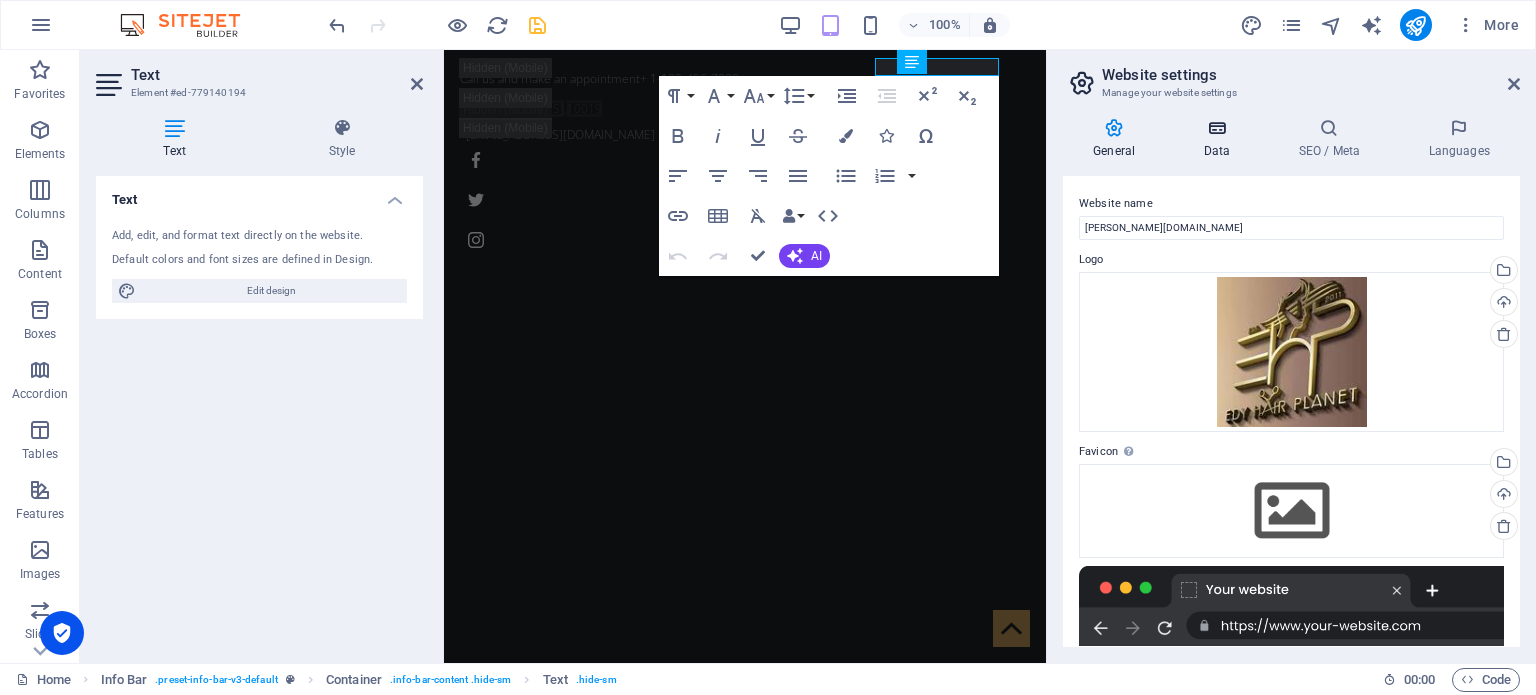 click at bounding box center [1216, 128] 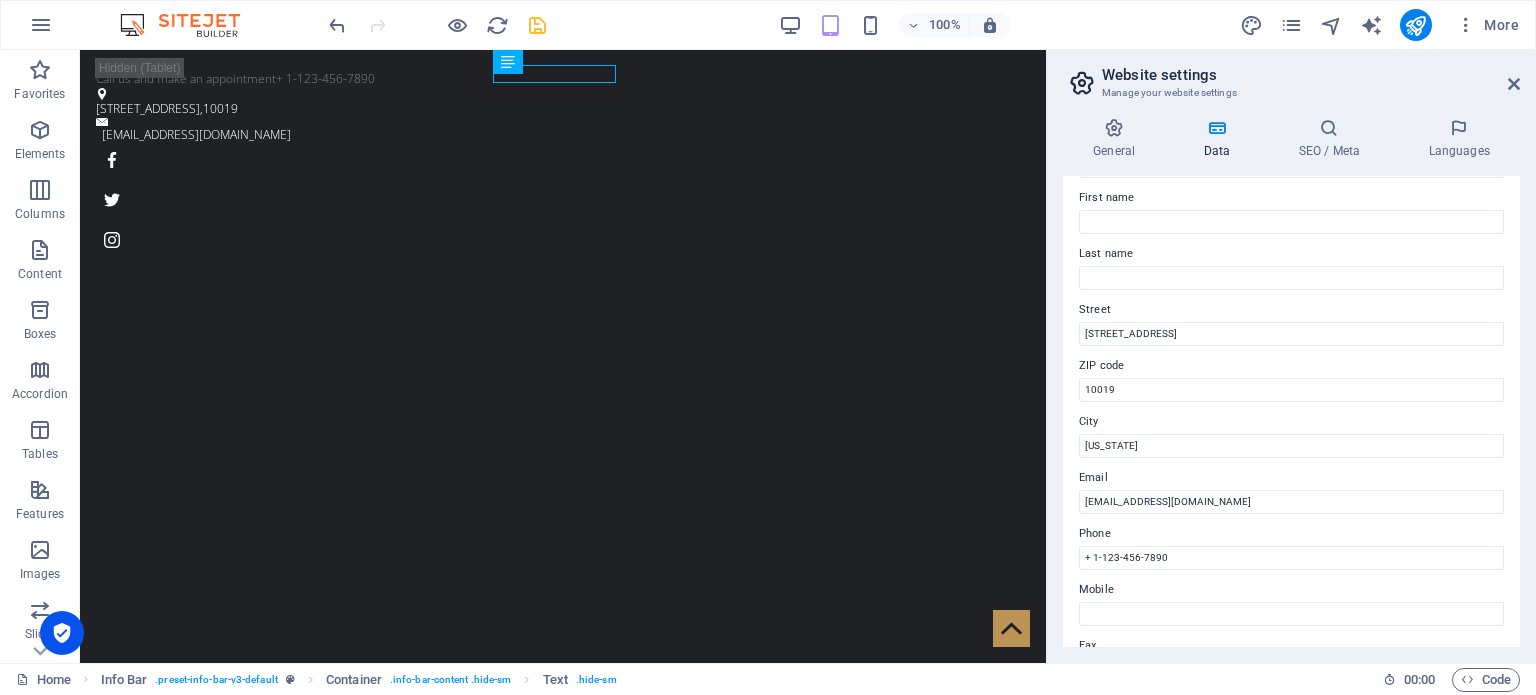 scroll, scrollTop: 200, scrollLeft: 0, axis: vertical 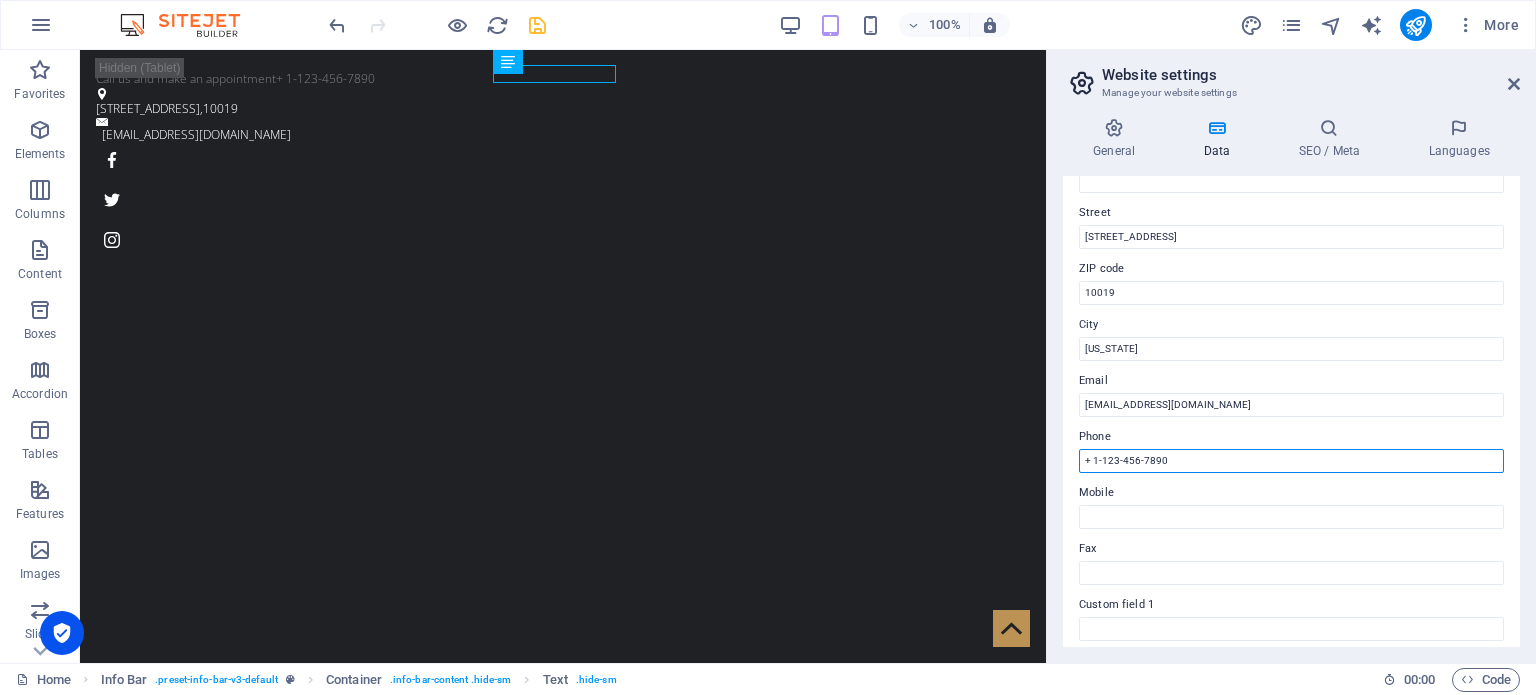 drag, startPoint x: 1262, startPoint y: 509, endPoint x: 1036, endPoint y: 459, distance: 231.4649 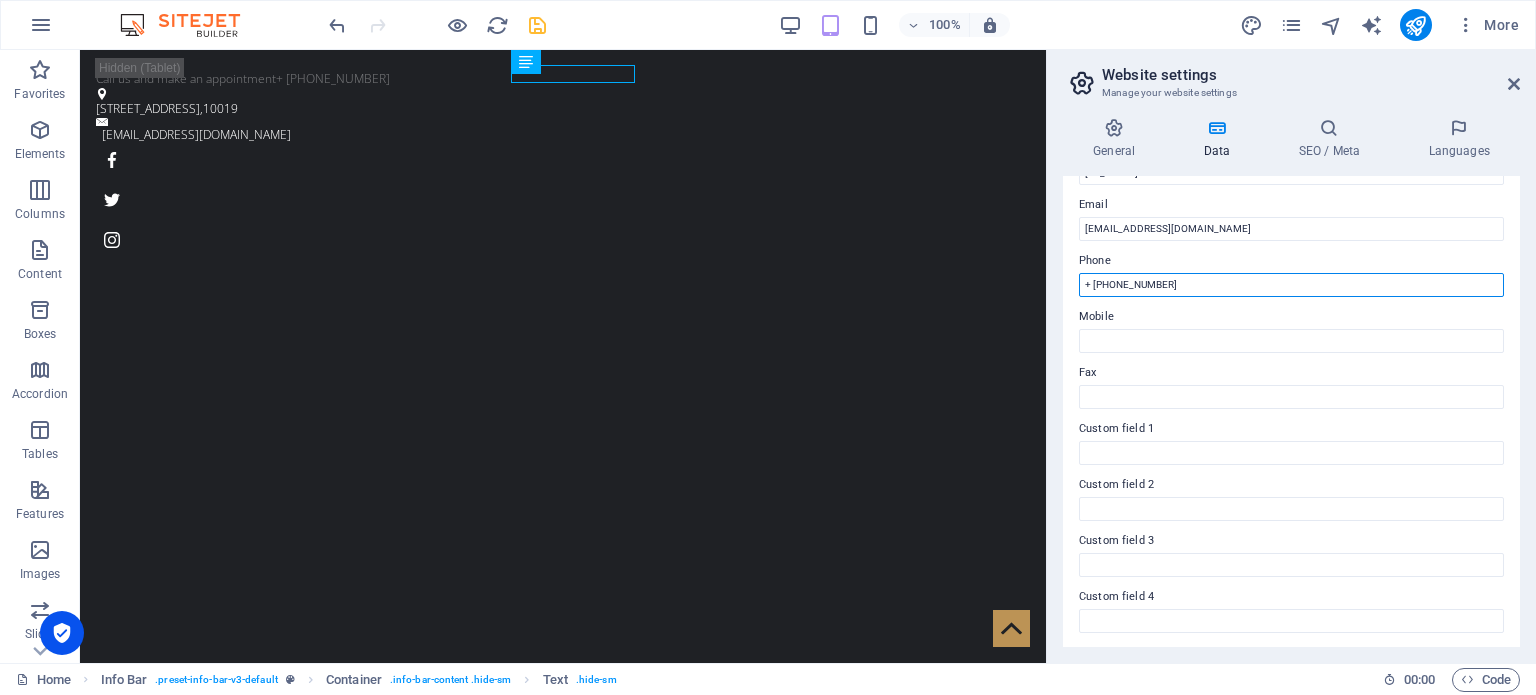scroll, scrollTop: 400, scrollLeft: 0, axis: vertical 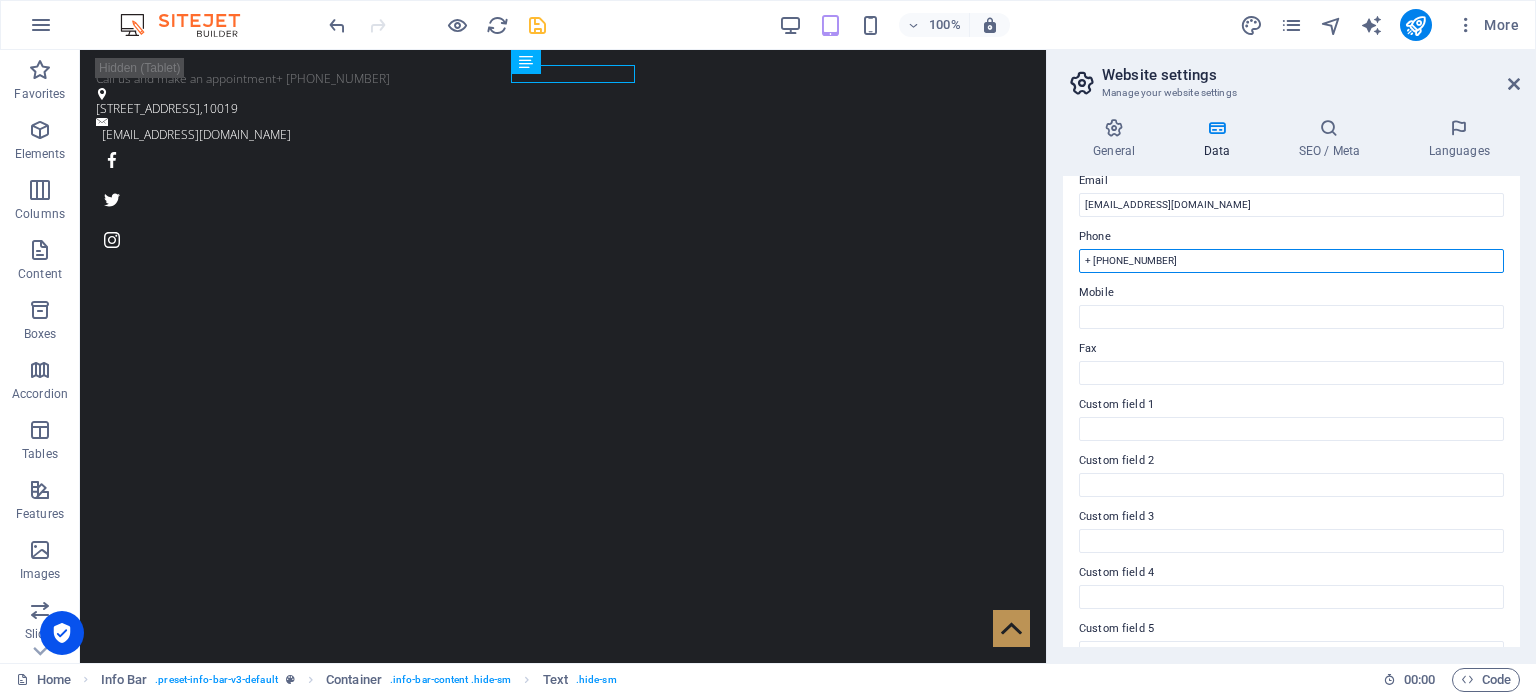 type on "+ [PHONE_NUMBER]" 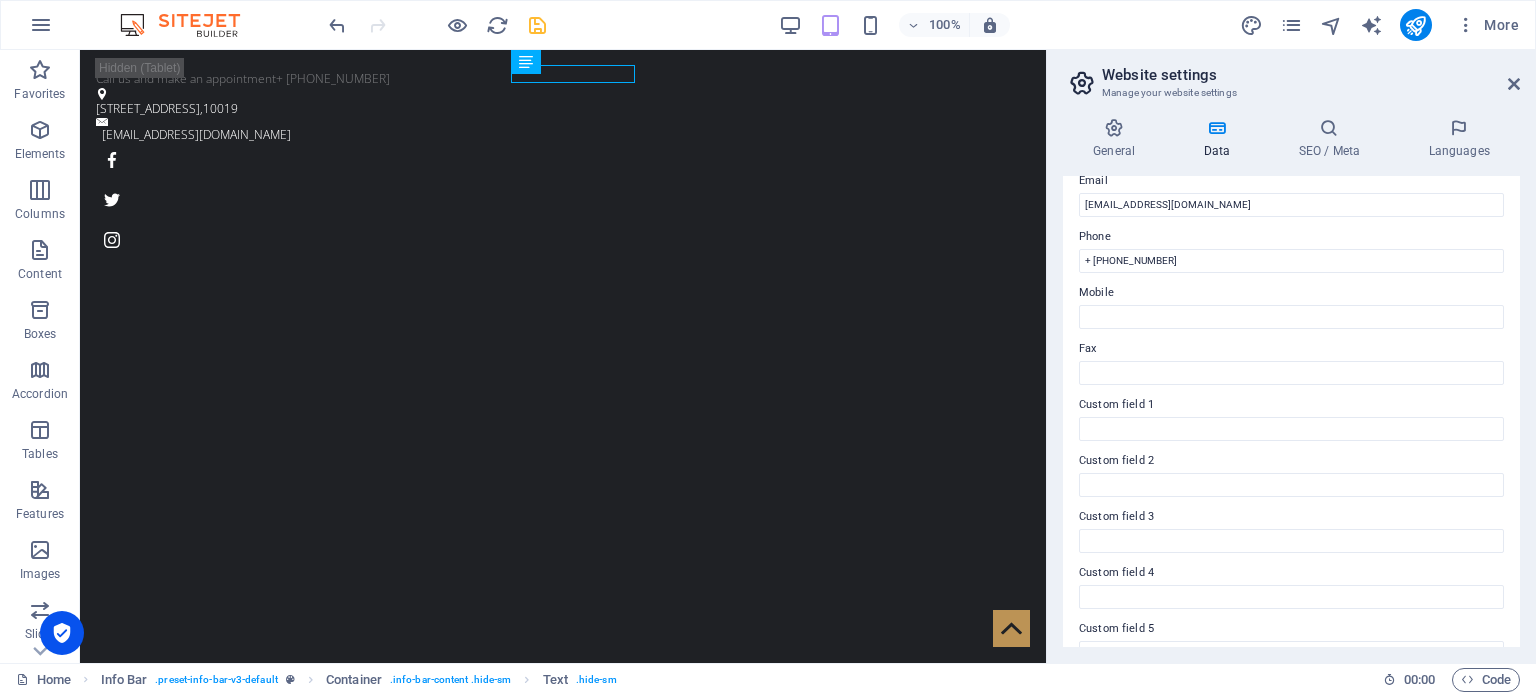 click on "Contact data for this website. This can be used everywhere on the website and will update automatically. Company [PERSON_NAME][DOMAIN_NAME] First name Last name Street [STREET_ADDRESS][US_STATE] Email [EMAIL_ADDRESS][DOMAIN_NAME] Phone + [PHONE_NUMBER] Mobile Fax Custom field 1 Custom field 2 Custom field 3 Custom field 4 Custom field 5 Custom field 6" at bounding box center (1291, 411) 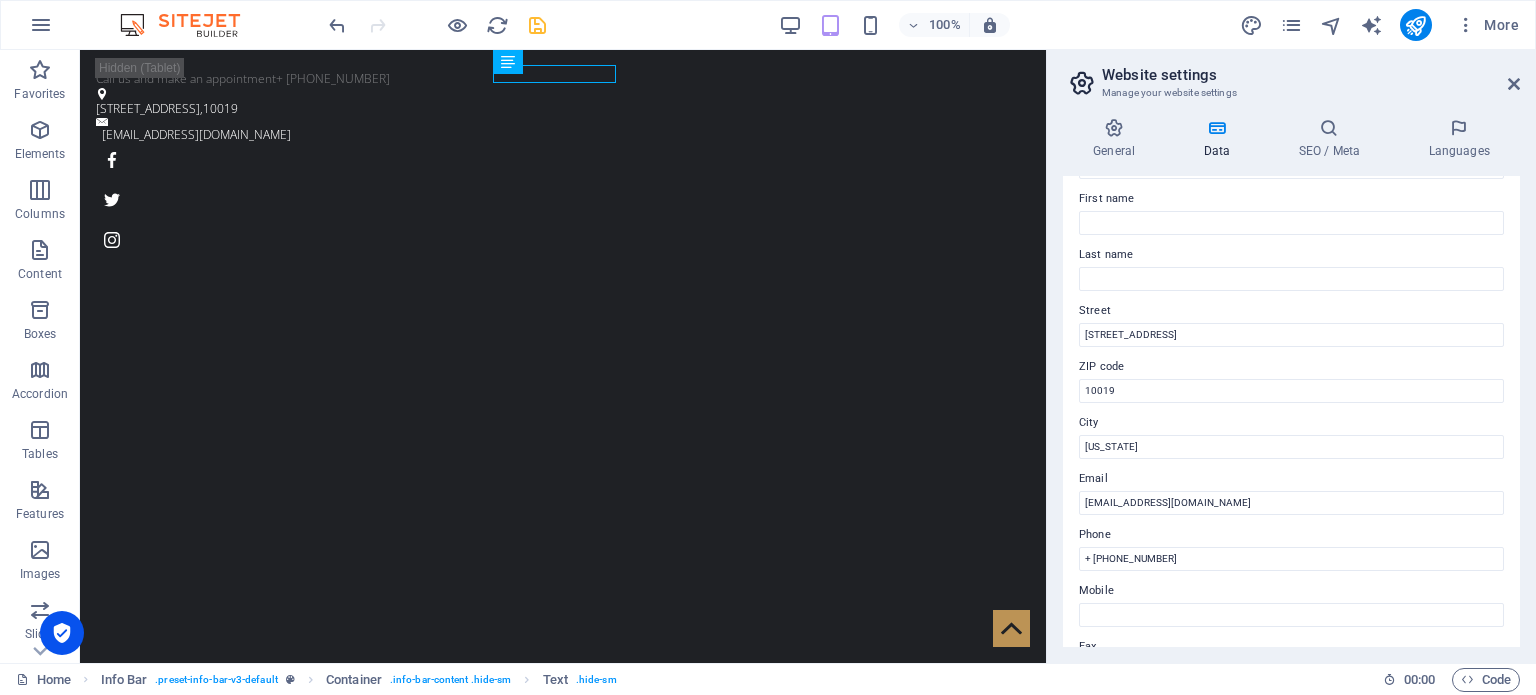 scroll, scrollTop: 100, scrollLeft: 0, axis: vertical 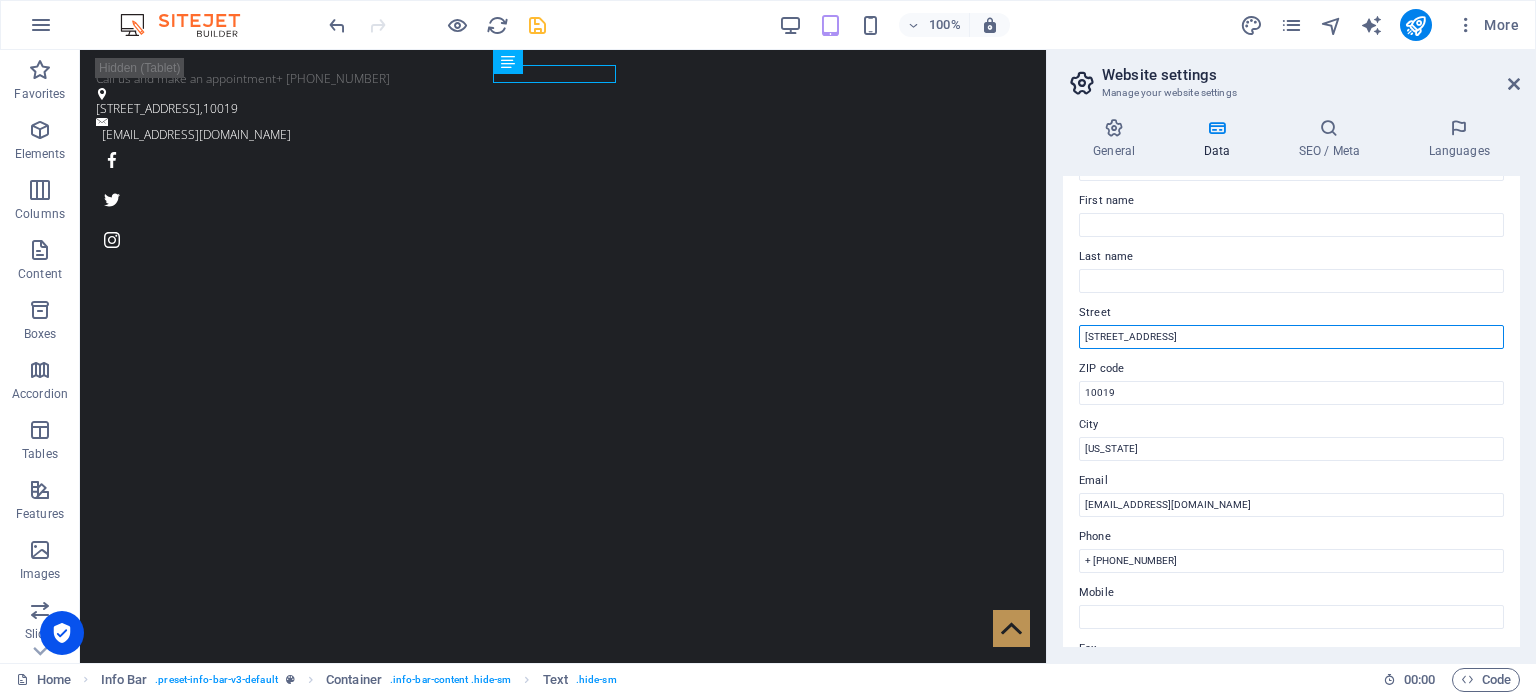 click on "[STREET_ADDRESS]" at bounding box center [1291, 337] 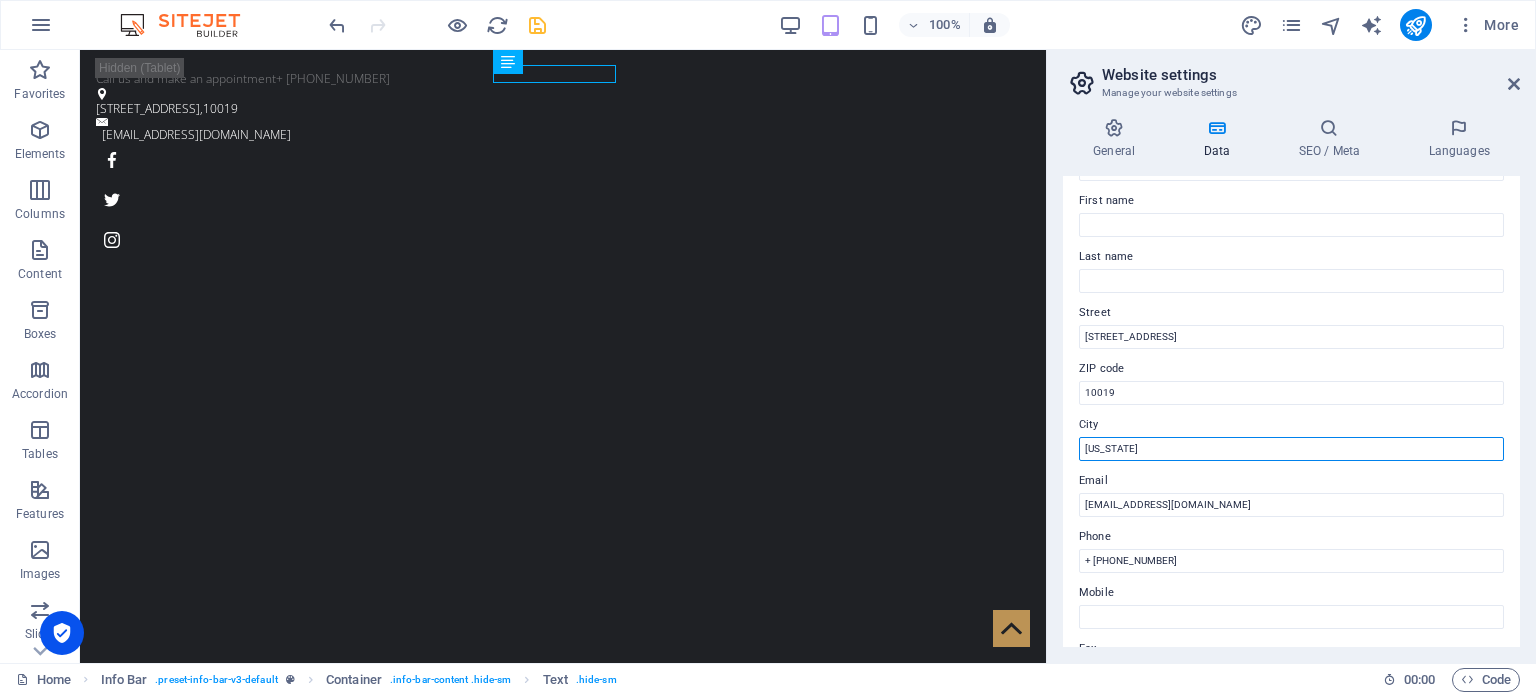 drag, startPoint x: 1227, startPoint y: 499, endPoint x: 1036, endPoint y: 450, distance: 197.1852 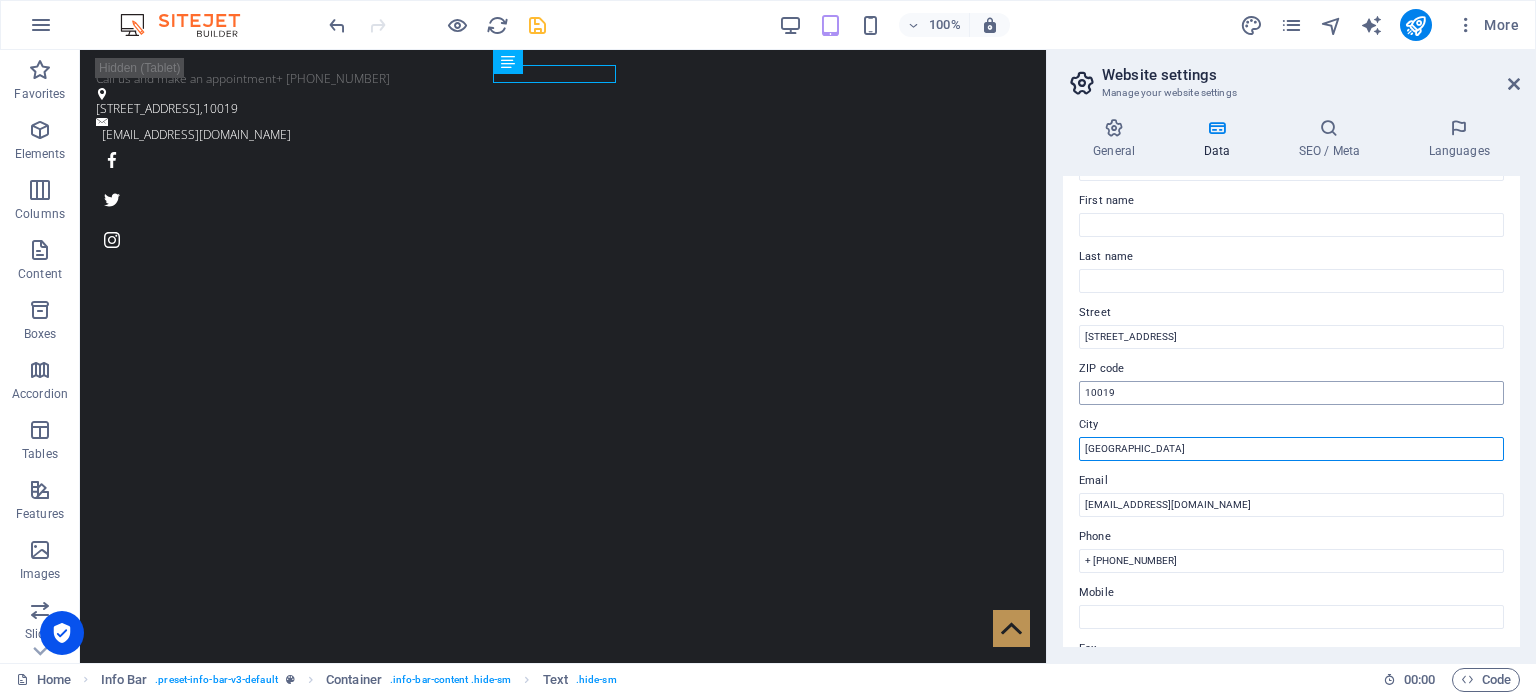 type on "[GEOGRAPHIC_DATA]" 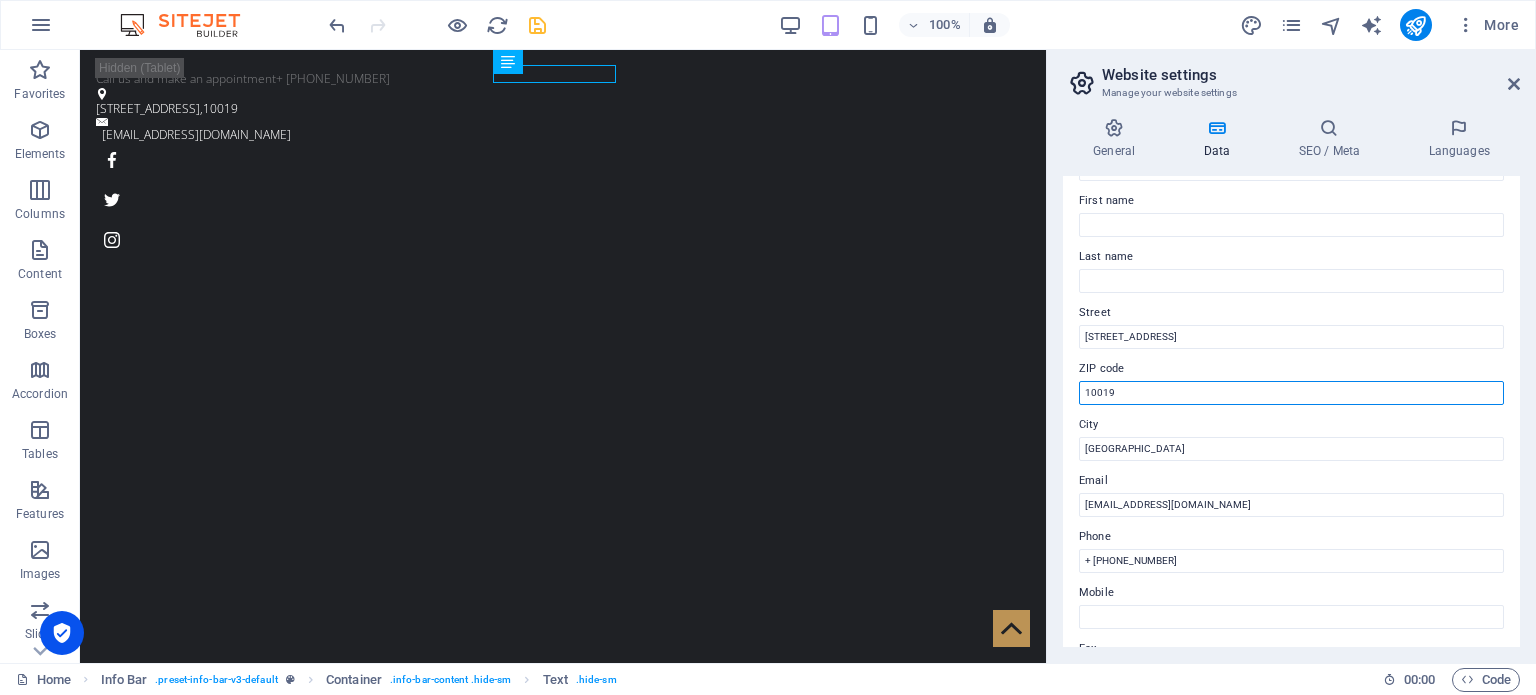 click on "10019" at bounding box center [1291, 393] 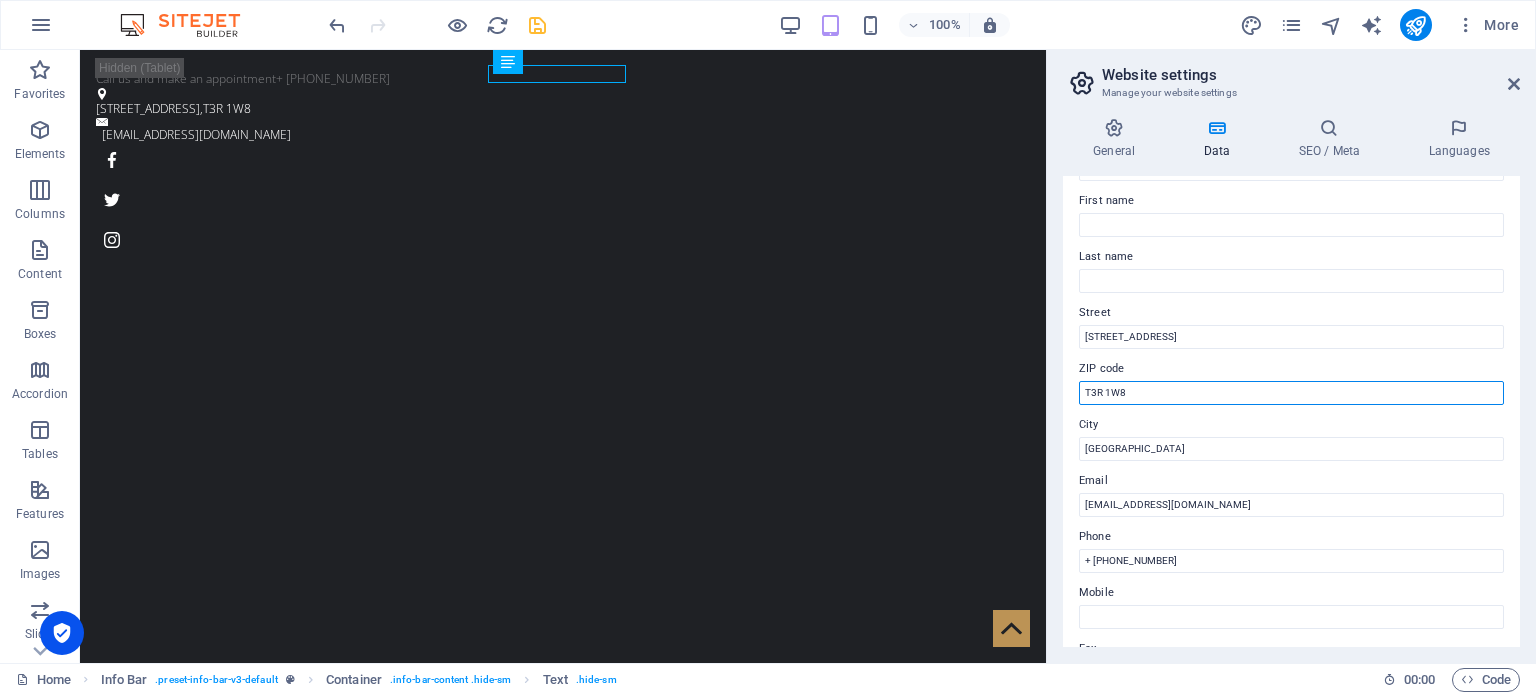 drag, startPoint x: 1136, startPoint y: 387, endPoint x: 1055, endPoint y: 394, distance: 81.3019 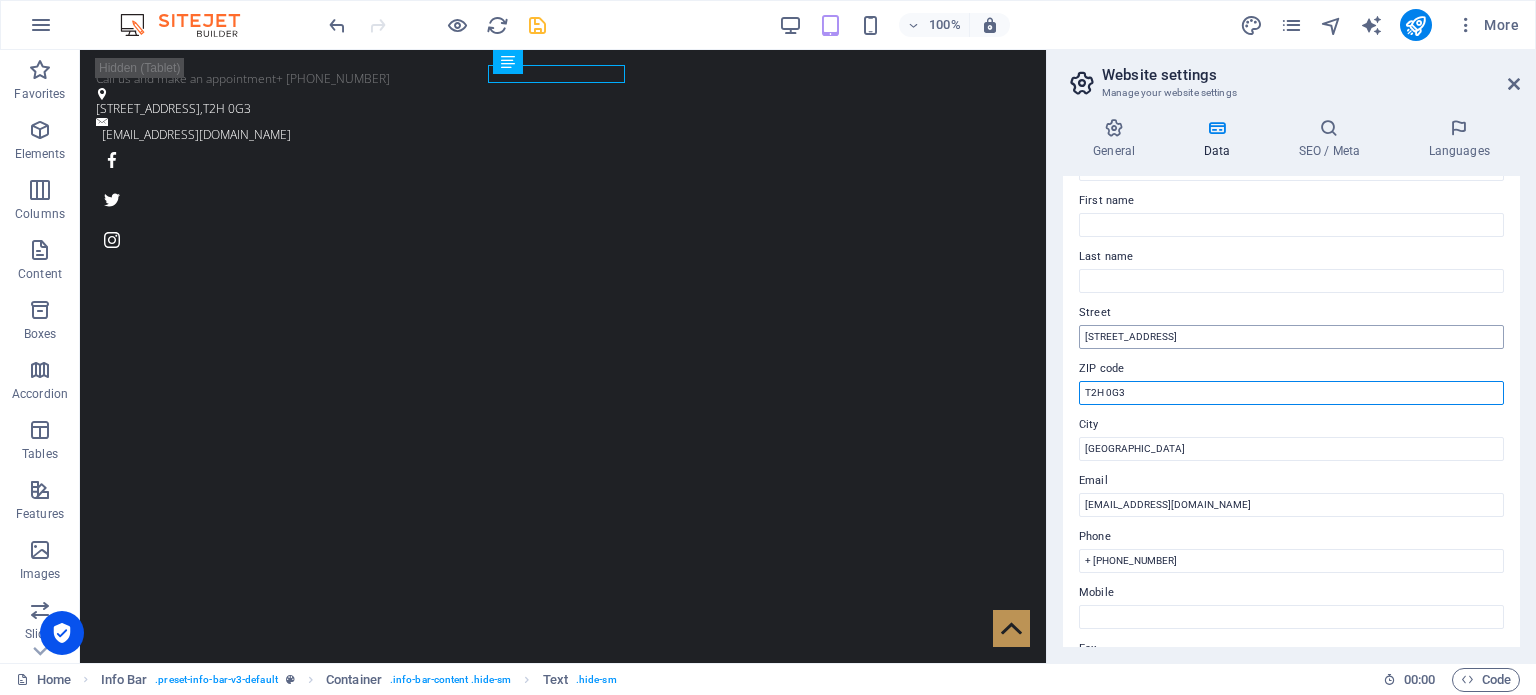 type on "T2H 0G3" 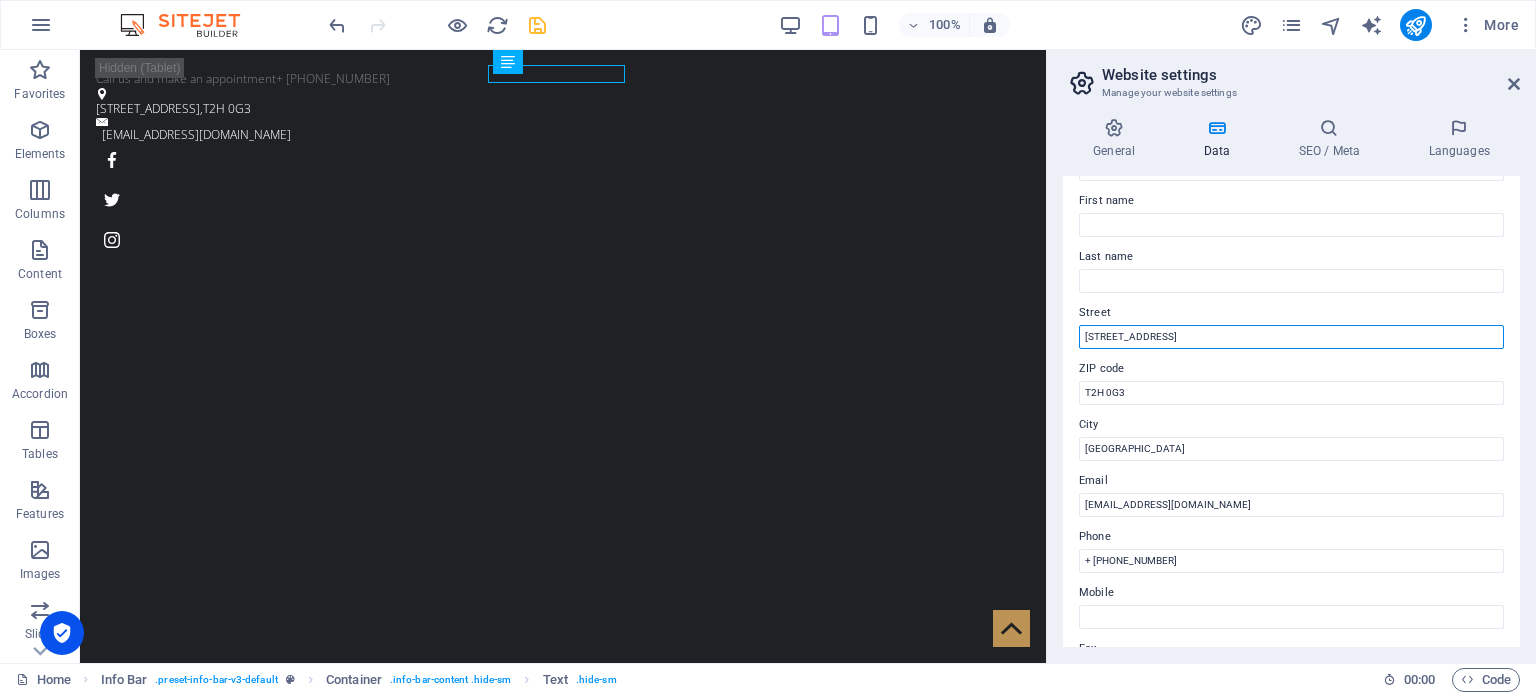 click on "[STREET_ADDRESS]" at bounding box center [1291, 337] 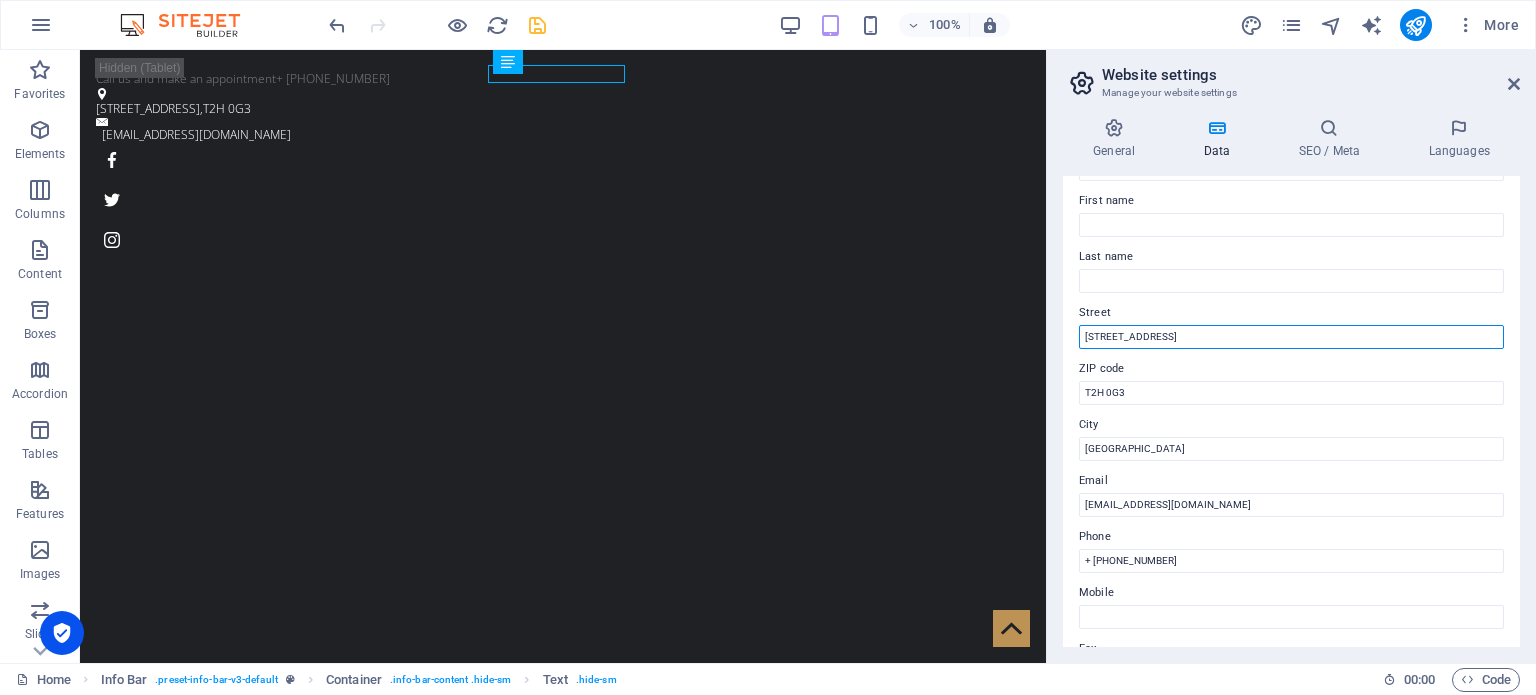 drag, startPoint x: 1173, startPoint y: 336, endPoint x: 1045, endPoint y: 336, distance: 128 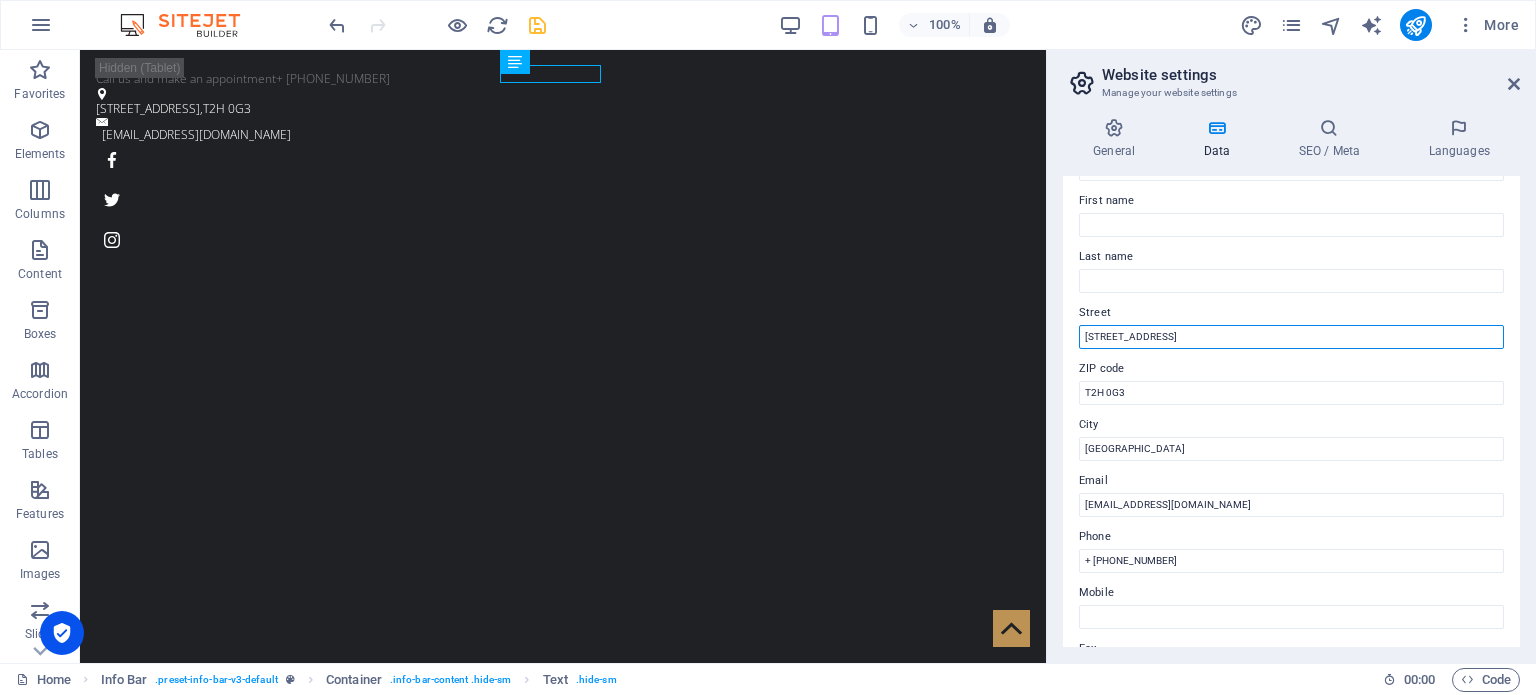 type on "[STREET_ADDRESS]" 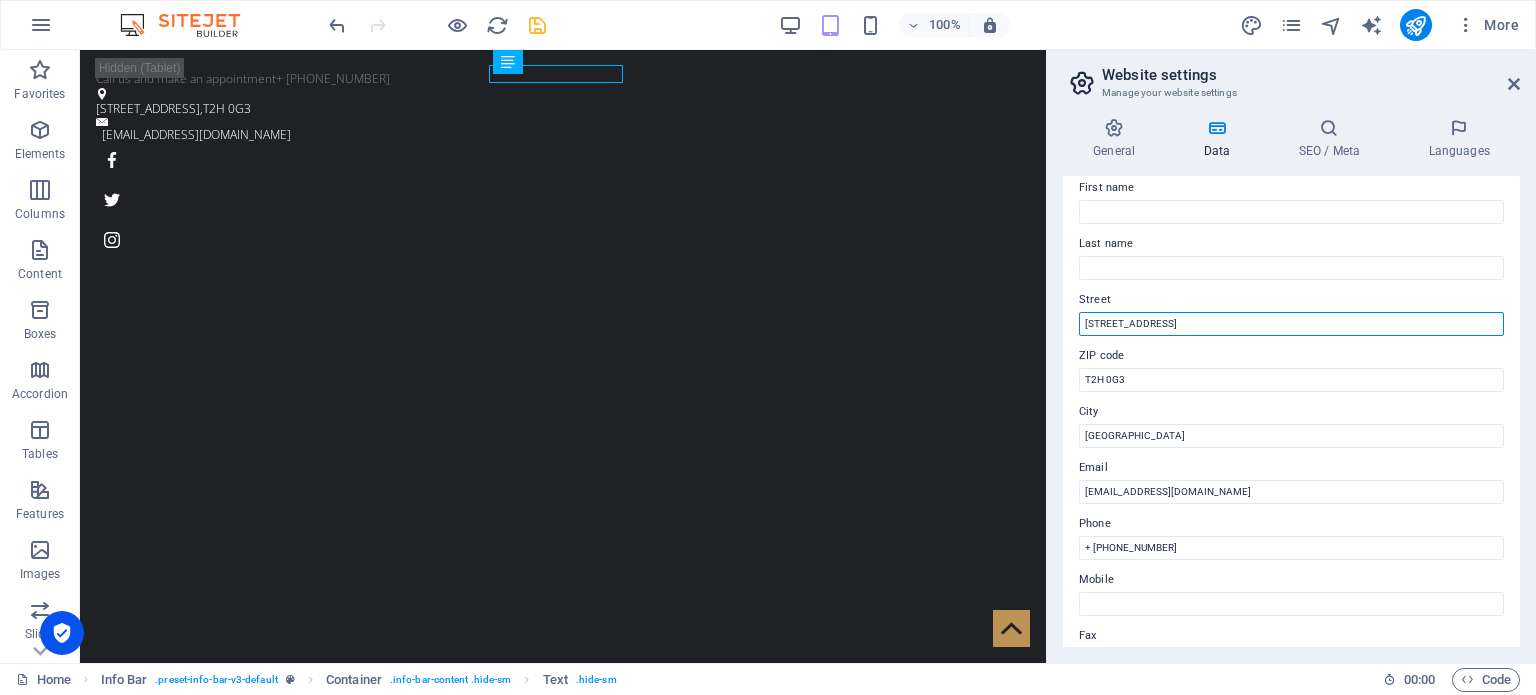 scroll, scrollTop: 0, scrollLeft: 0, axis: both 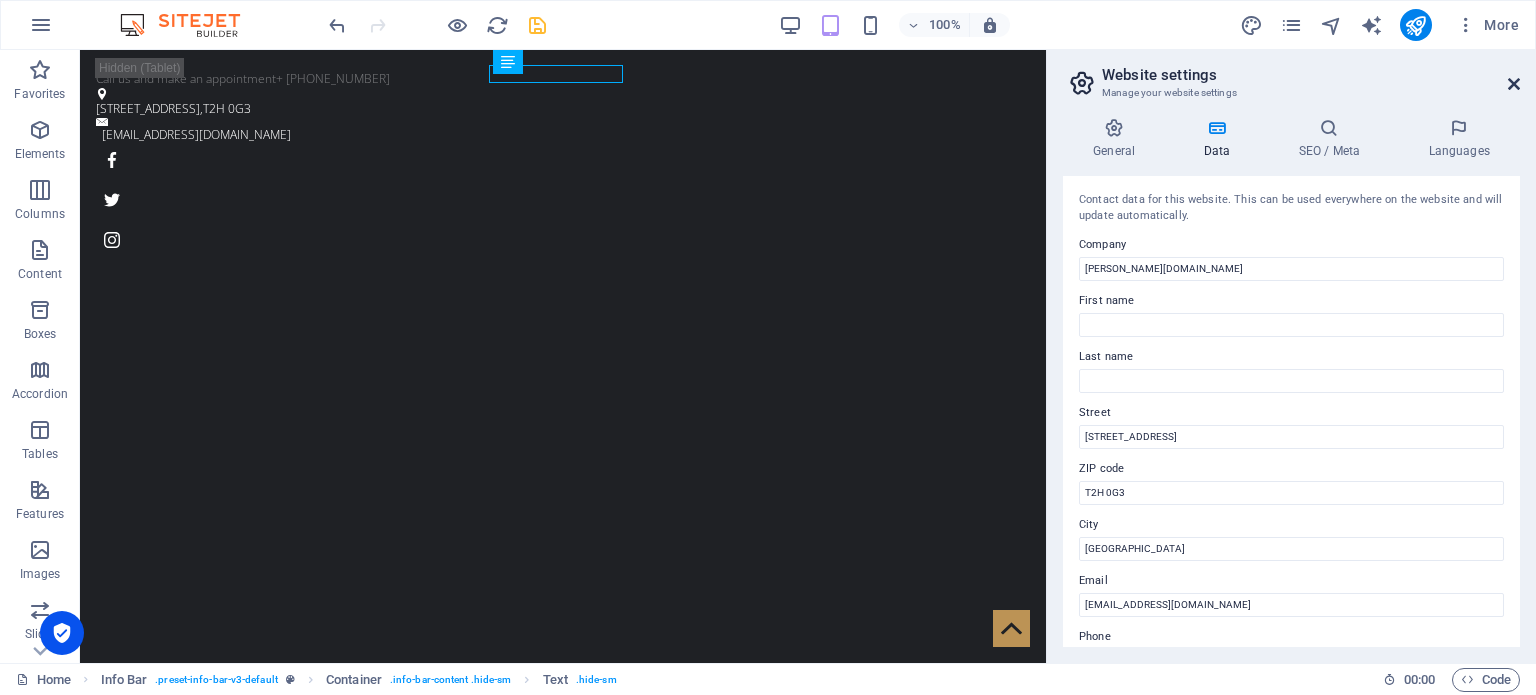 click at bounding box center [1514, 84] 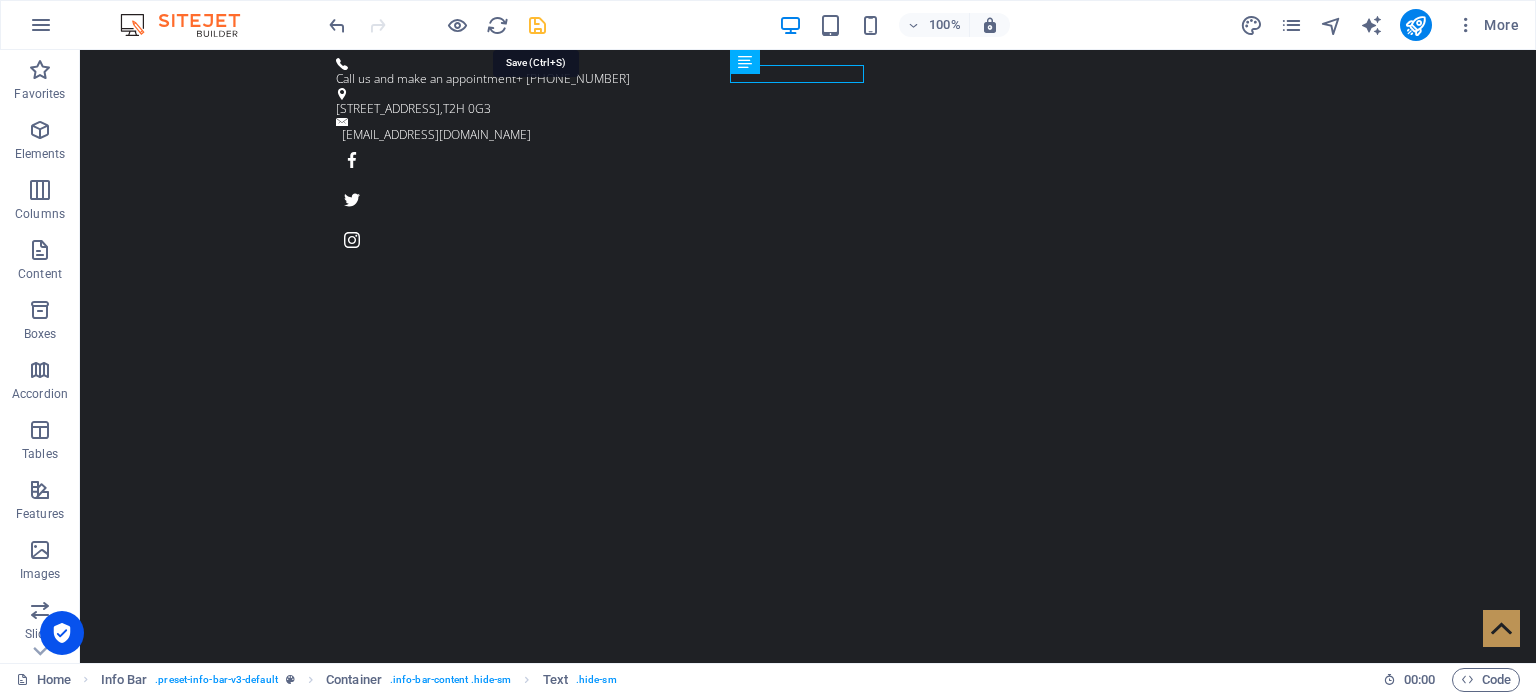 click at bounding box center (537, 25) 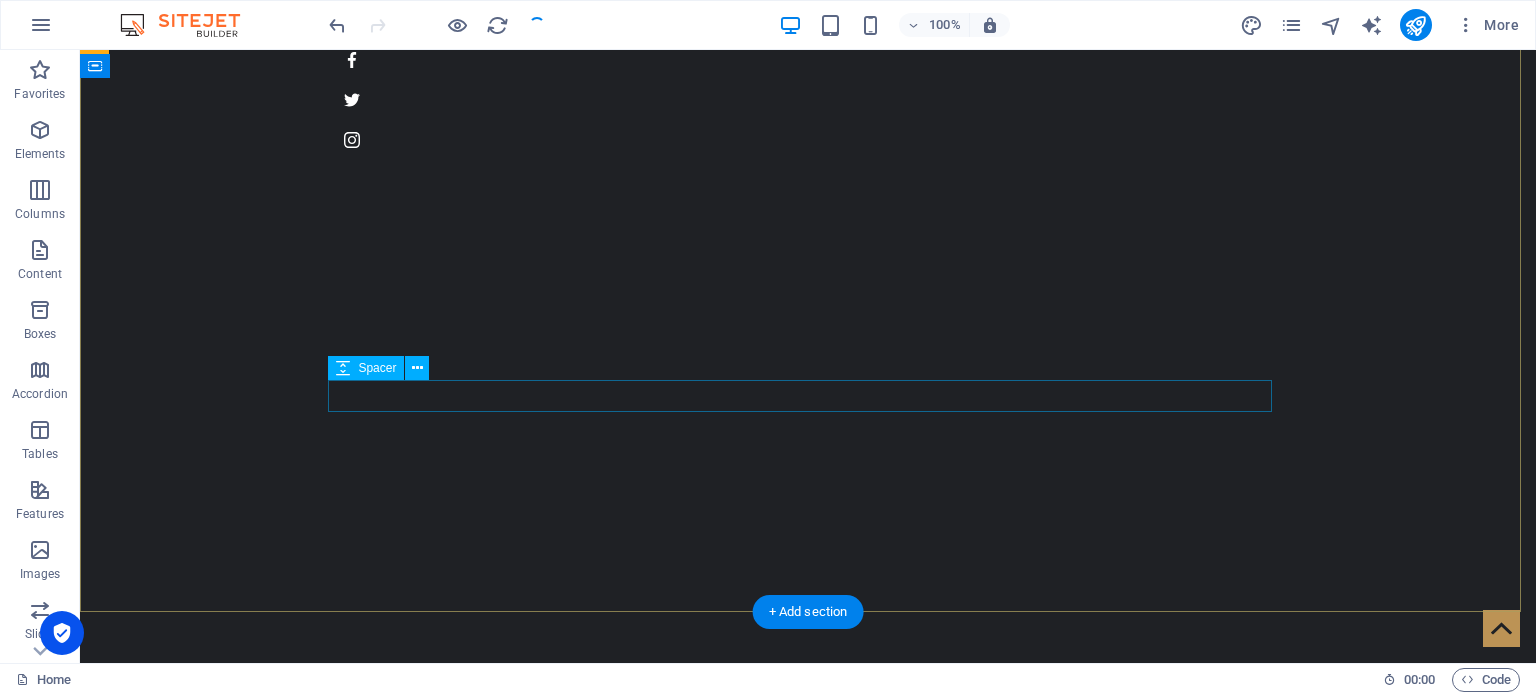 scroll, scrollTop: 0, scrollLeft: 0, axis: both 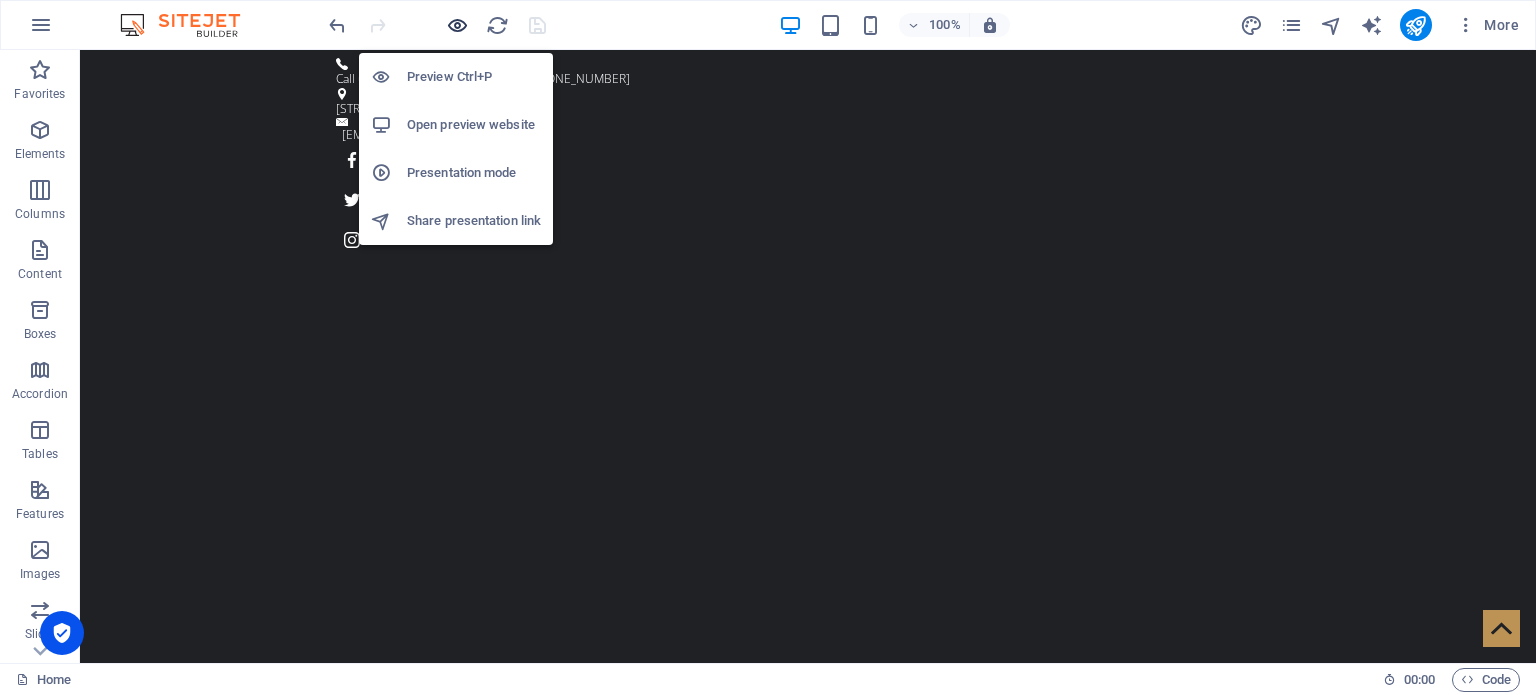 click at bounding box center [457, 25] 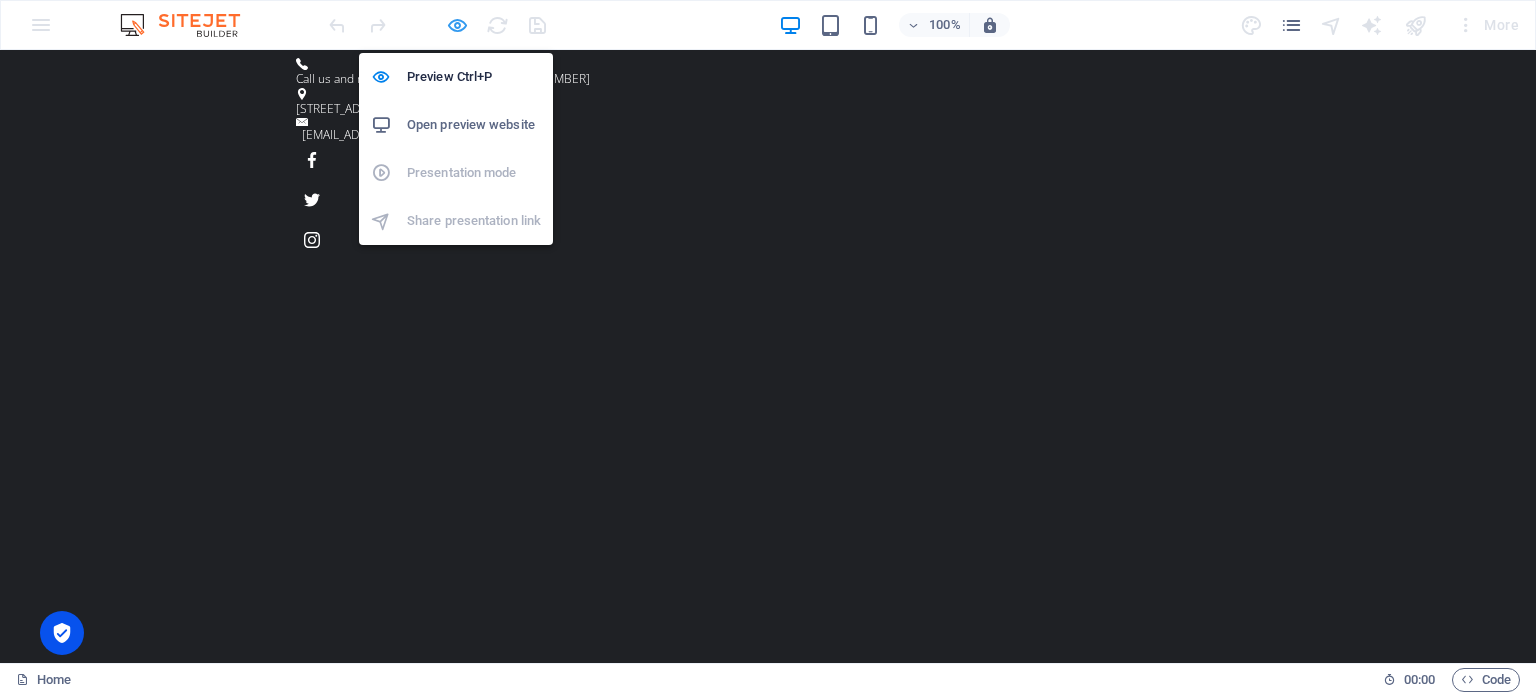click at bounding box center (457, 25) 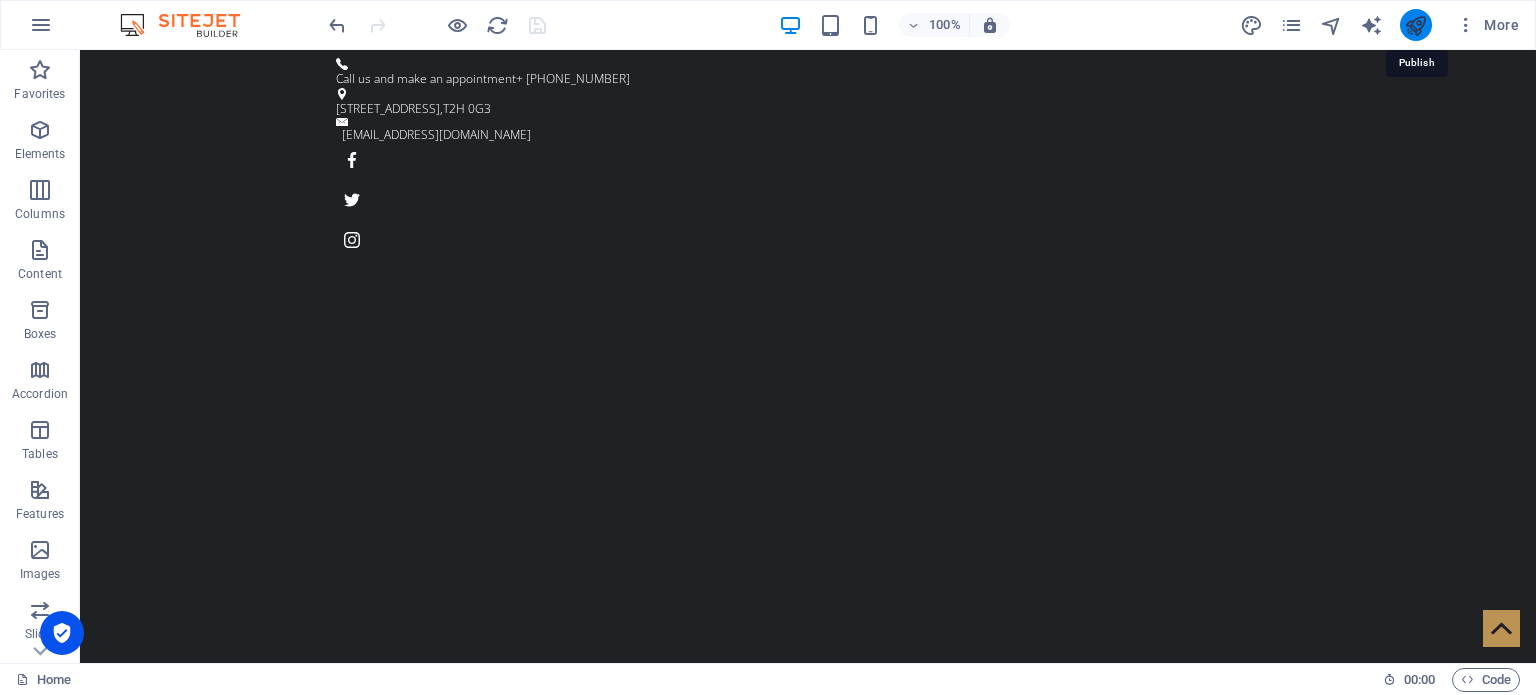 click at bounding box center [1415, 25] 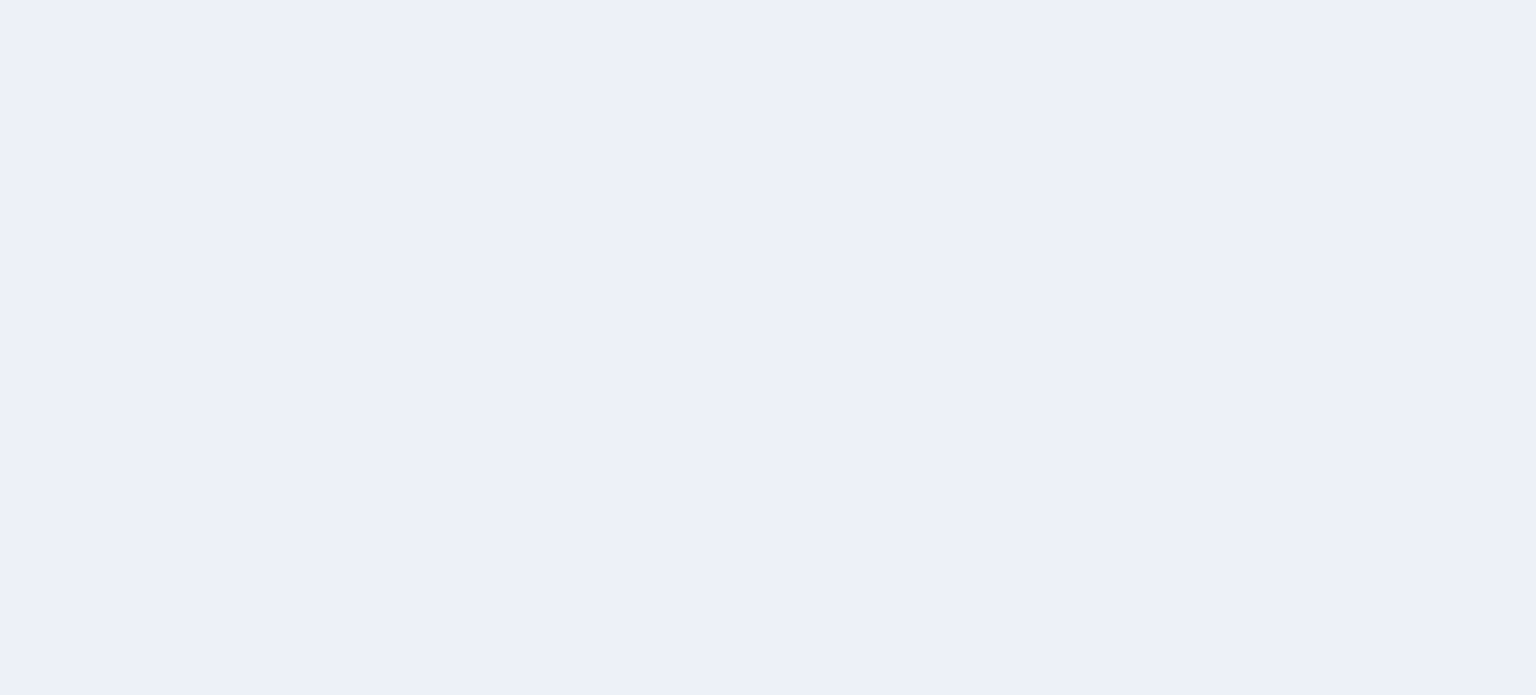 scroll, scrollTop: 0, scrollLeft: 0, axis: both 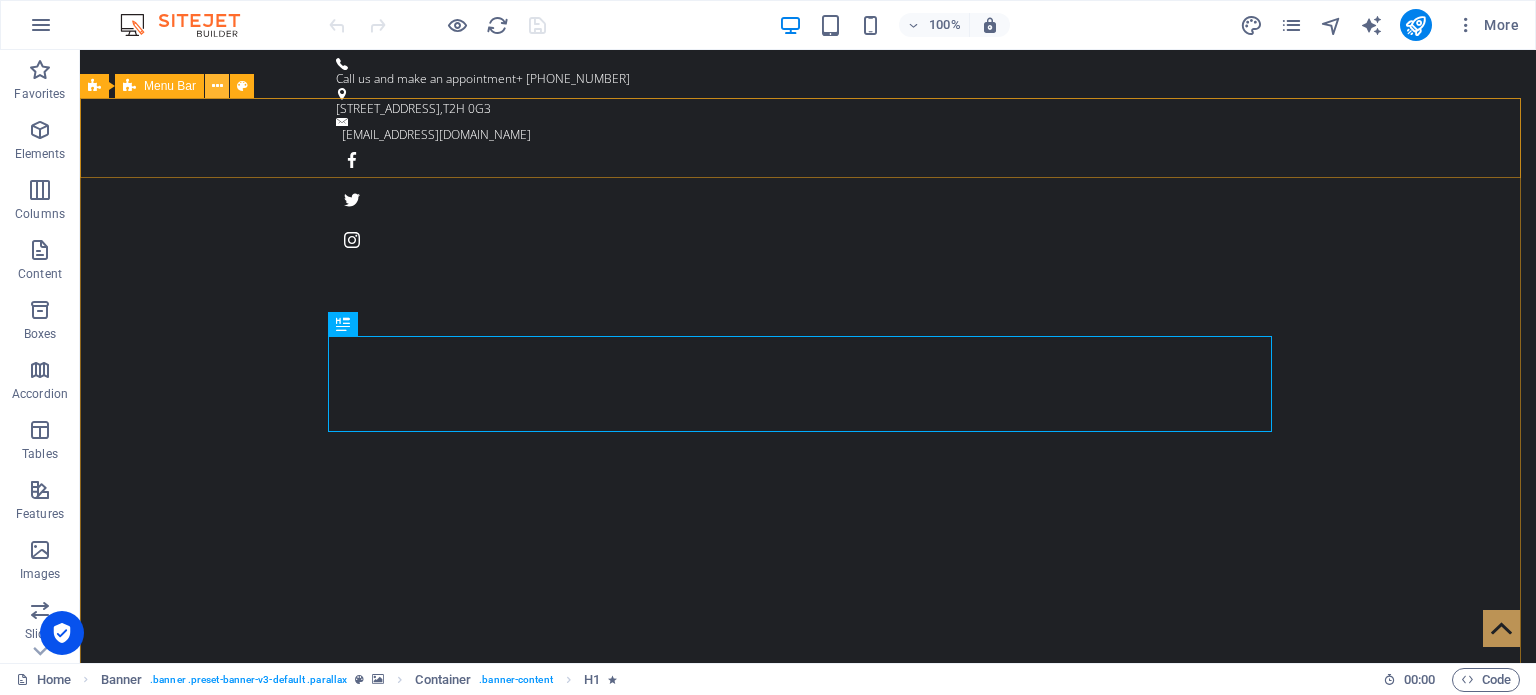 click at bounding box center (217, 86) 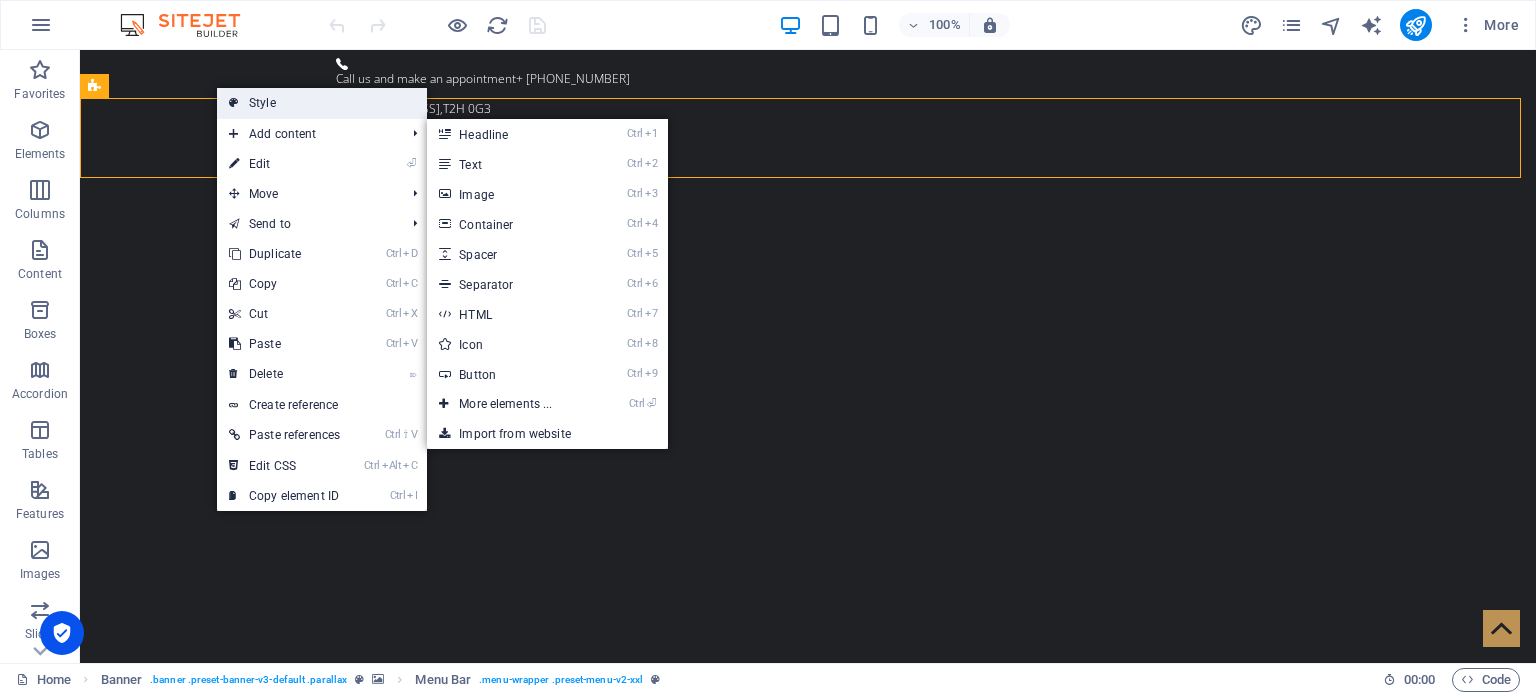 click on "Style" at bounding box center [322, 103] 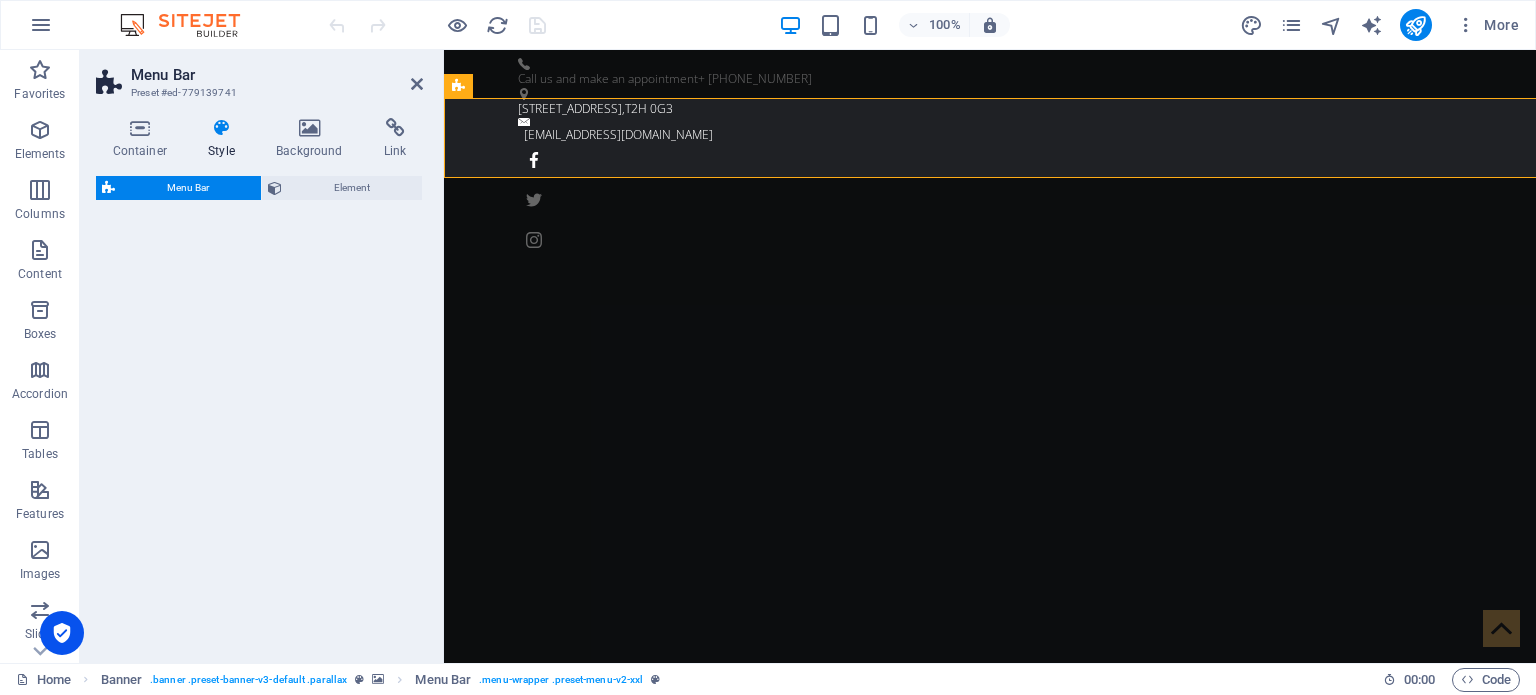 select on "rem" 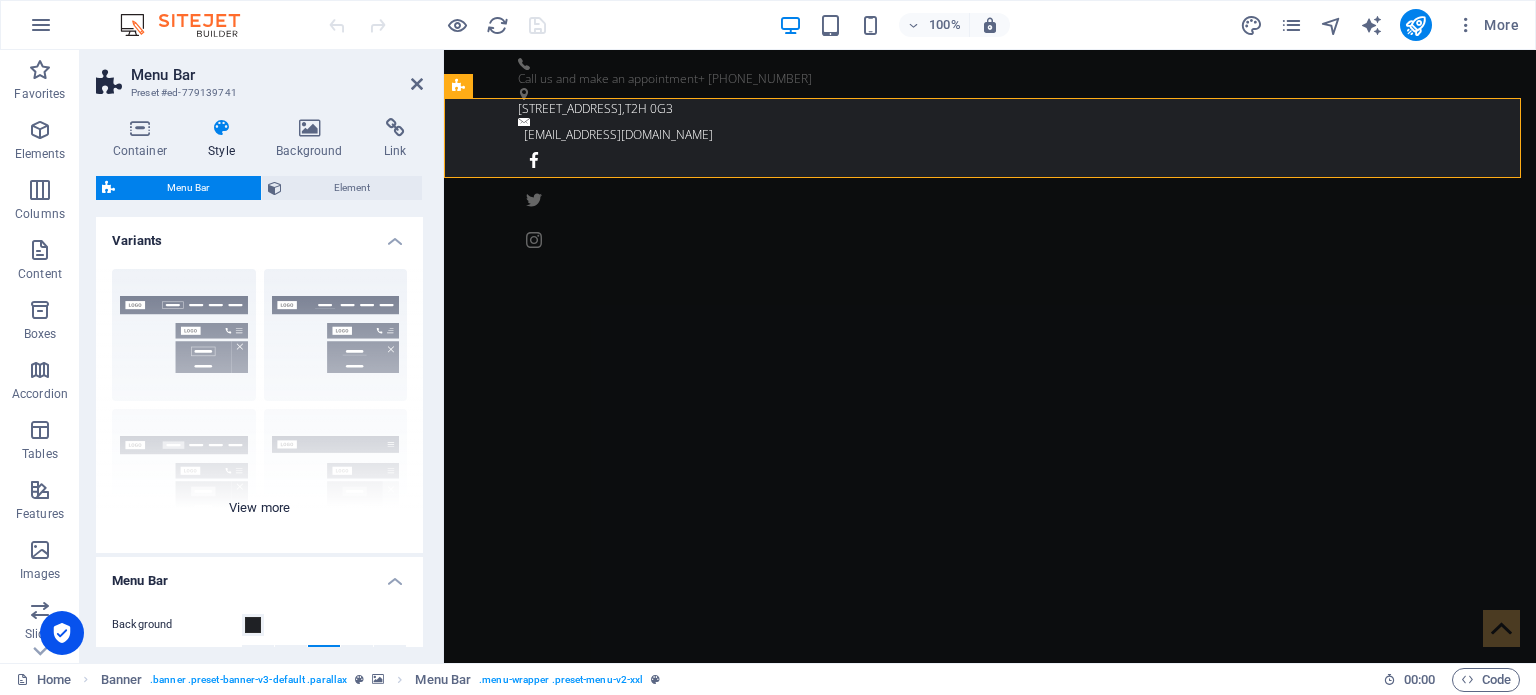 click on "Border Centered Default Fixed Loki Trigger Wide XXL" at bounding box center (259, 403) 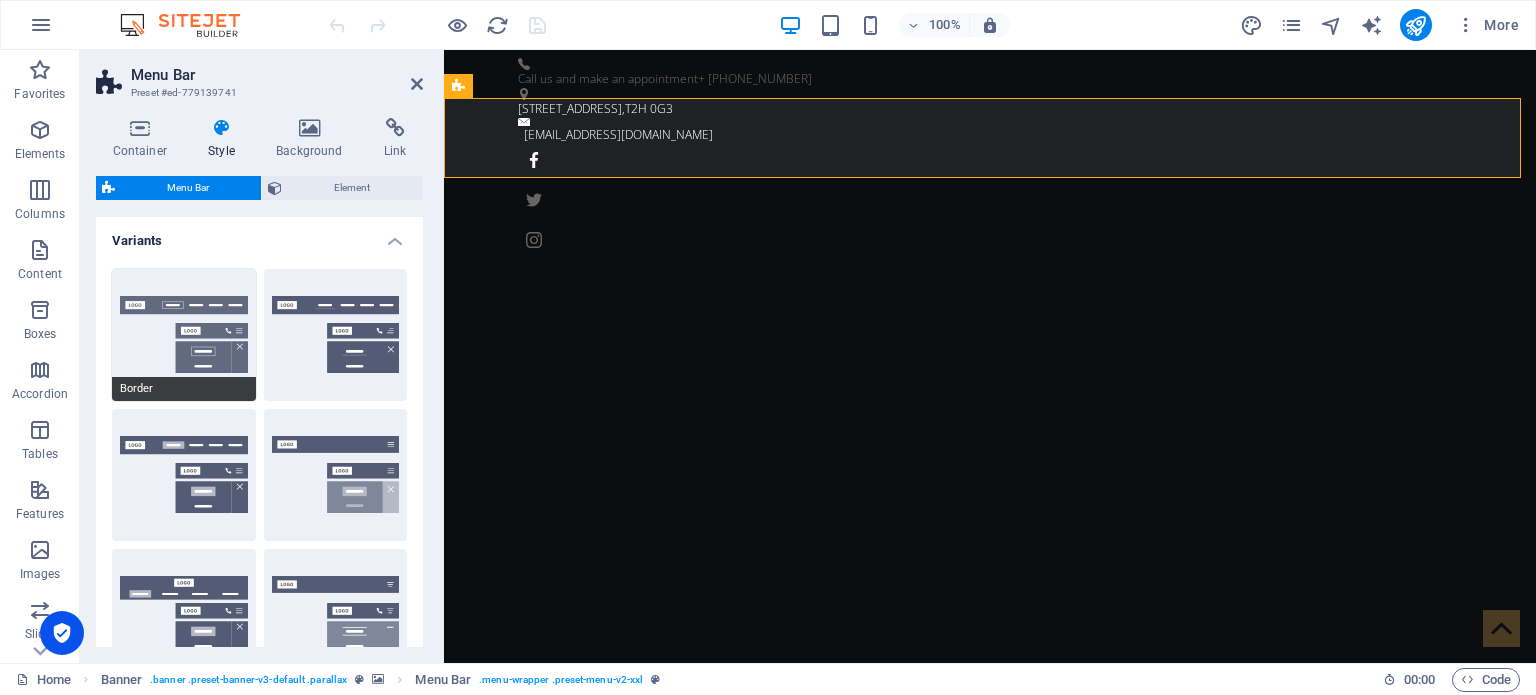 click on "Border" at bounding box center [184, 335] 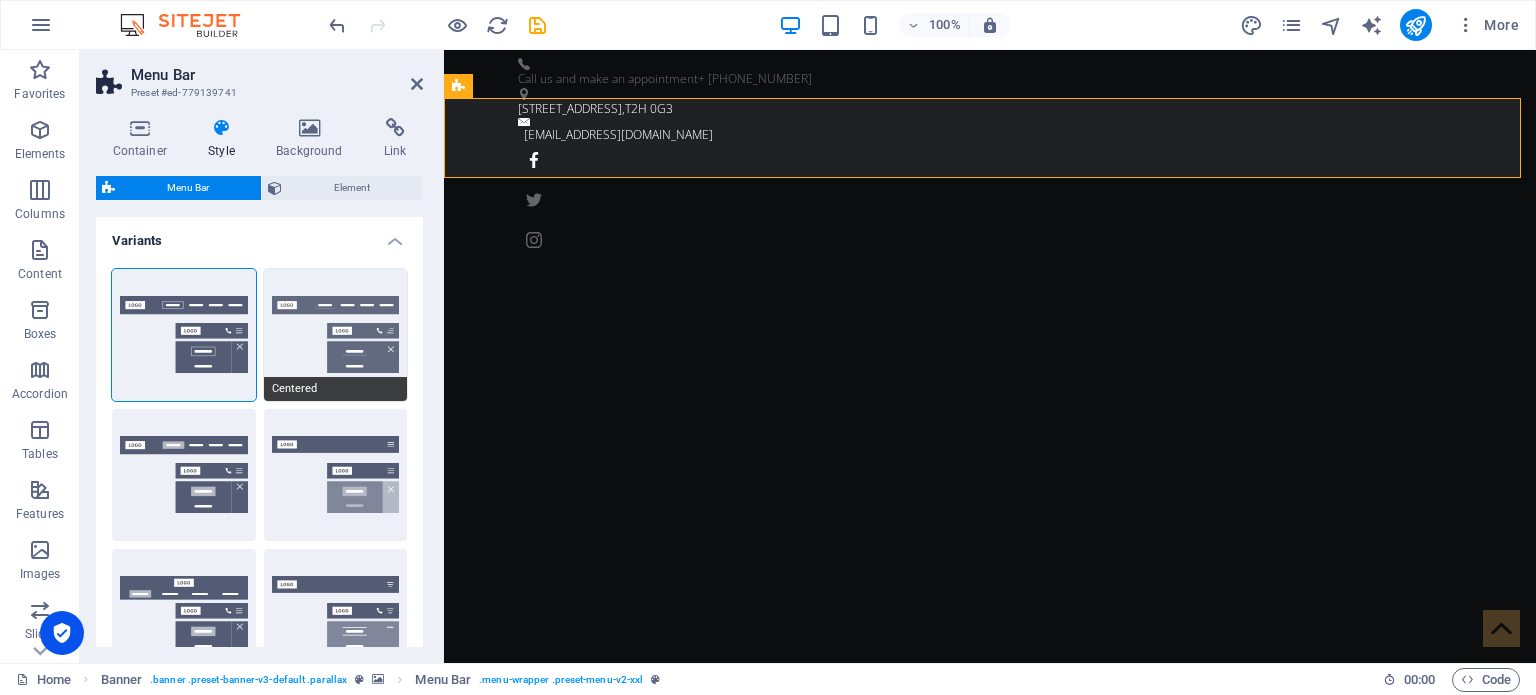 click on "Centered" at bounding box center [336, 335] 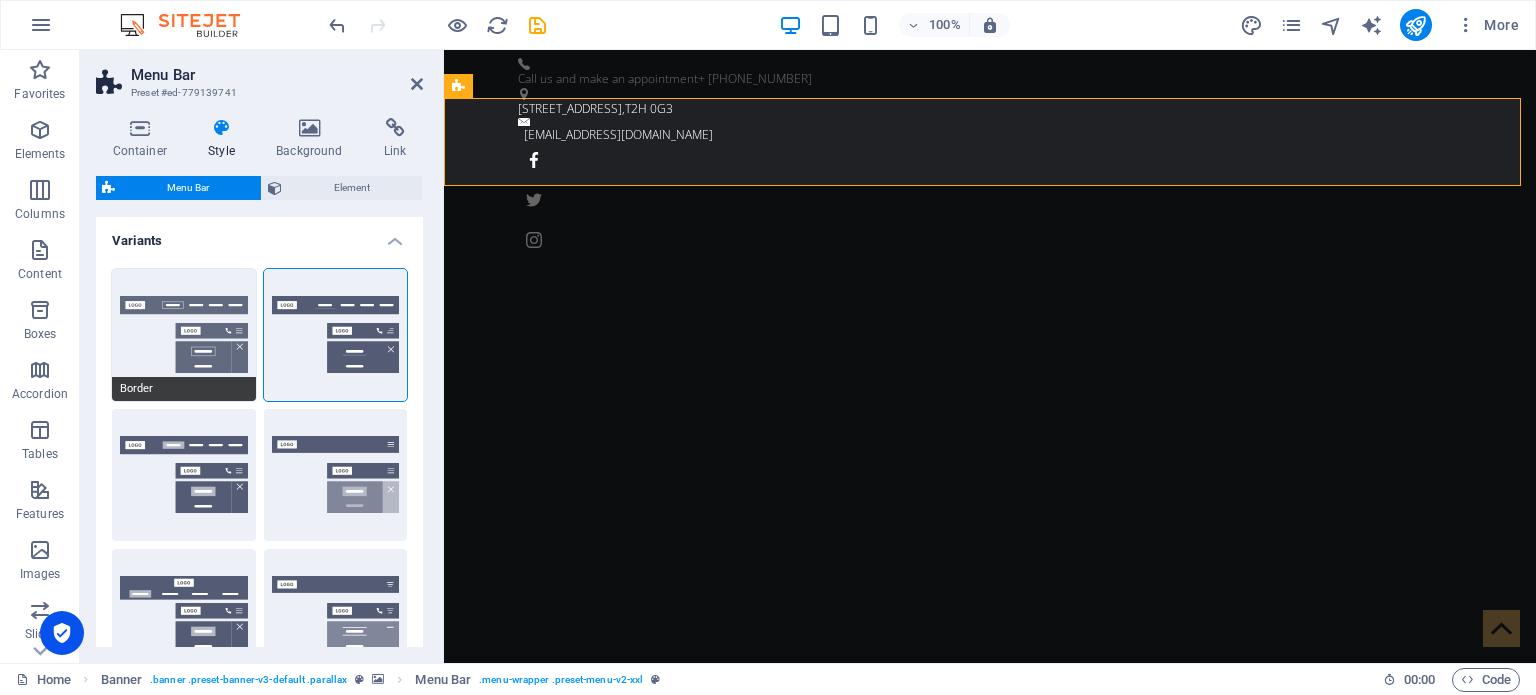 click on "Border" at bounding box center (184, 335) 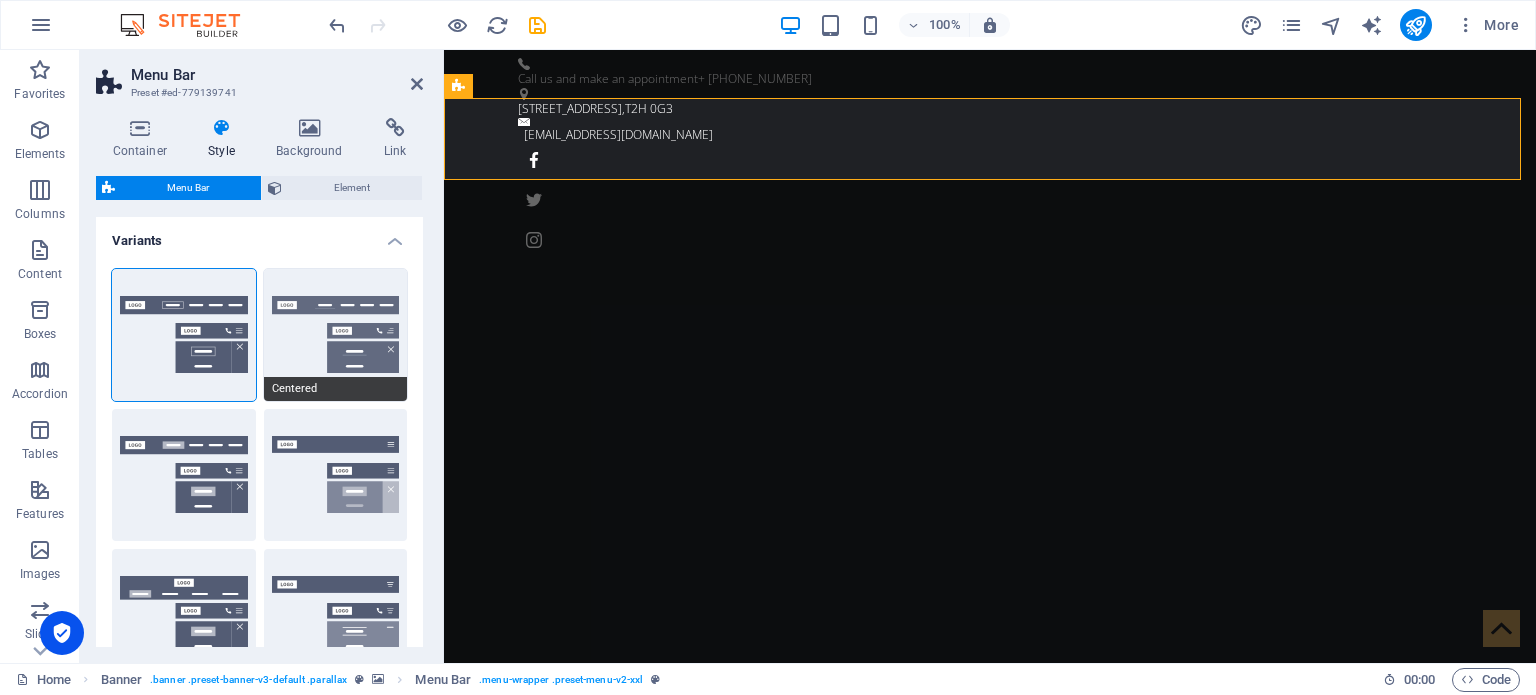 click on "Centered" at bounding box center [336, 335] 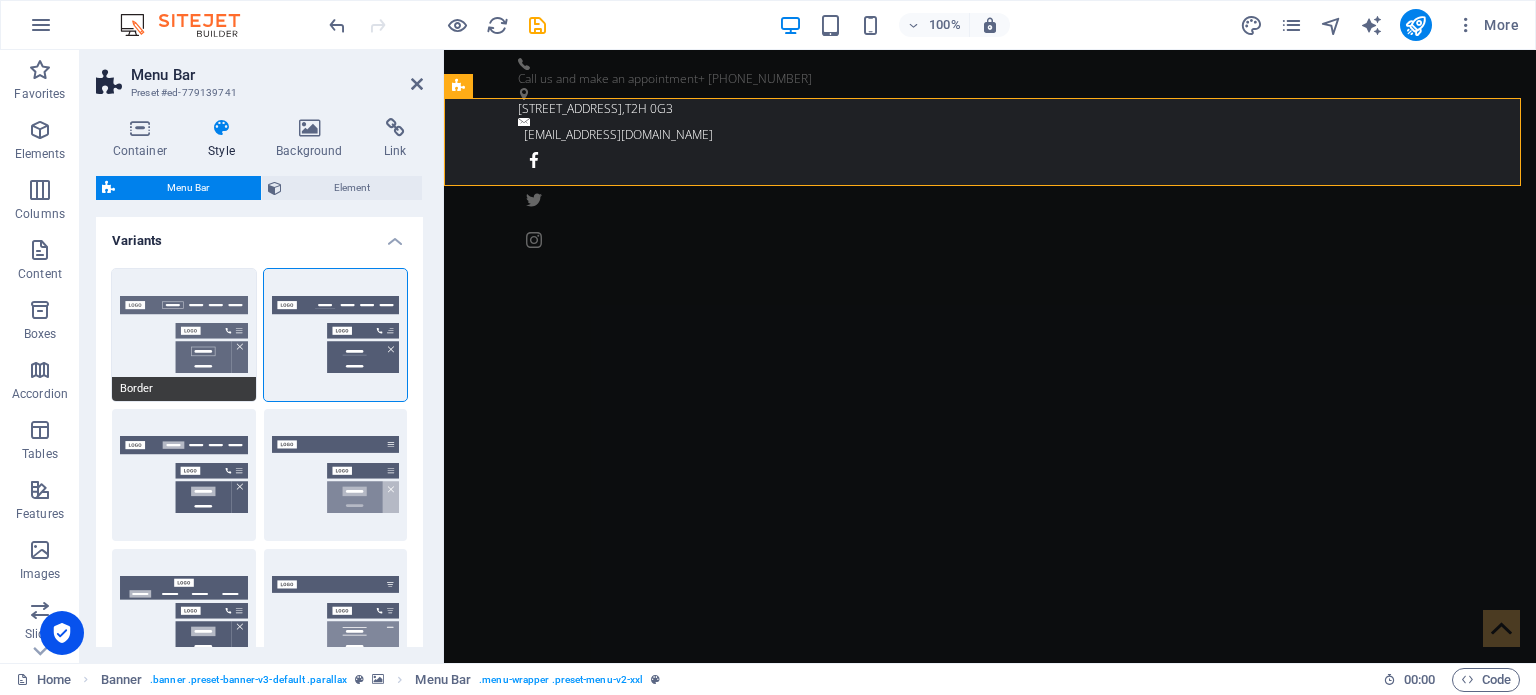 click on "Border" at bounding box center (184, 335) 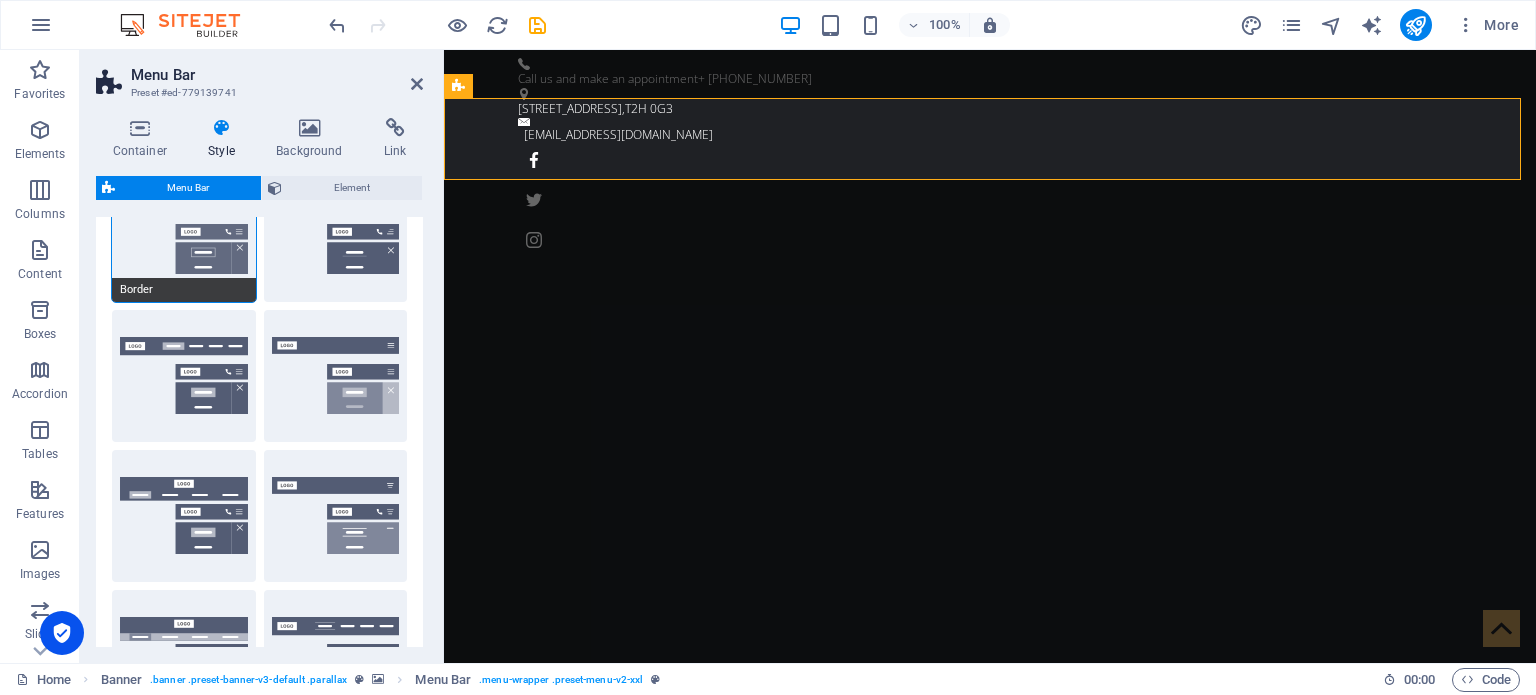 scroll, scrollTop: 100, scrollLeft: 0, axis: vertical 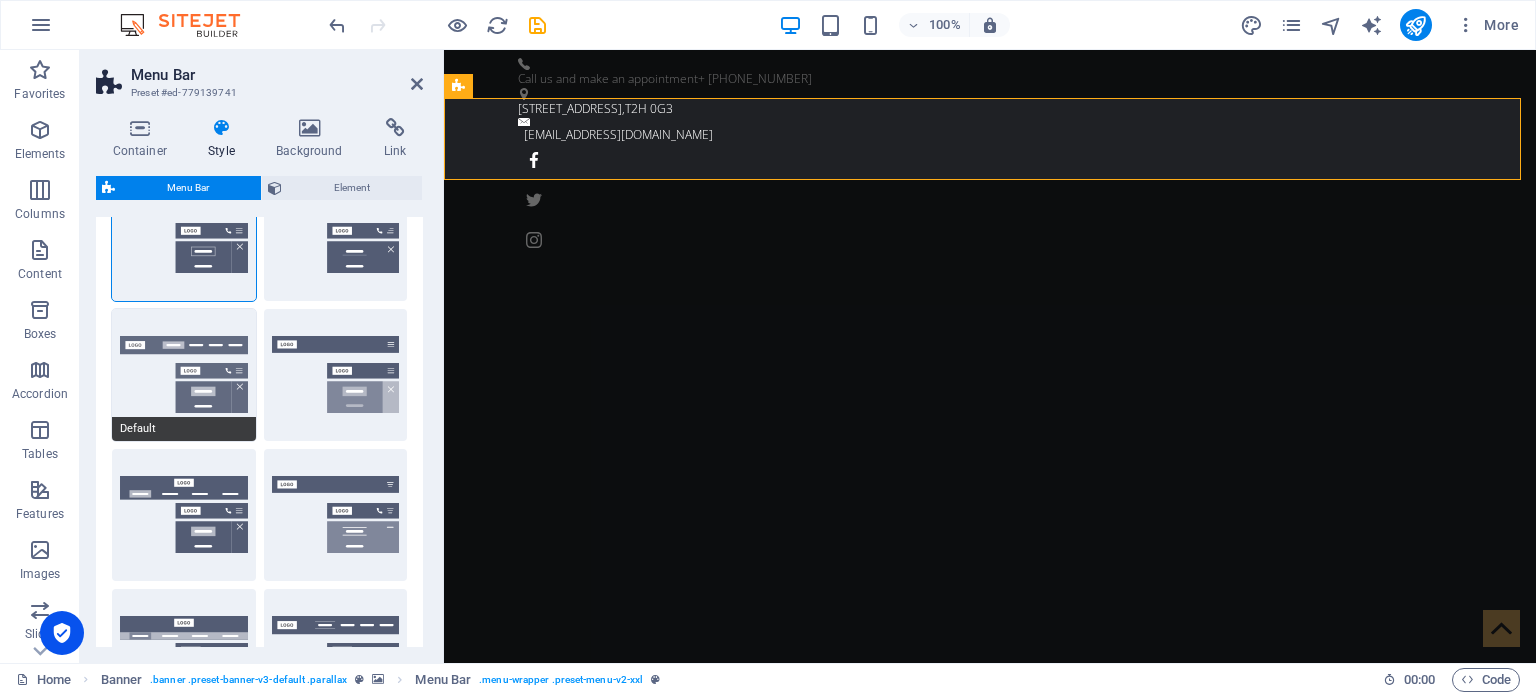 click on "Default" at bounding box center [184, 375] 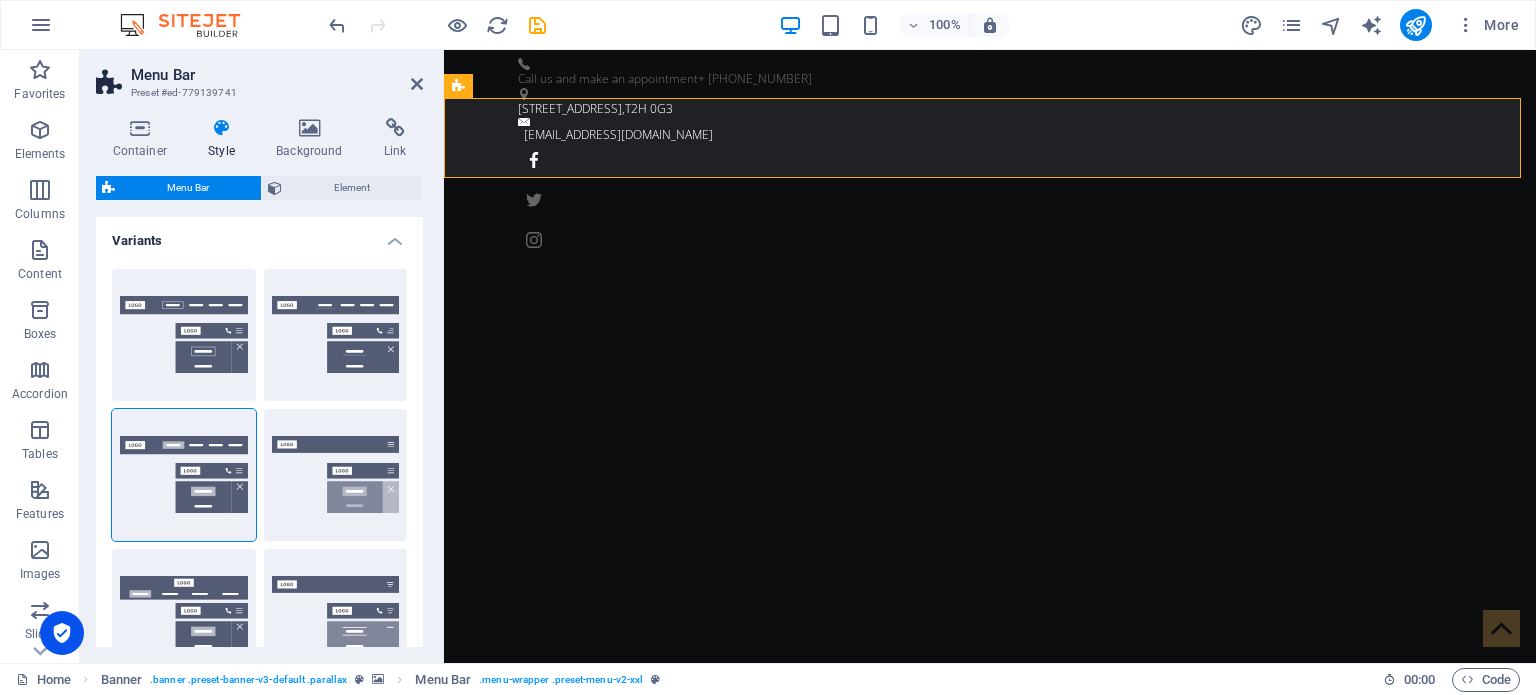 scroll, scrollTop: 100, scrollLeft: 0, axis: vertical 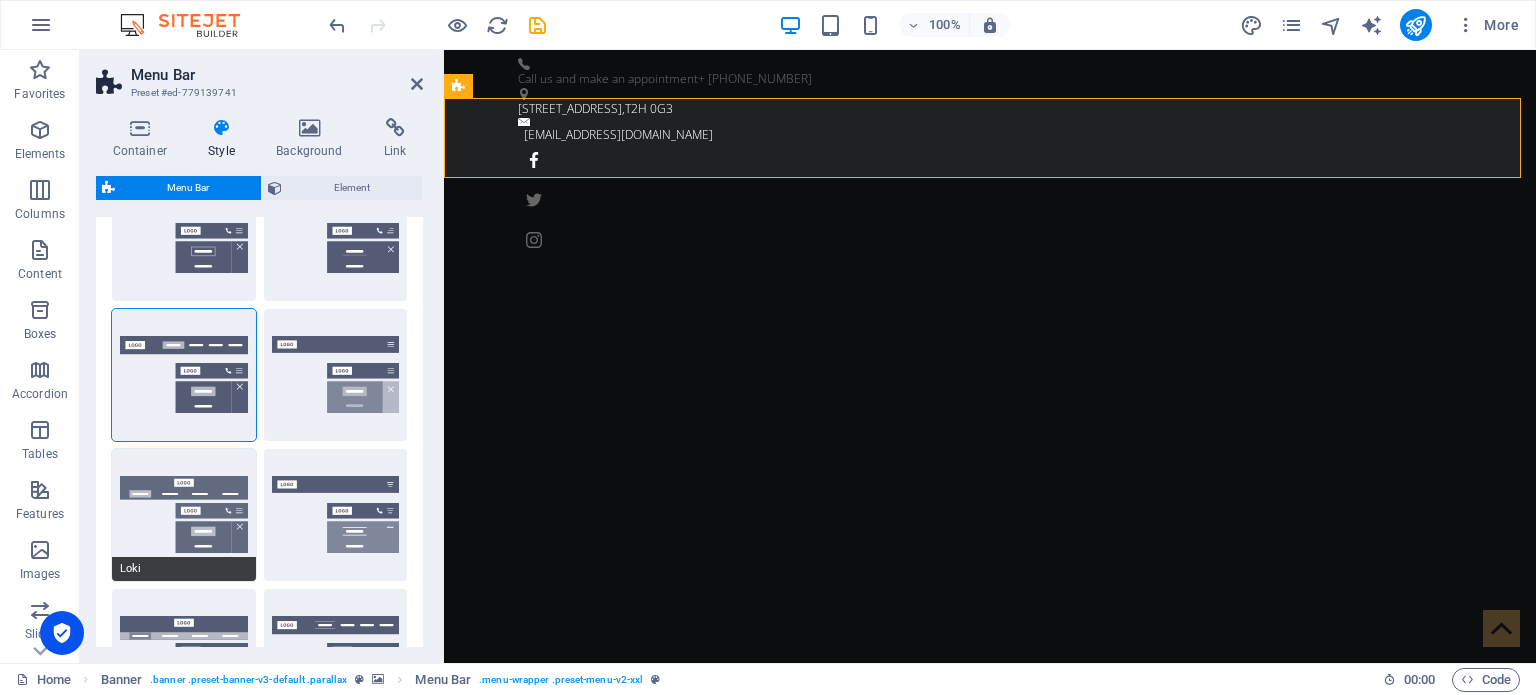 click on "Loki" at bounding box center (184, 515) 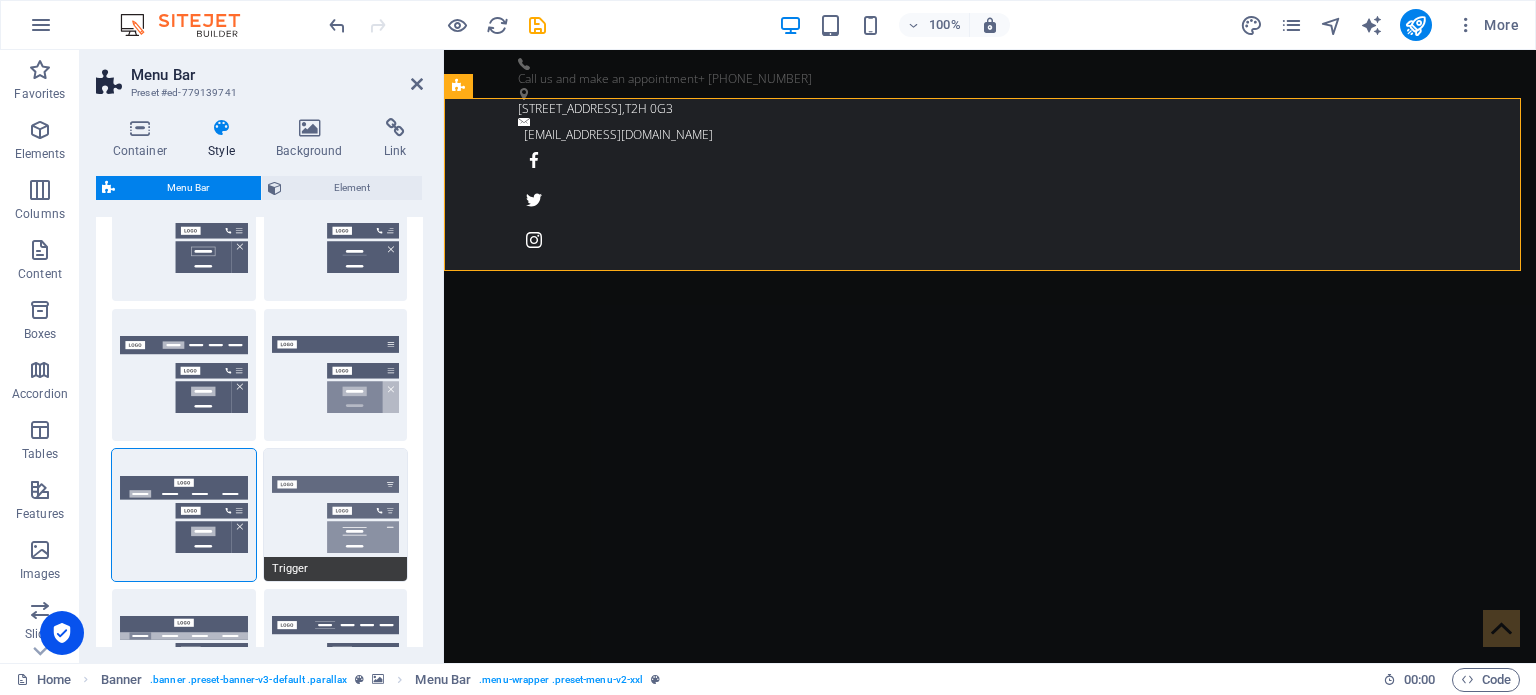 click on "Trigger" at bounding box center (336, 515) 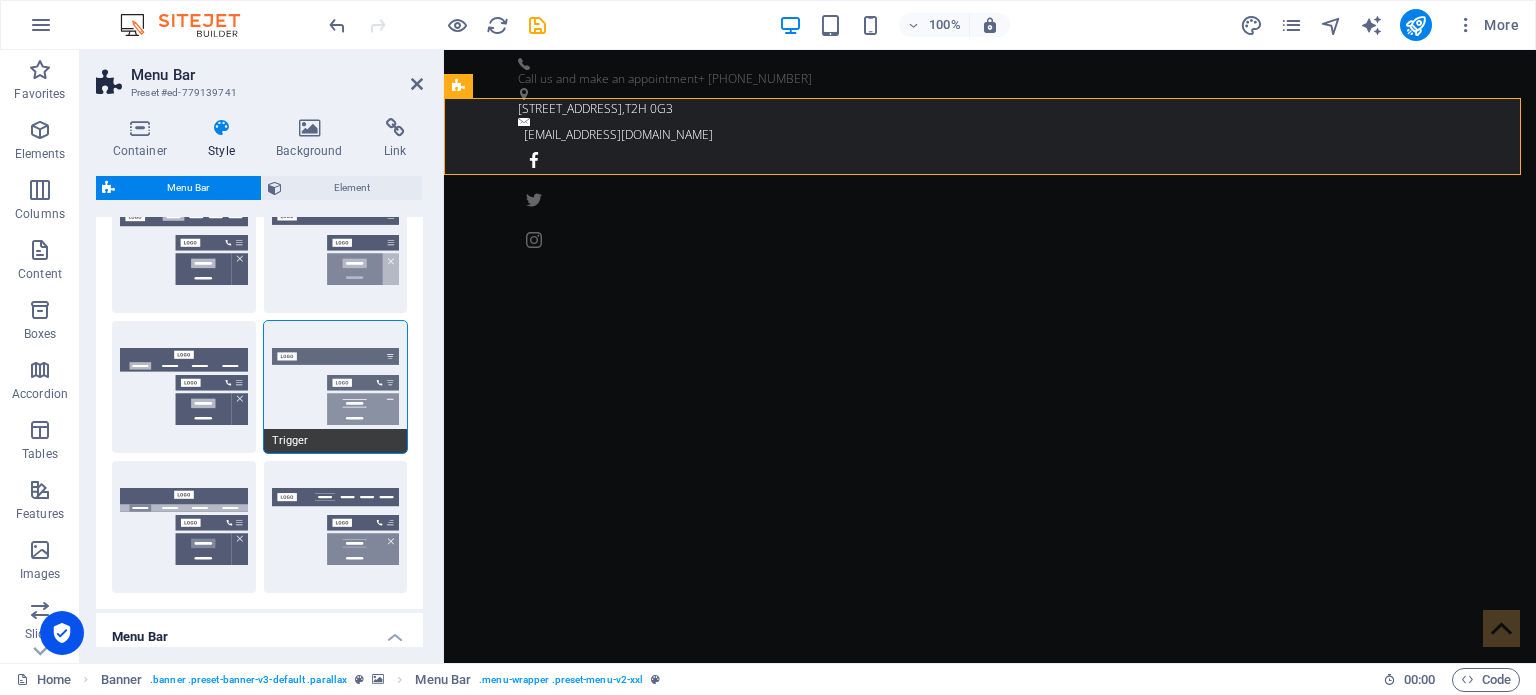 scroll, scrollTop: 300, scrollLeft: 0, axis: vertical 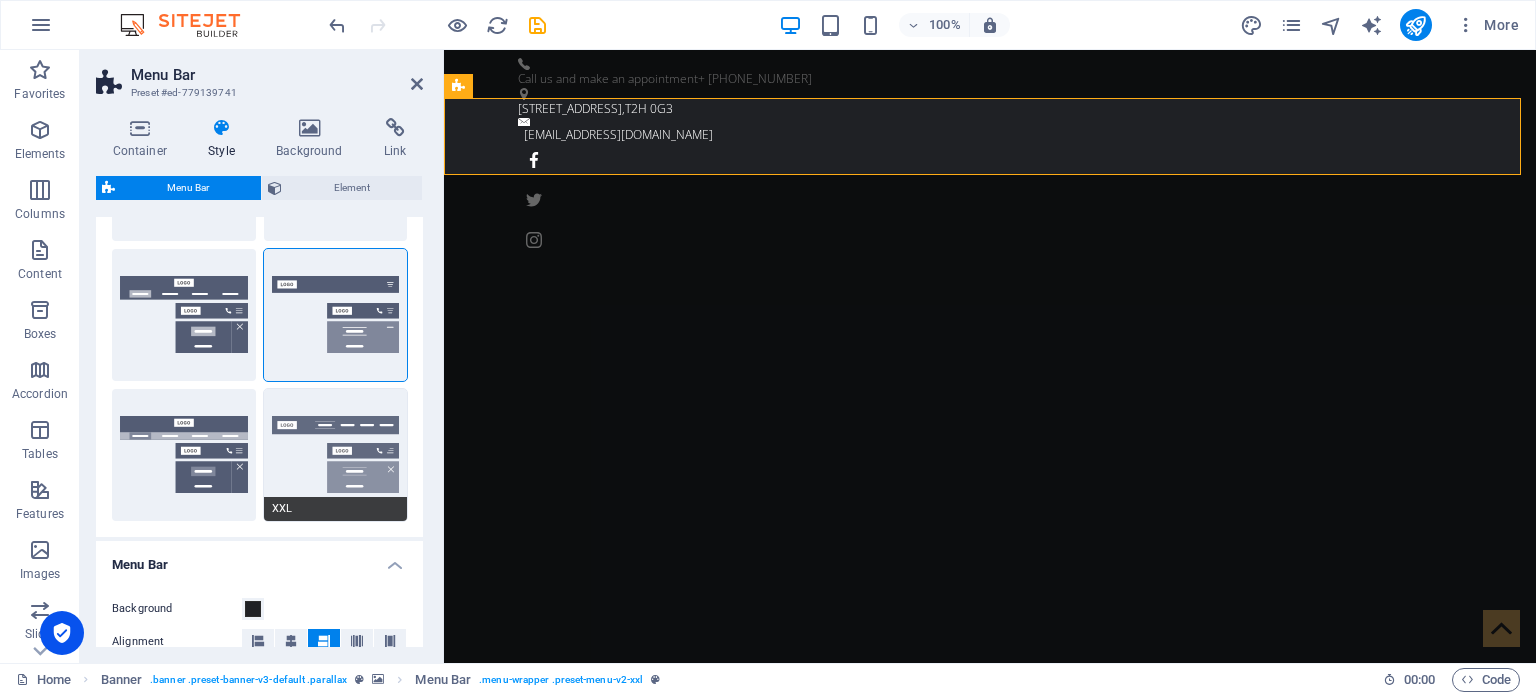 click on "XXL" at bounding box center [336, 455] 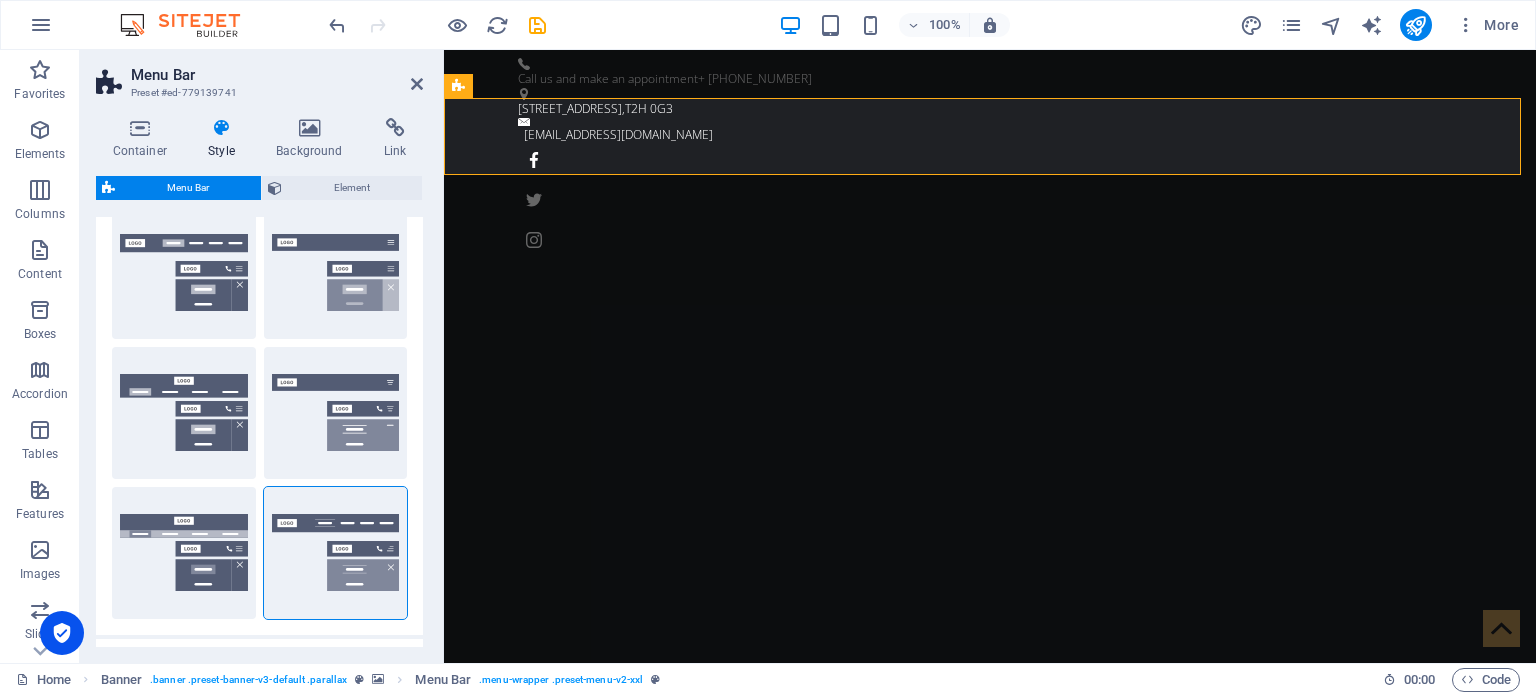 scroll, scrollTop: 200, scrollLeft: 0, axis: vertical 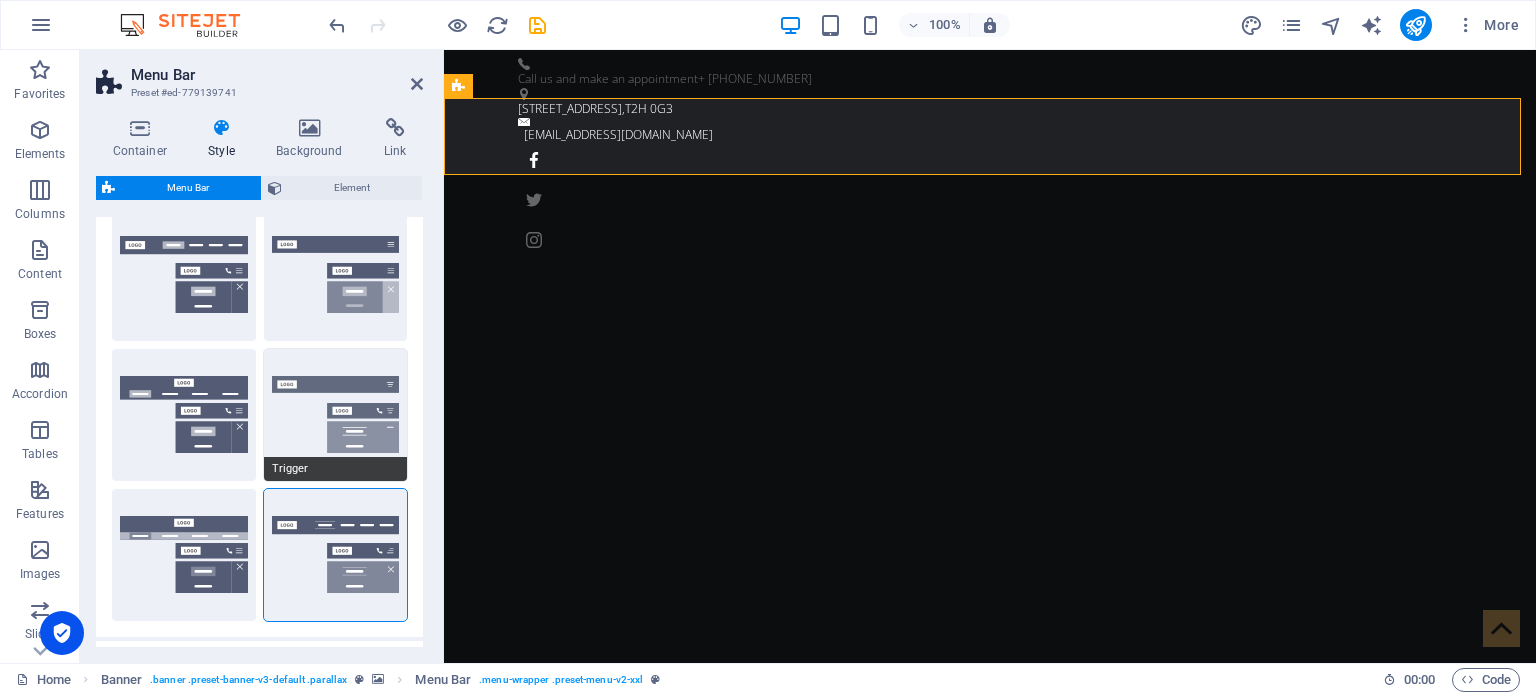 click on "Trigger" at bounding box center [336, 415] 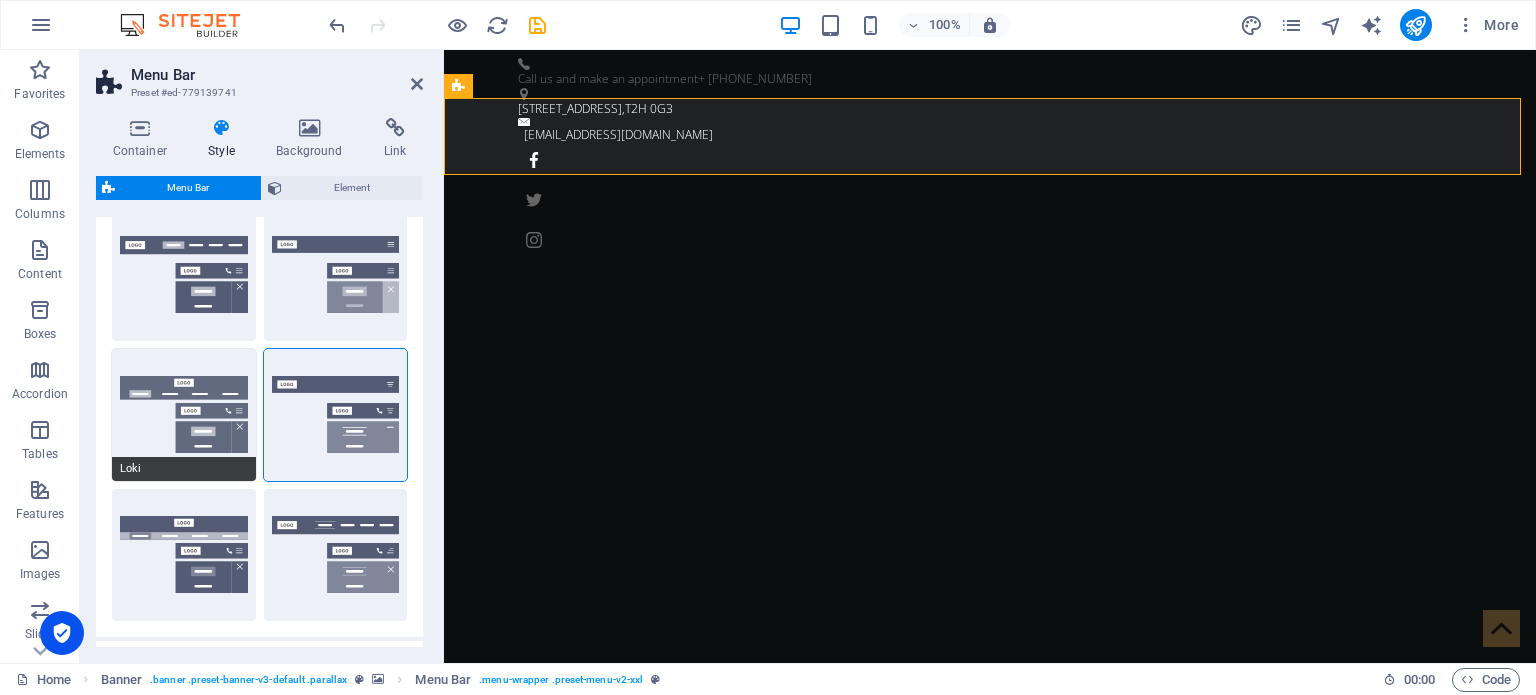 click on "Loki" at bounding box center (184, 415) 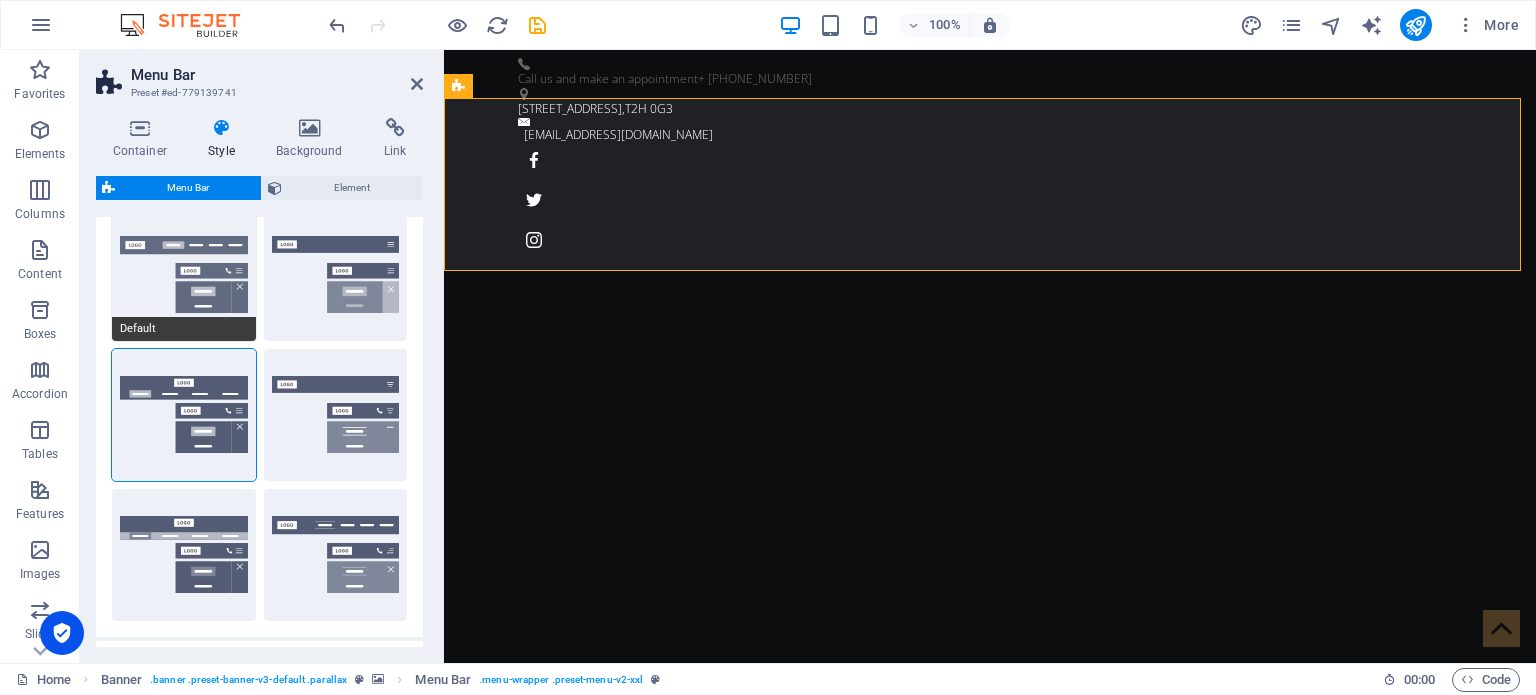 click on "Default" at bounding box center (184, 275) 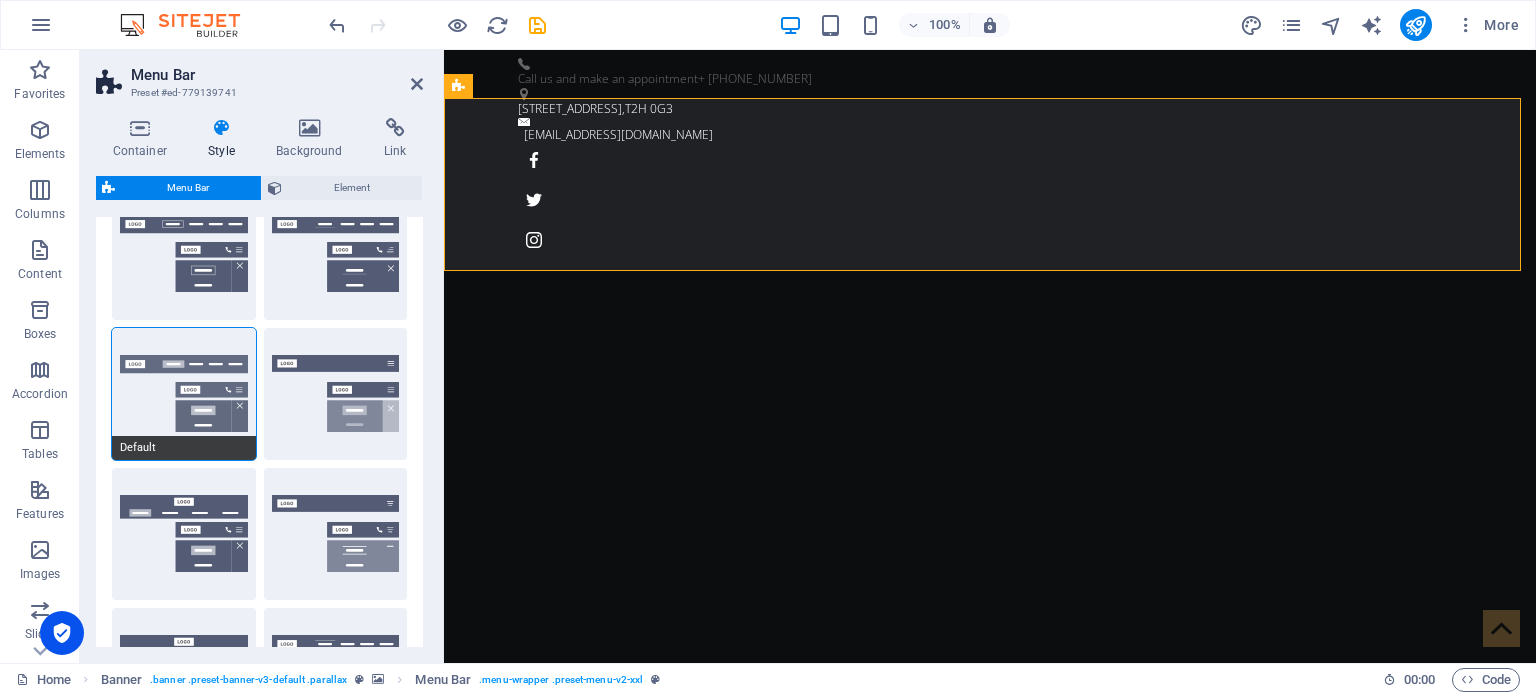 scroll, scrollTop: 0, scrollLeft: 0, axis: both 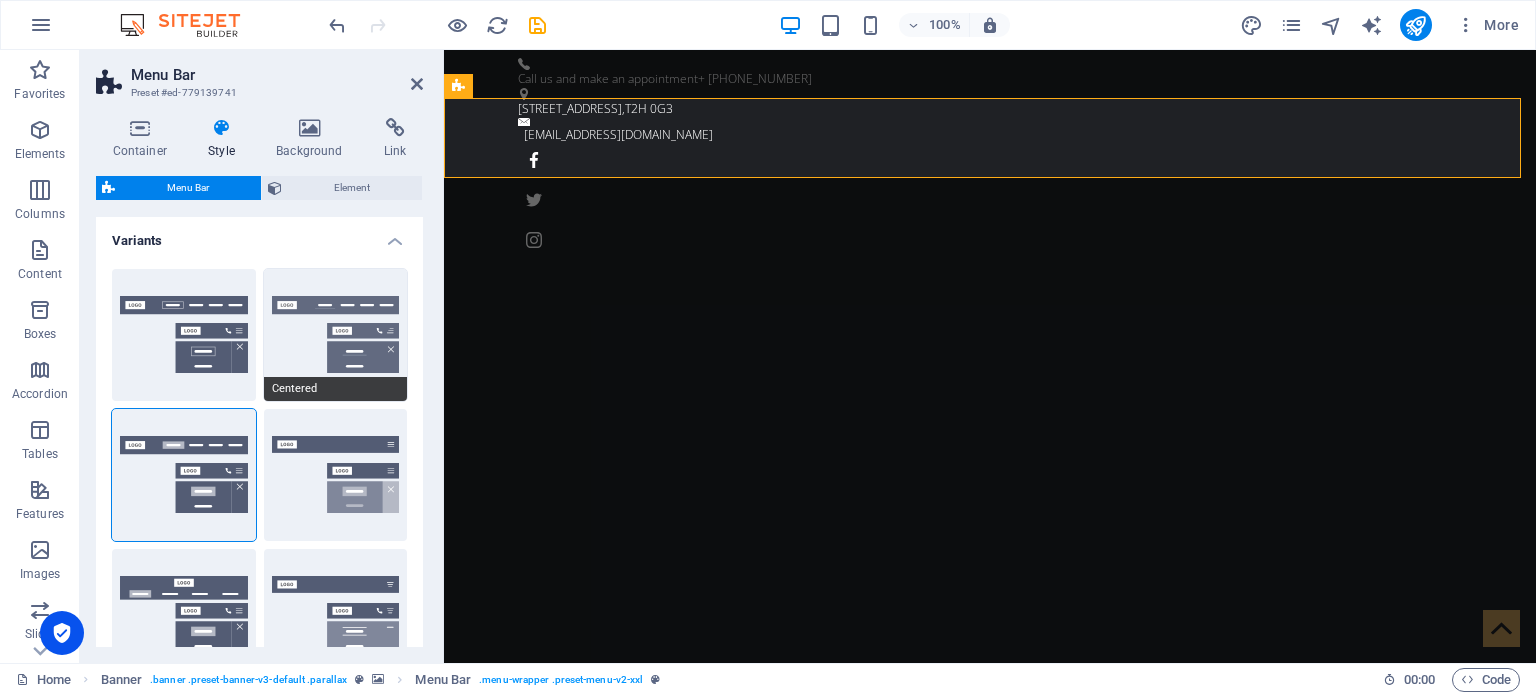 click on "Centered" at bounding box center [336, 335] 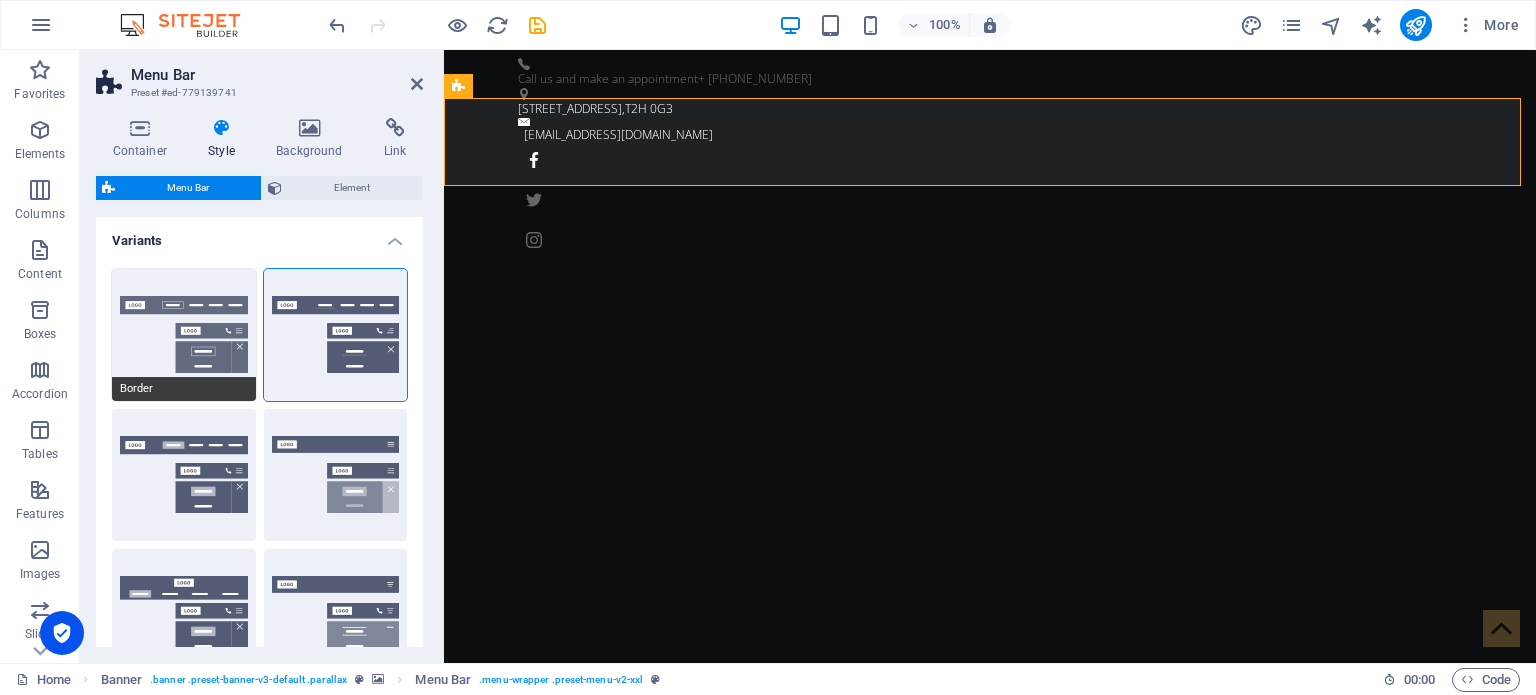 click on "Border" at bounding box center (184, 335) 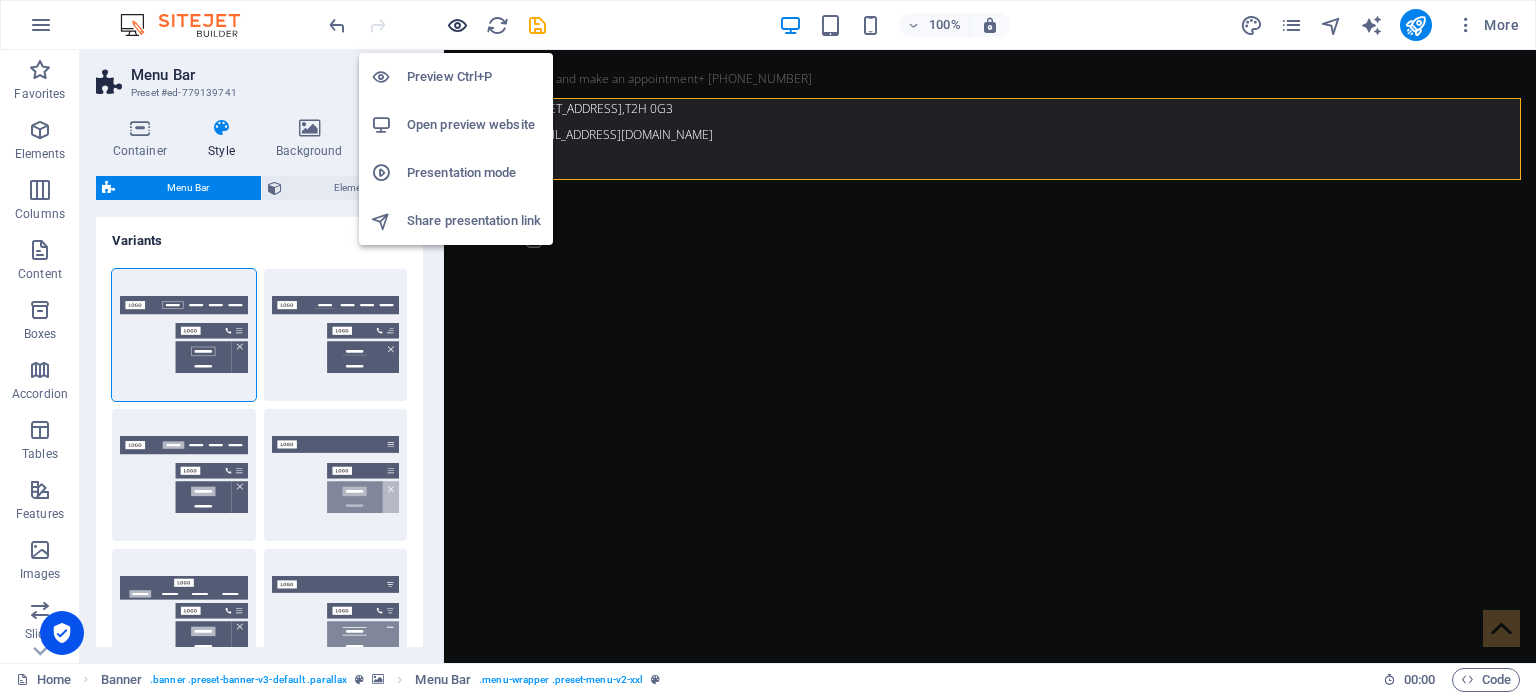 click at bounding box center [457, 25] 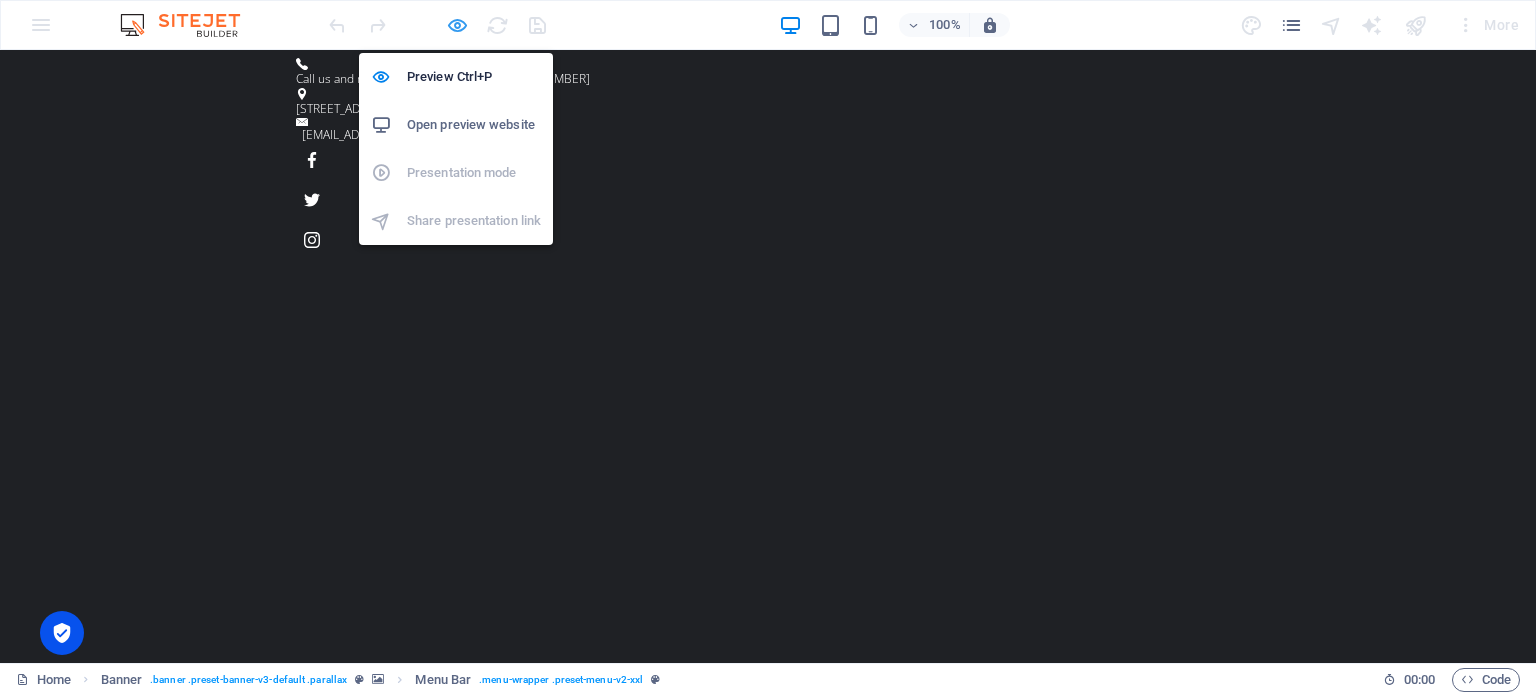 click at bounding box center (457, 25) 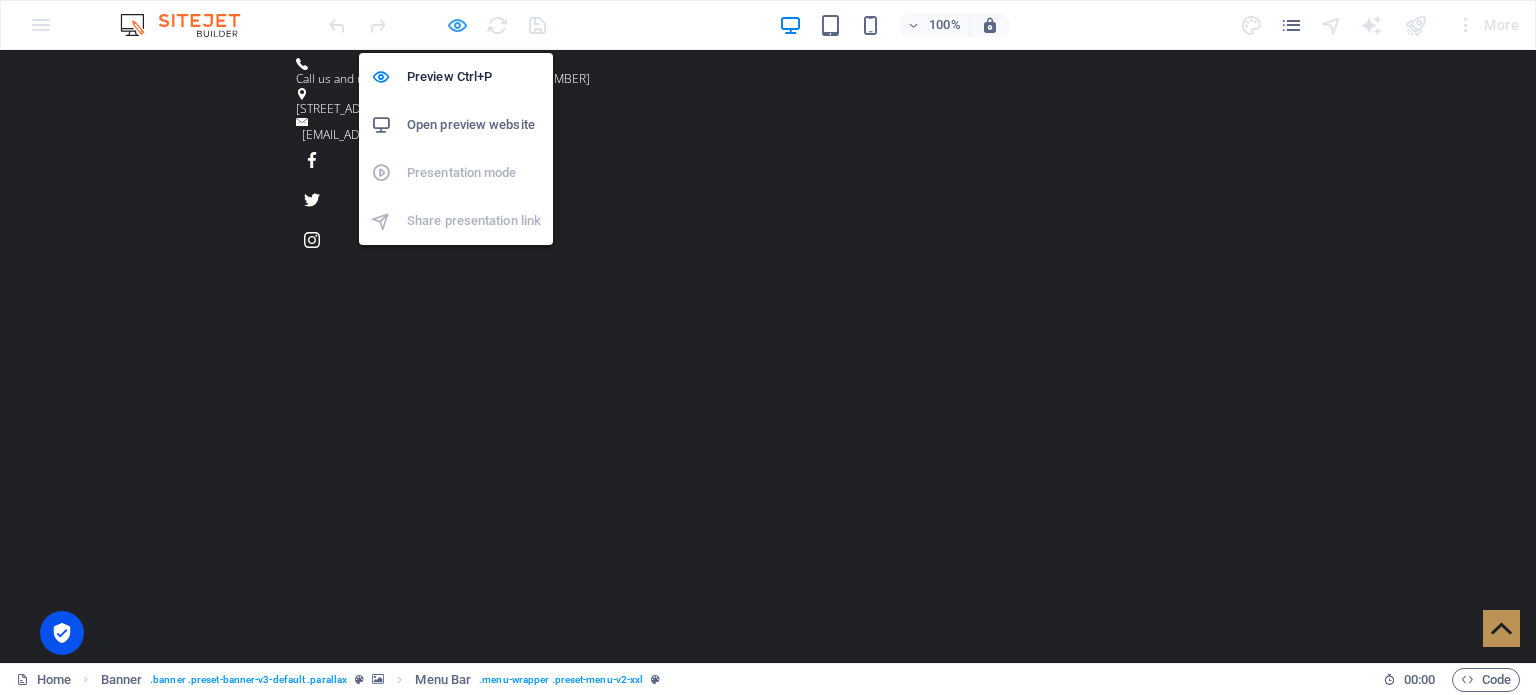 select on "rem" 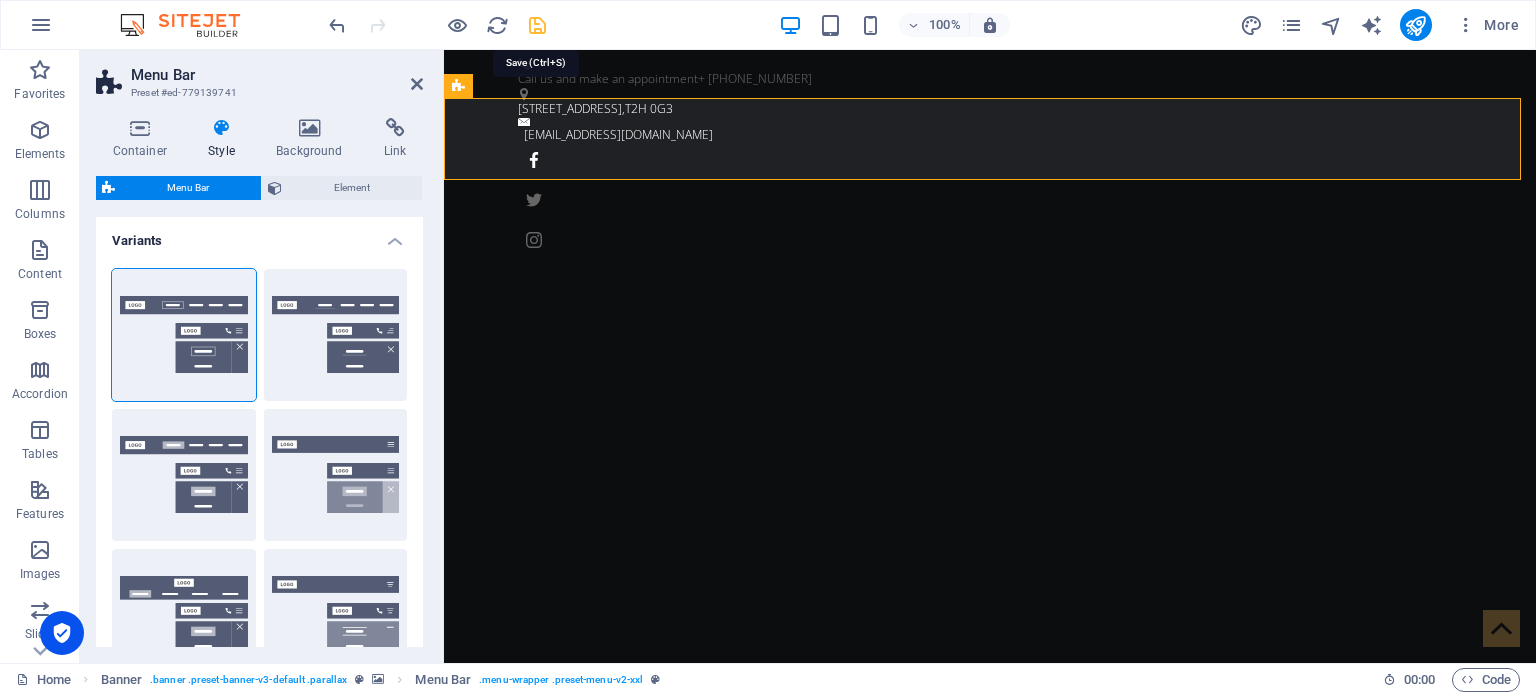 click at bounding box center [537, 25] 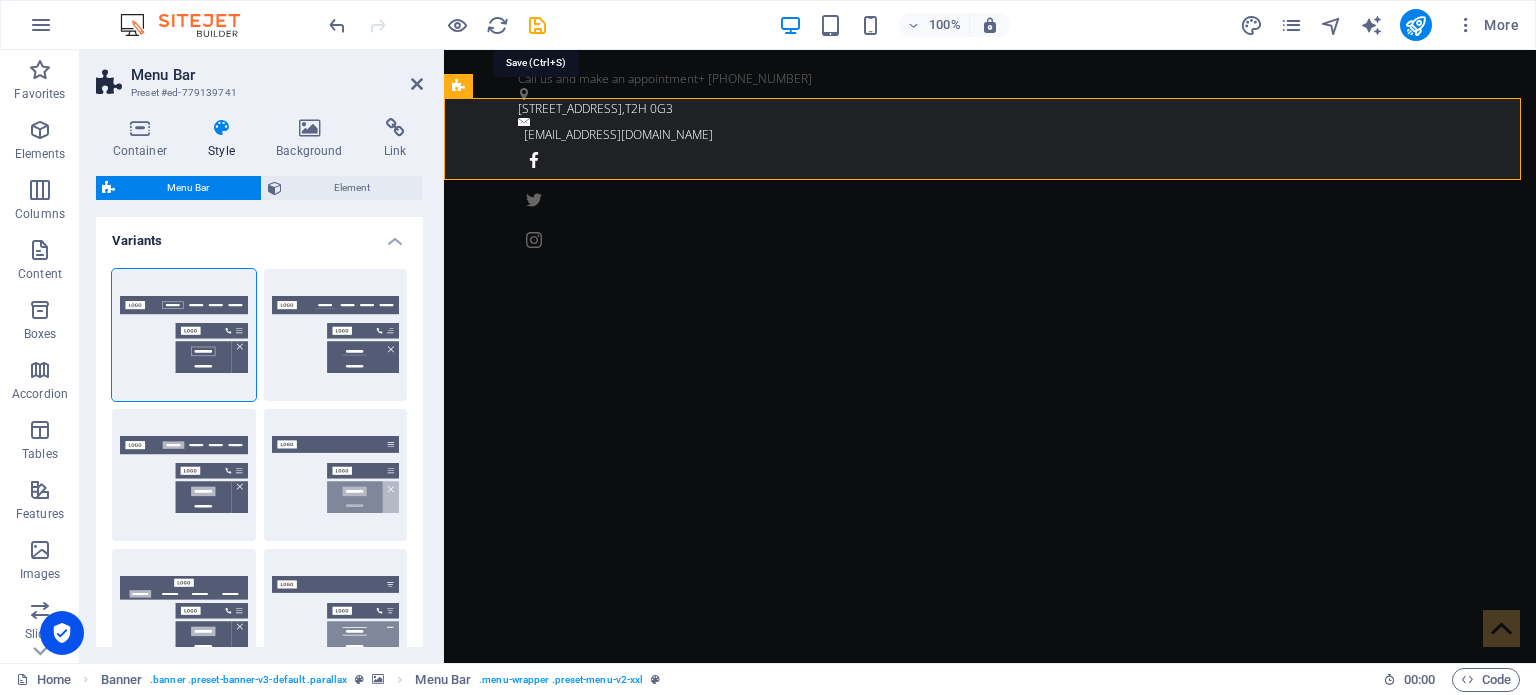 select on "rem" 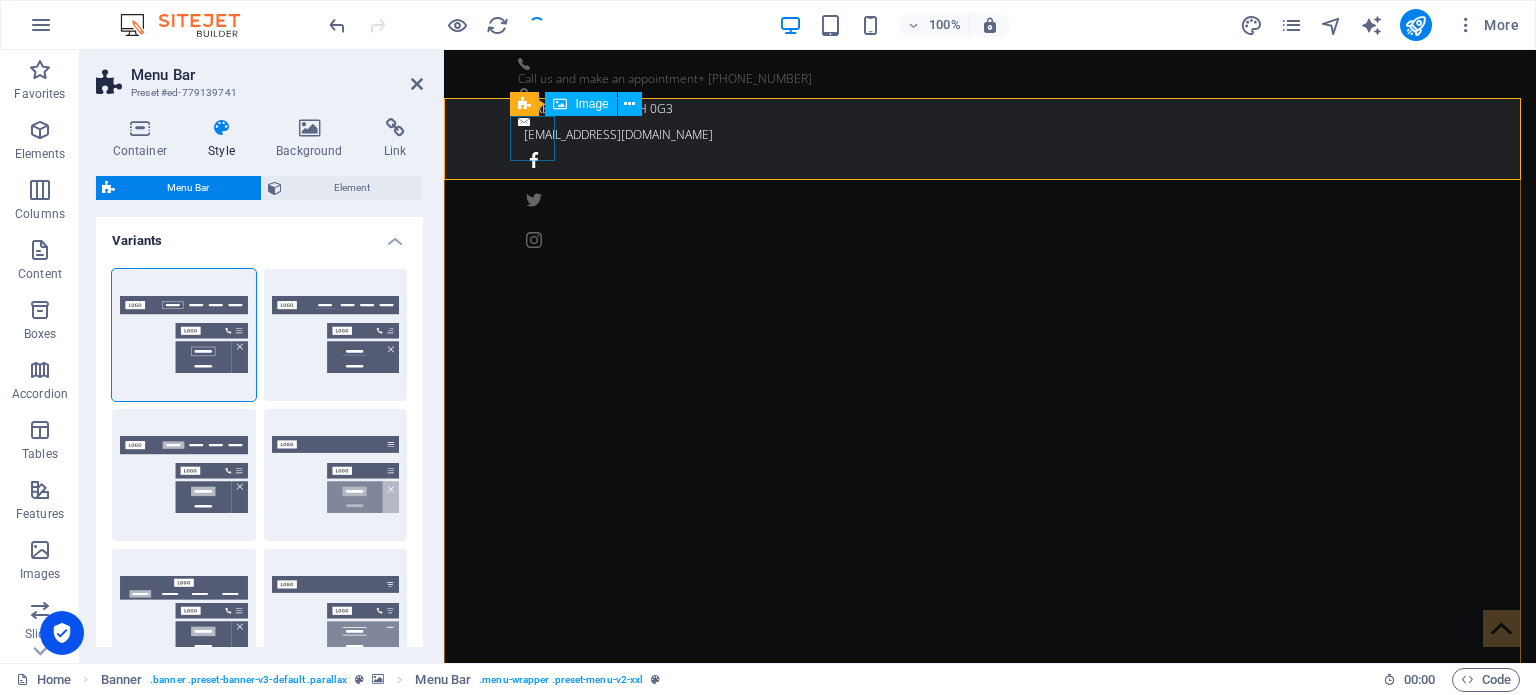 click at bounding box center (990, 916) 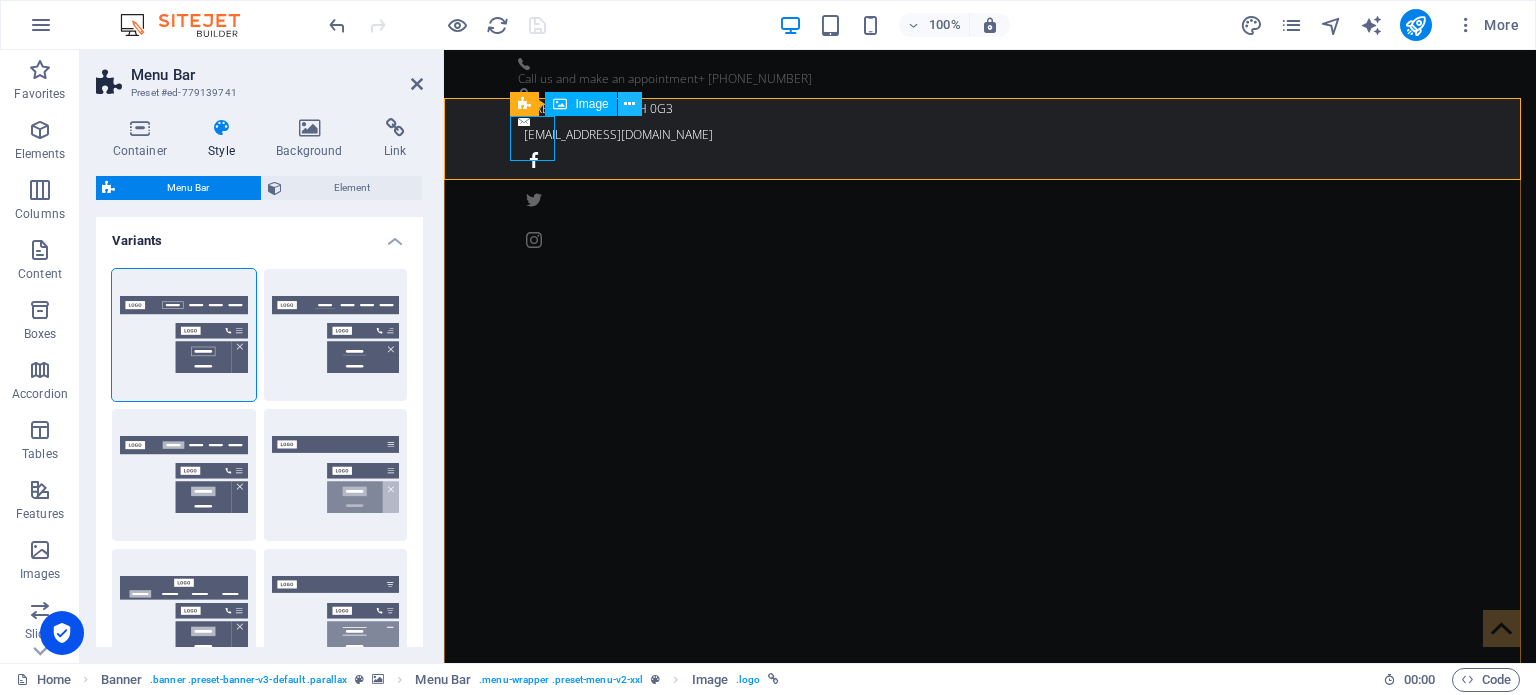 click at bounding box center (630, 104) 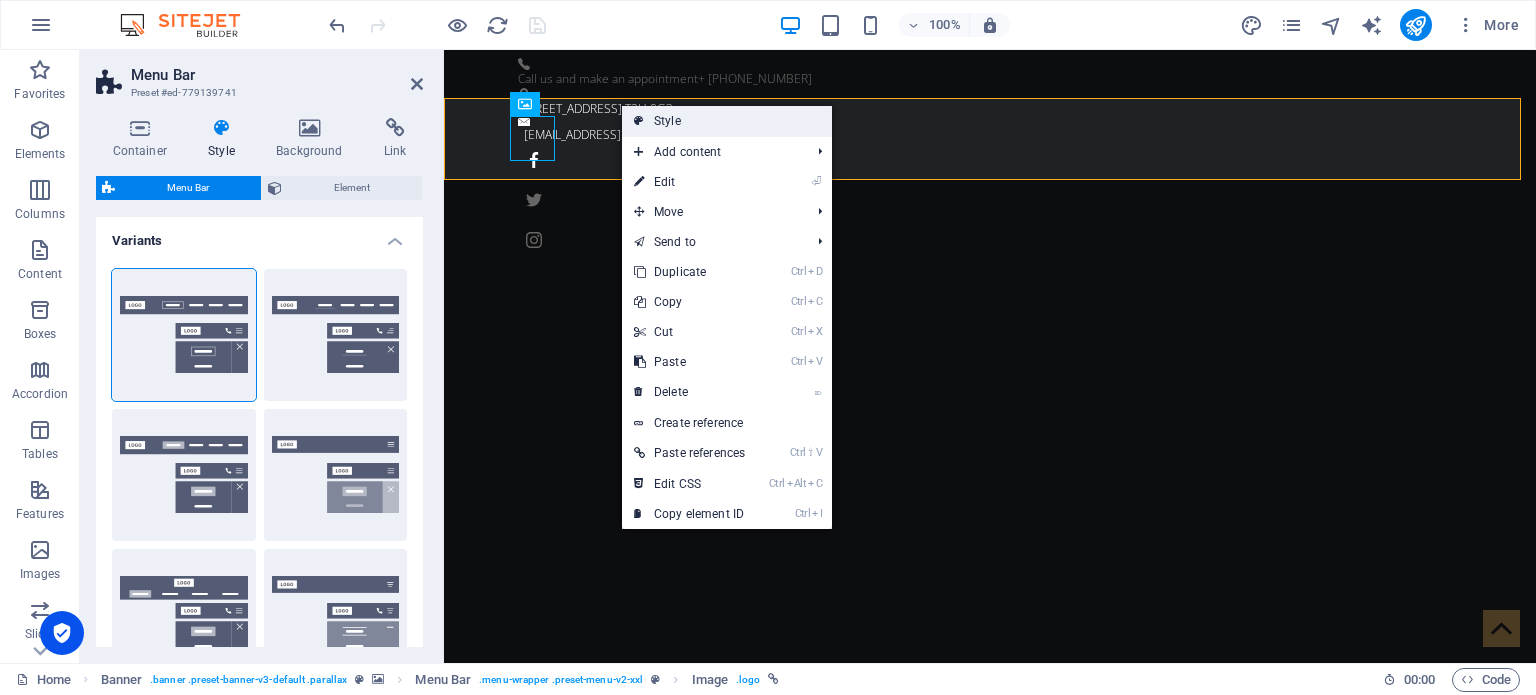 click on "Style" at bounding box center [727, 121] 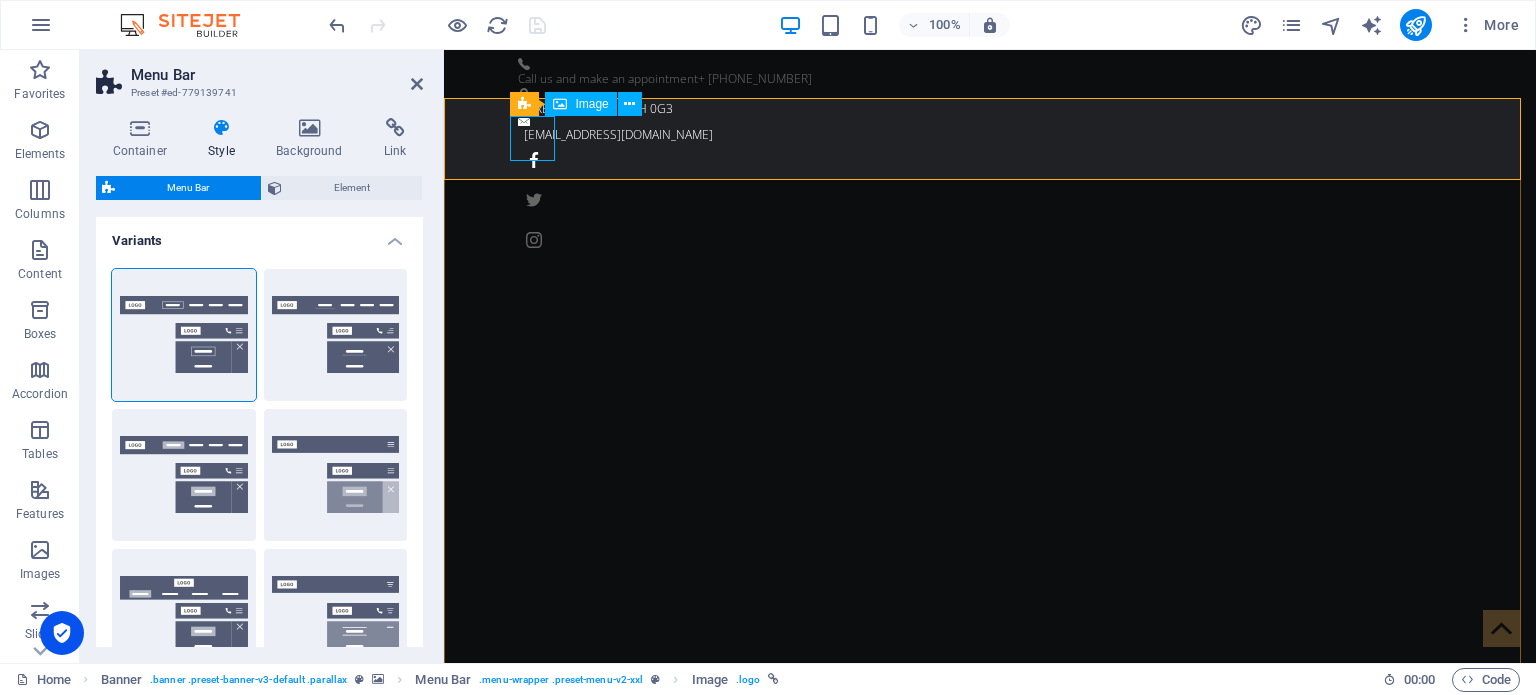 click at bounding box center [990, 916] 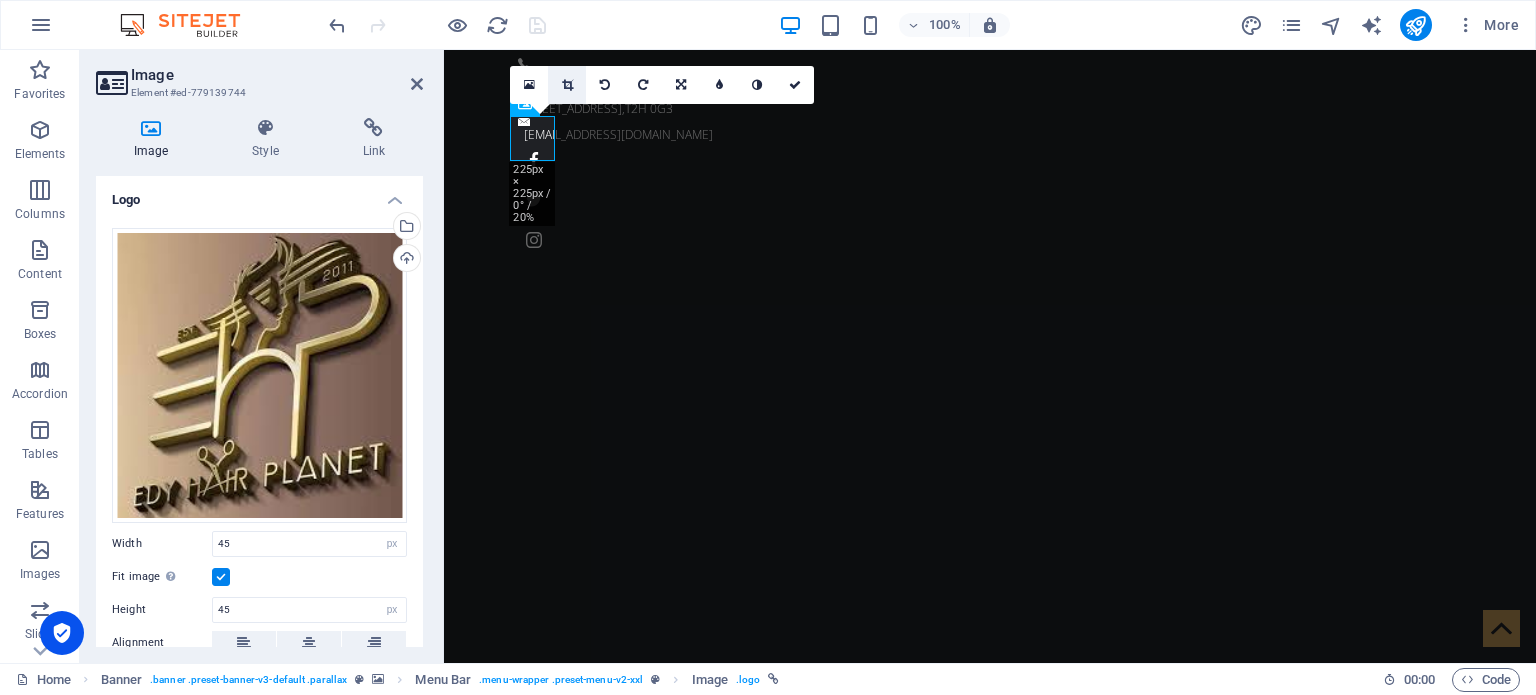 click at bounding box center (567, 85) 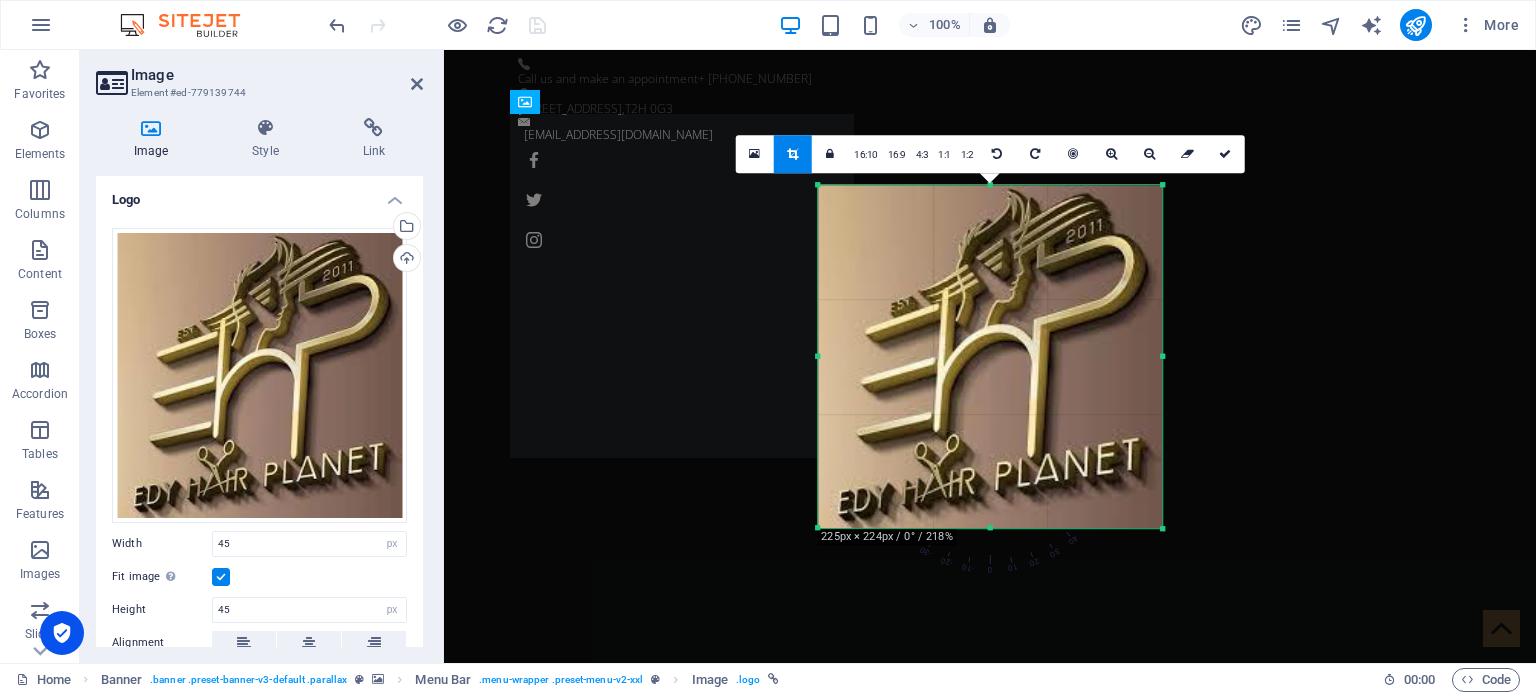 drag, startPoint x: 1235, startPoint y: 602, endPoint x: 1088, endPoint y: 453, distance: 209.30838 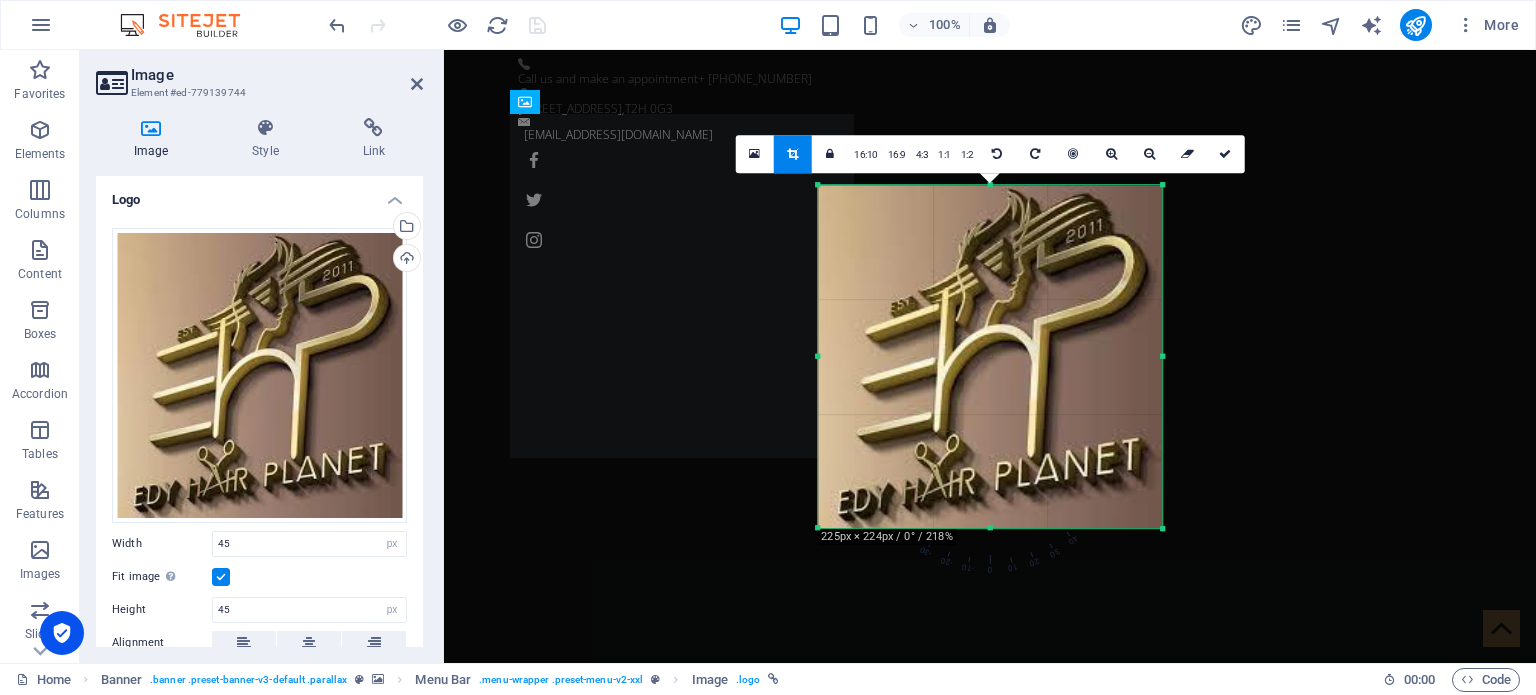 click on "180 170 160 150 140 130 120 110 100 90 80 70 60 50 40 30 20 10 0 -10 -20 -30 -40 -50 -60 -70 -80 -90 -100 -110 -120 -130 -140 -150 -160 -170 225px × 224px / 0° / 218% 16:10 16:9 4:3 1:1 1:2 0" at bounding box center [990, 357] 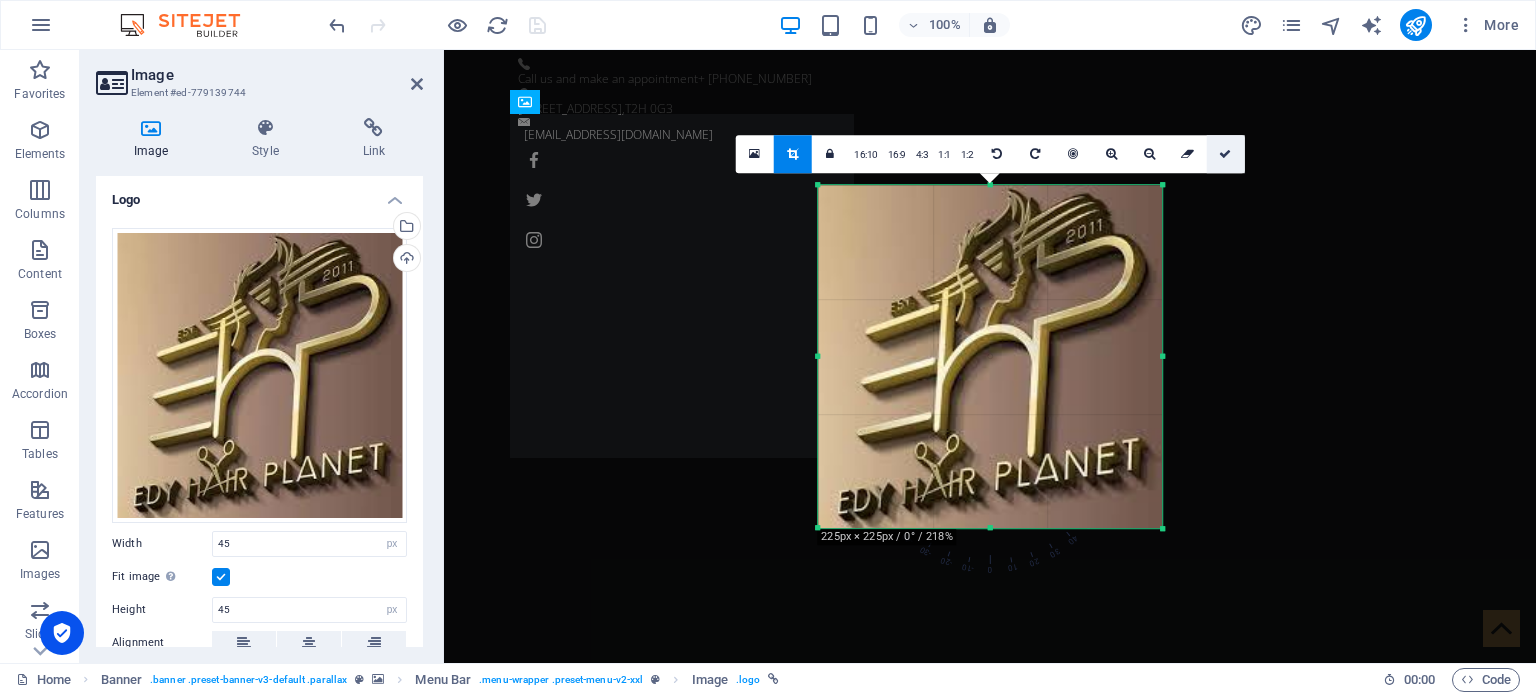 click at bounding box center (1225, 154) 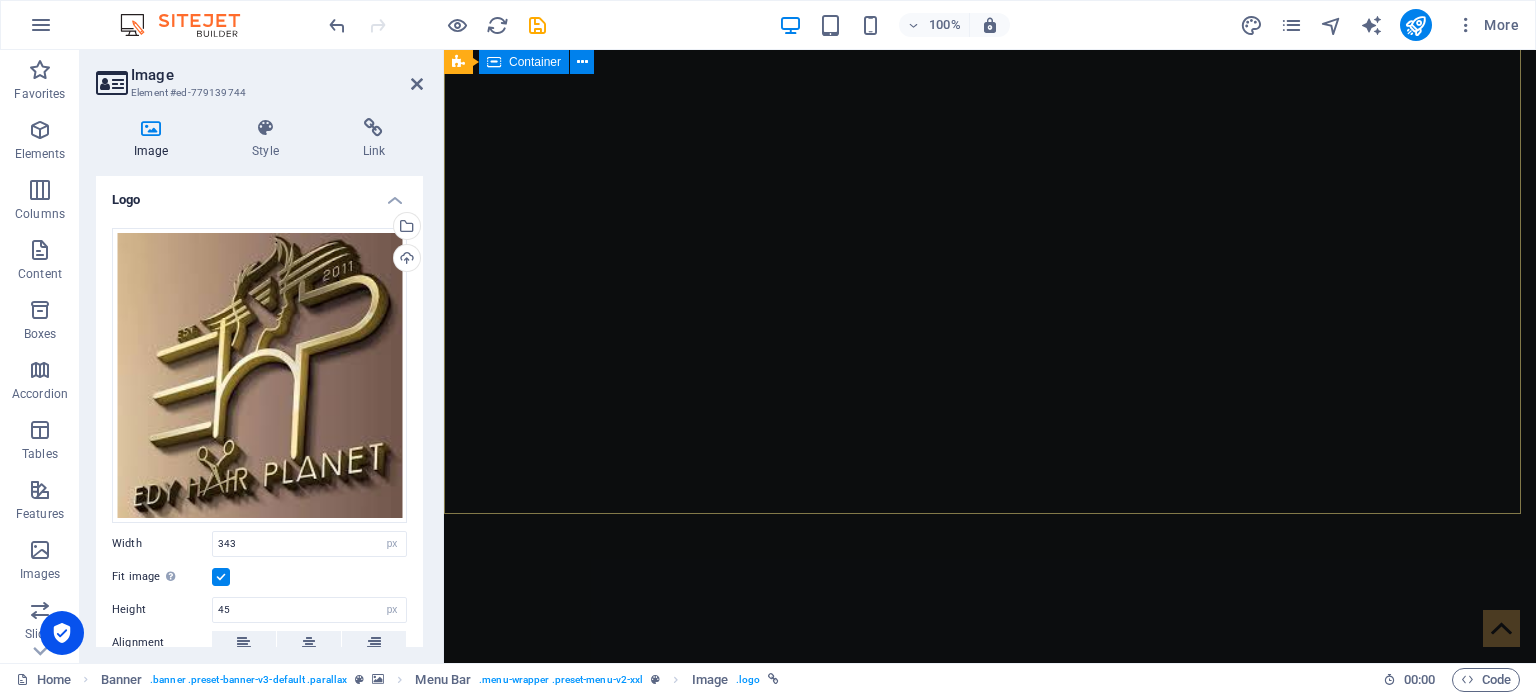 scroll, scrollTop: 0, scrollLeft: 0, axis: both 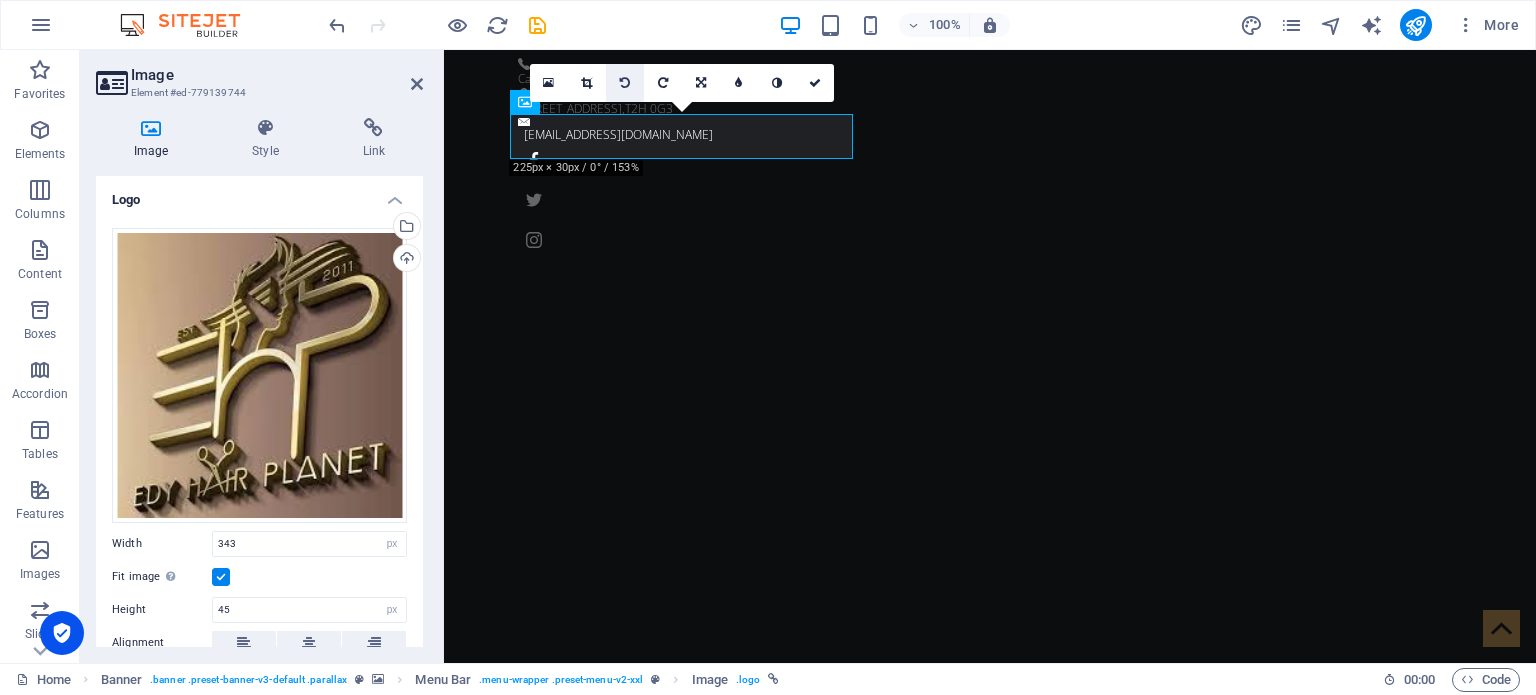 click at bounding box center [625, 83] 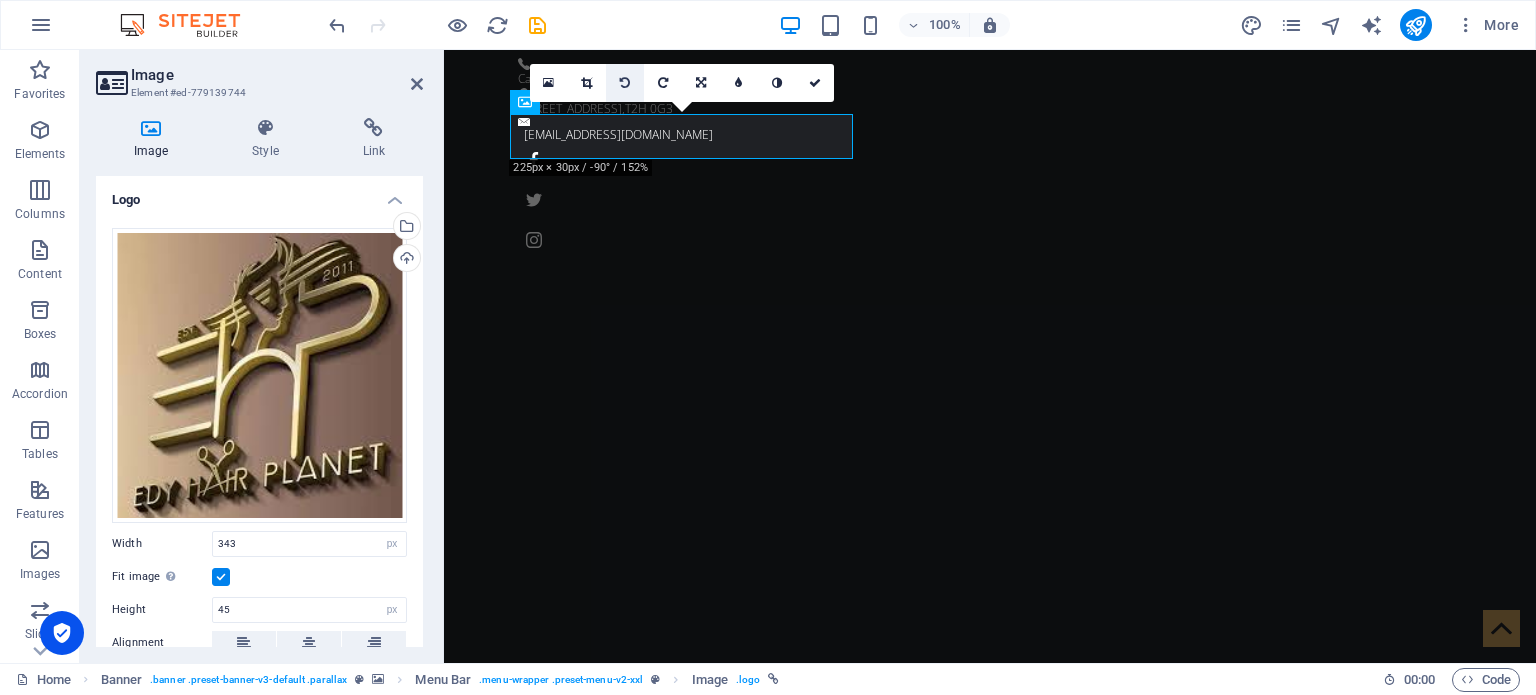 click at bounding box center [625, 83] 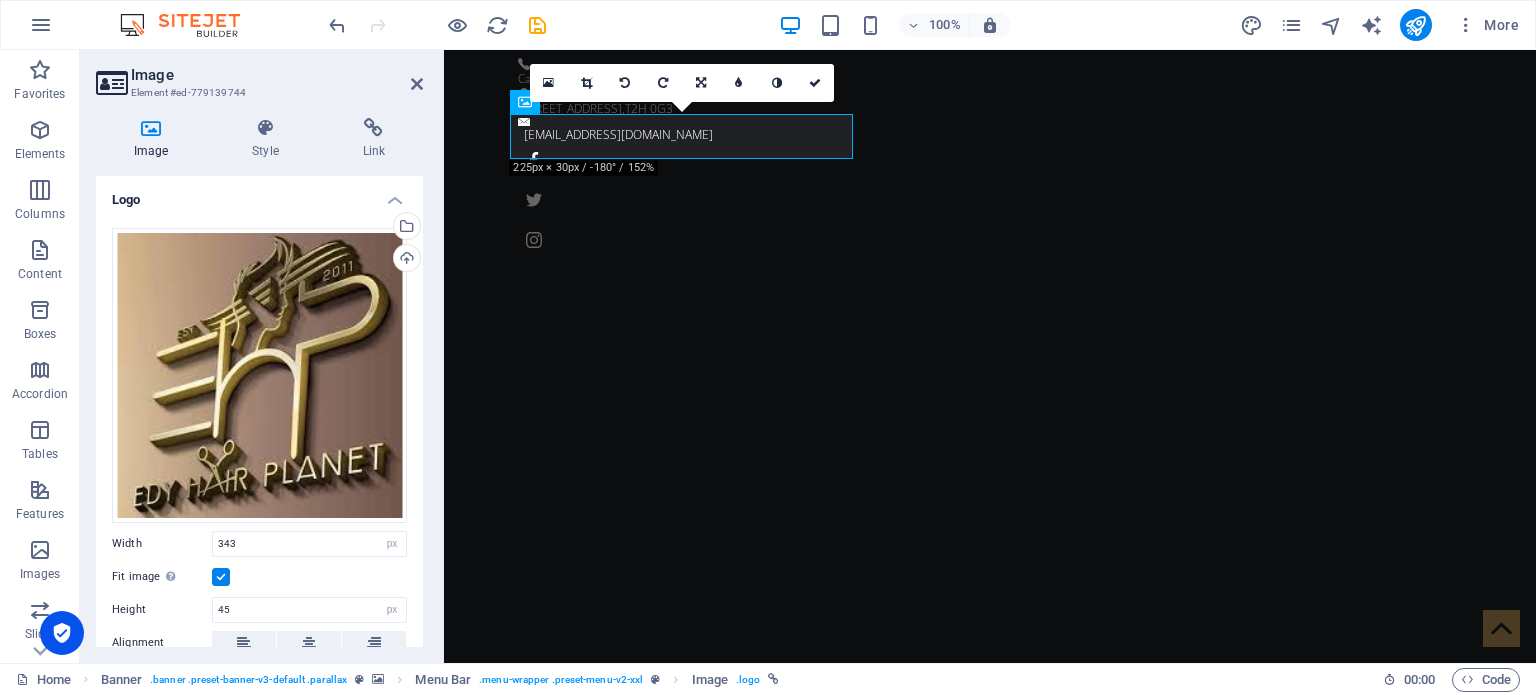 click at bounding box center (625, 83) 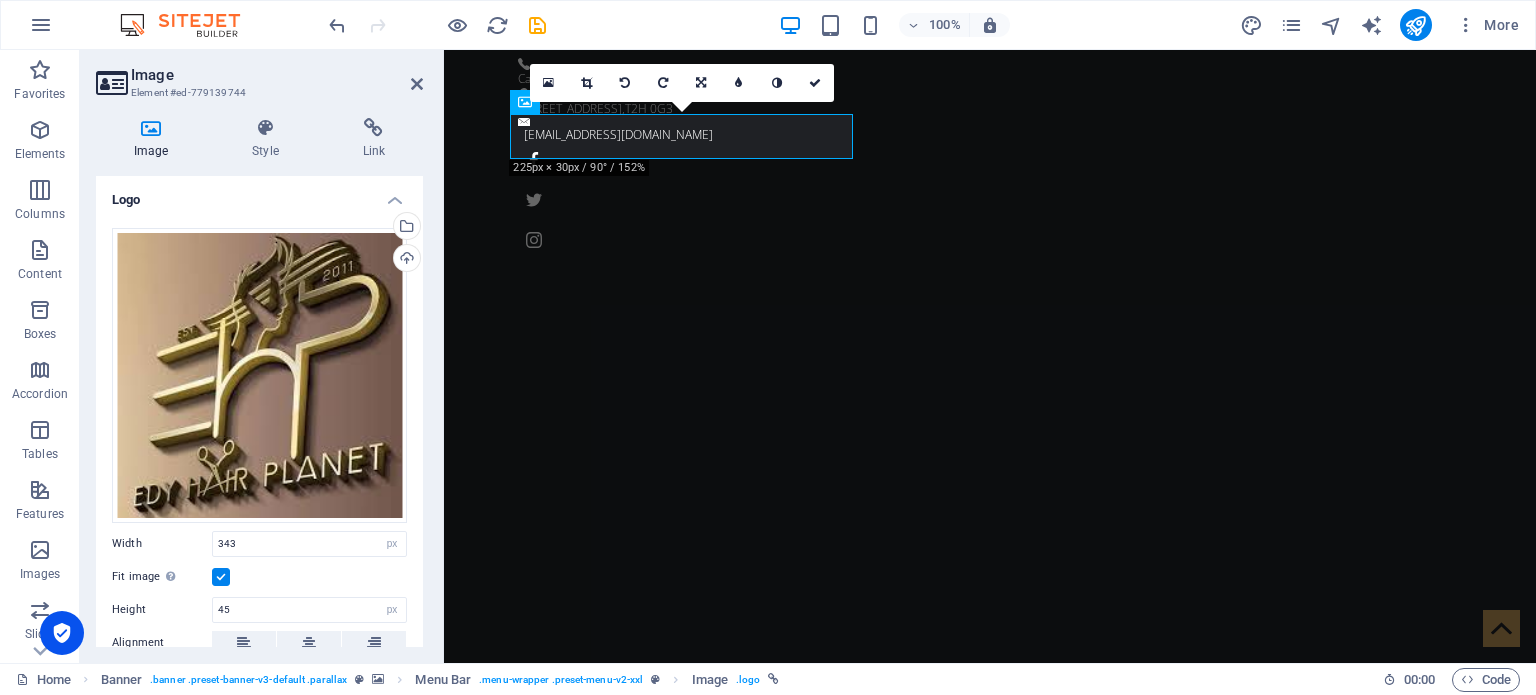 click at bounding box center (625, 83) 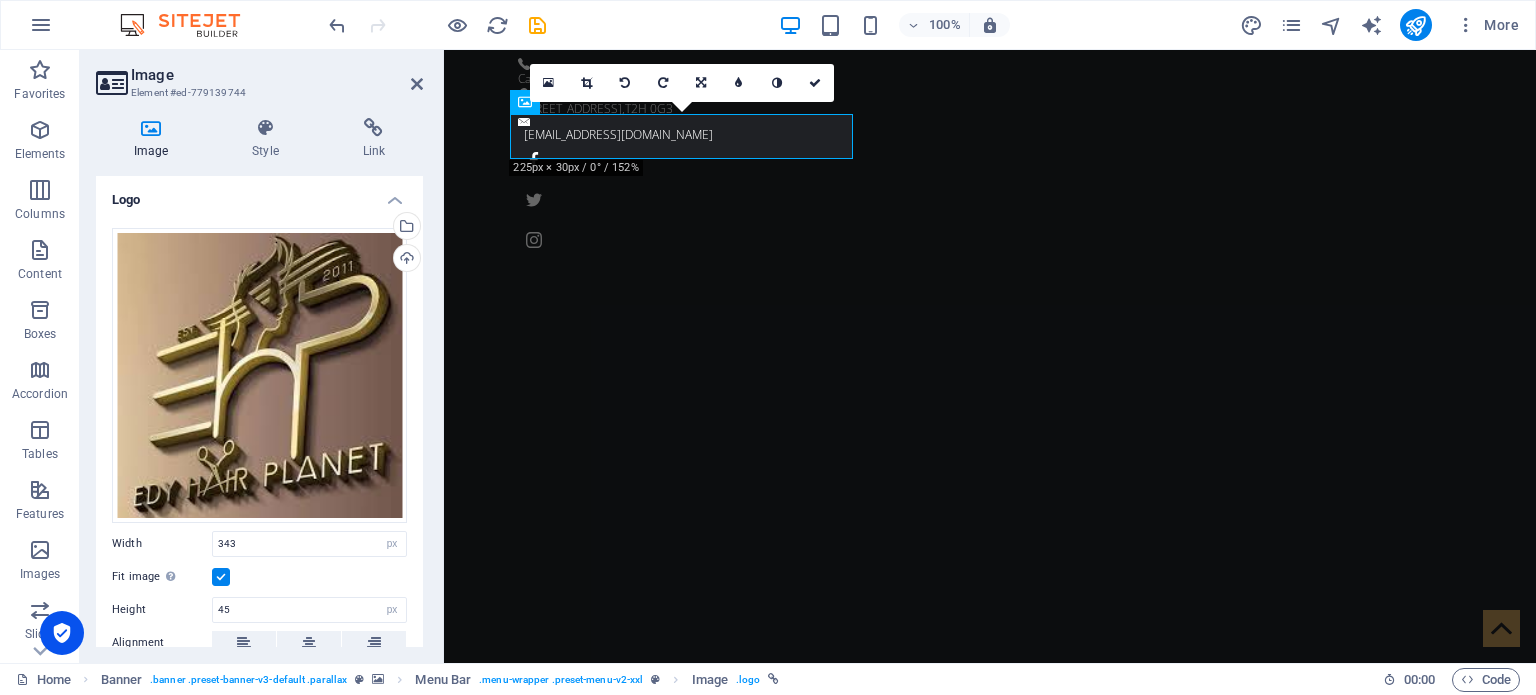 click at bounding box center (625, 83) 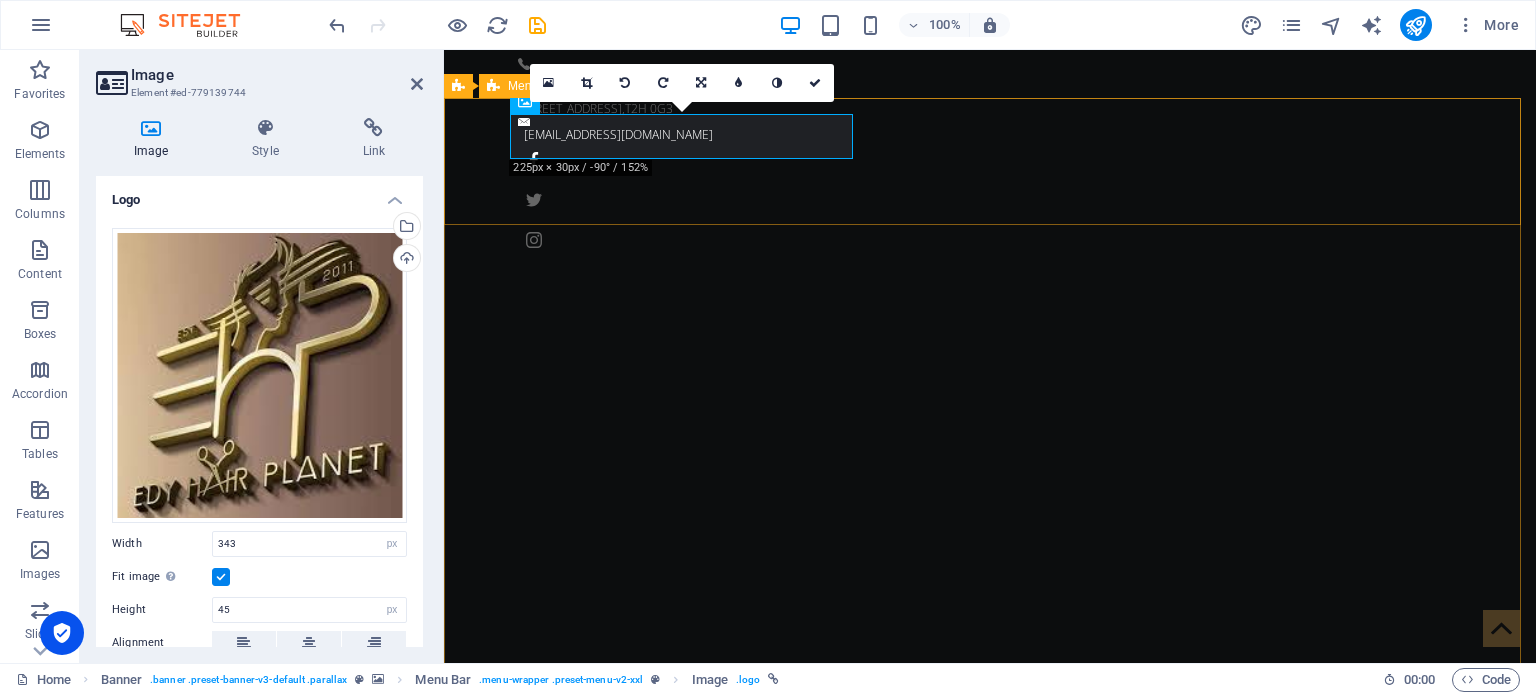 click on "Home About us Service Pricing Gallery Contact" at bounding box center [990, 941] 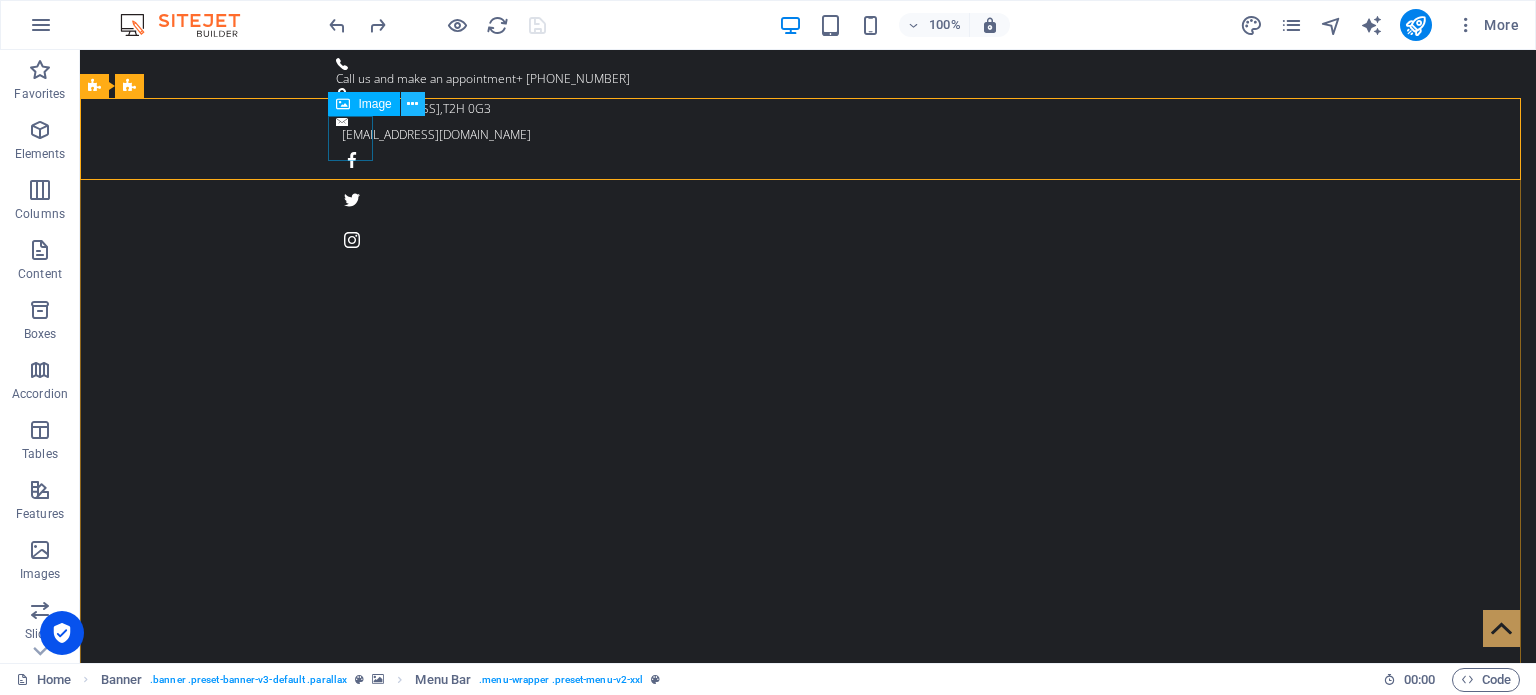 click at bounding box center [412, 104] 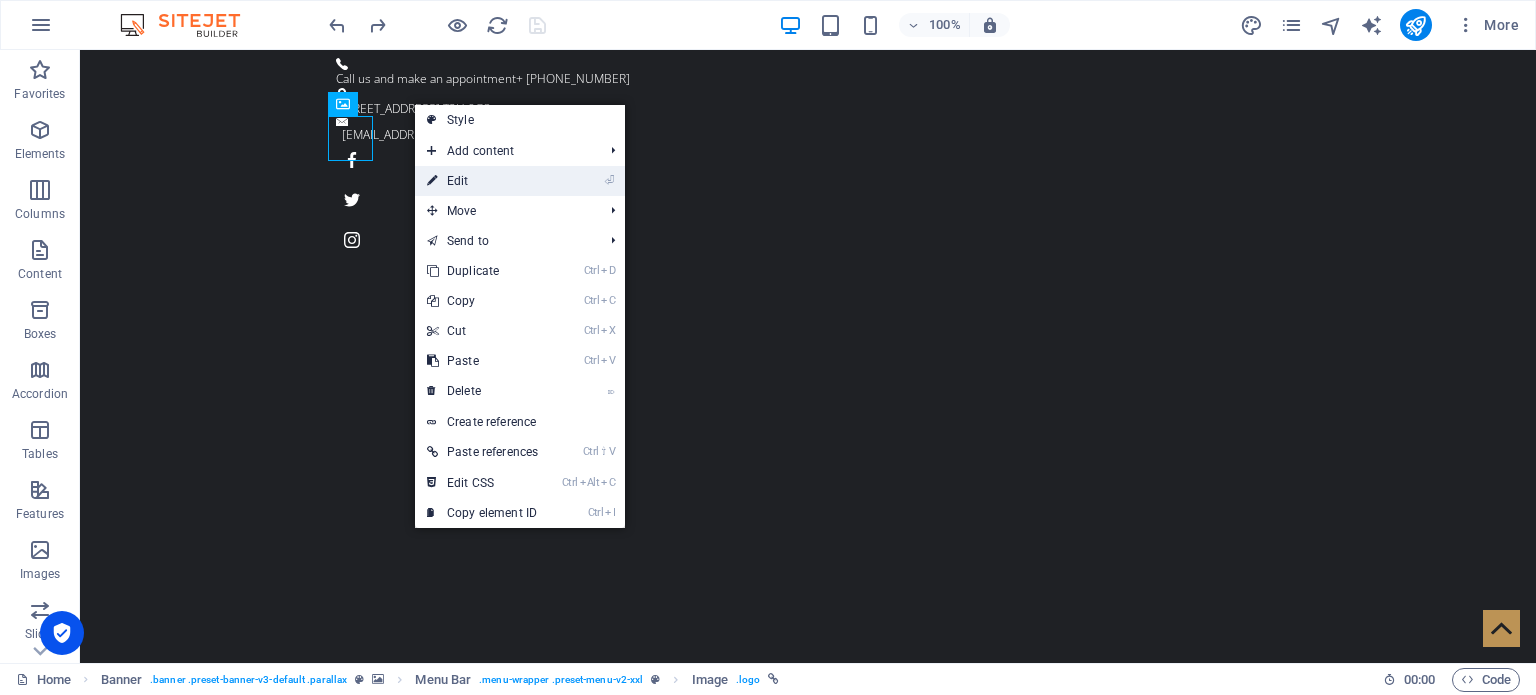 click on "⏎  Edit" at bounding box center [482, 181] 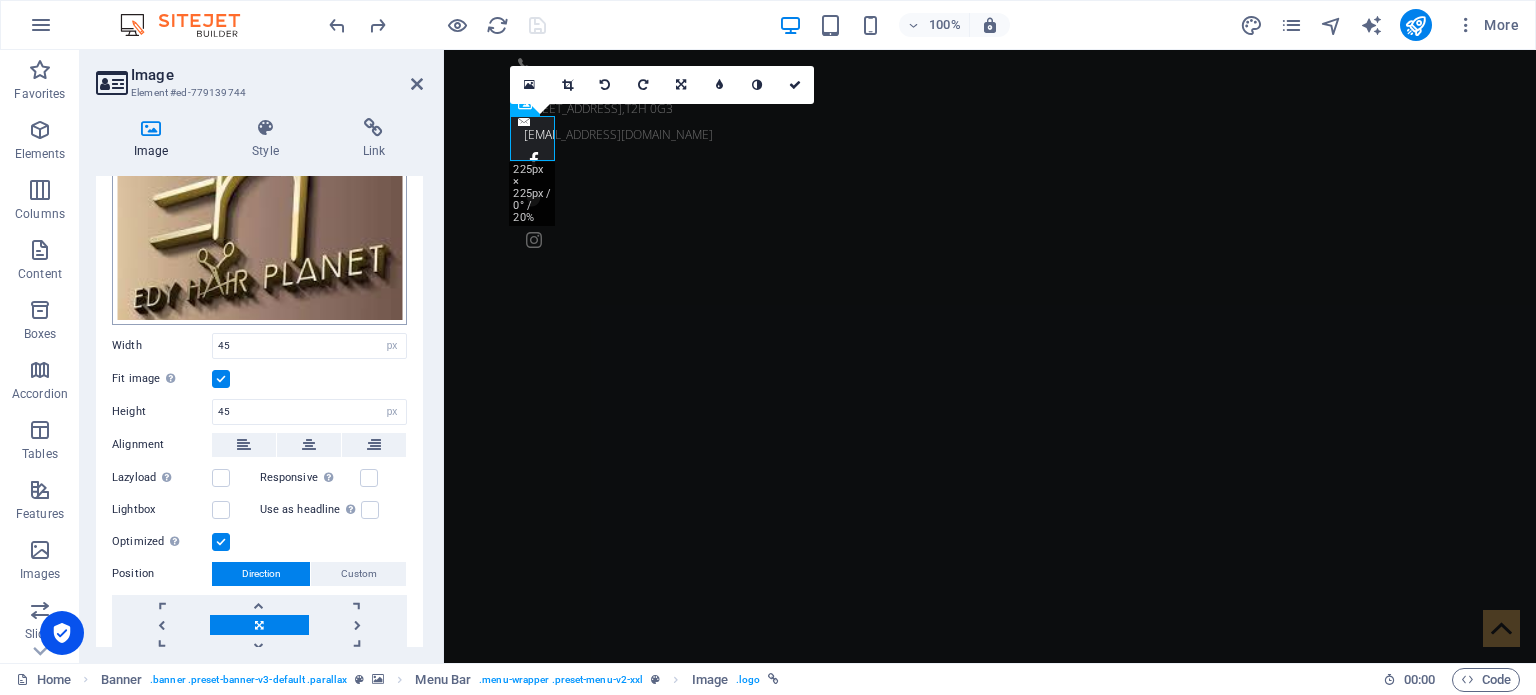 scroll, scrollTop: 200, scrollLeft: 0, axis: vertical 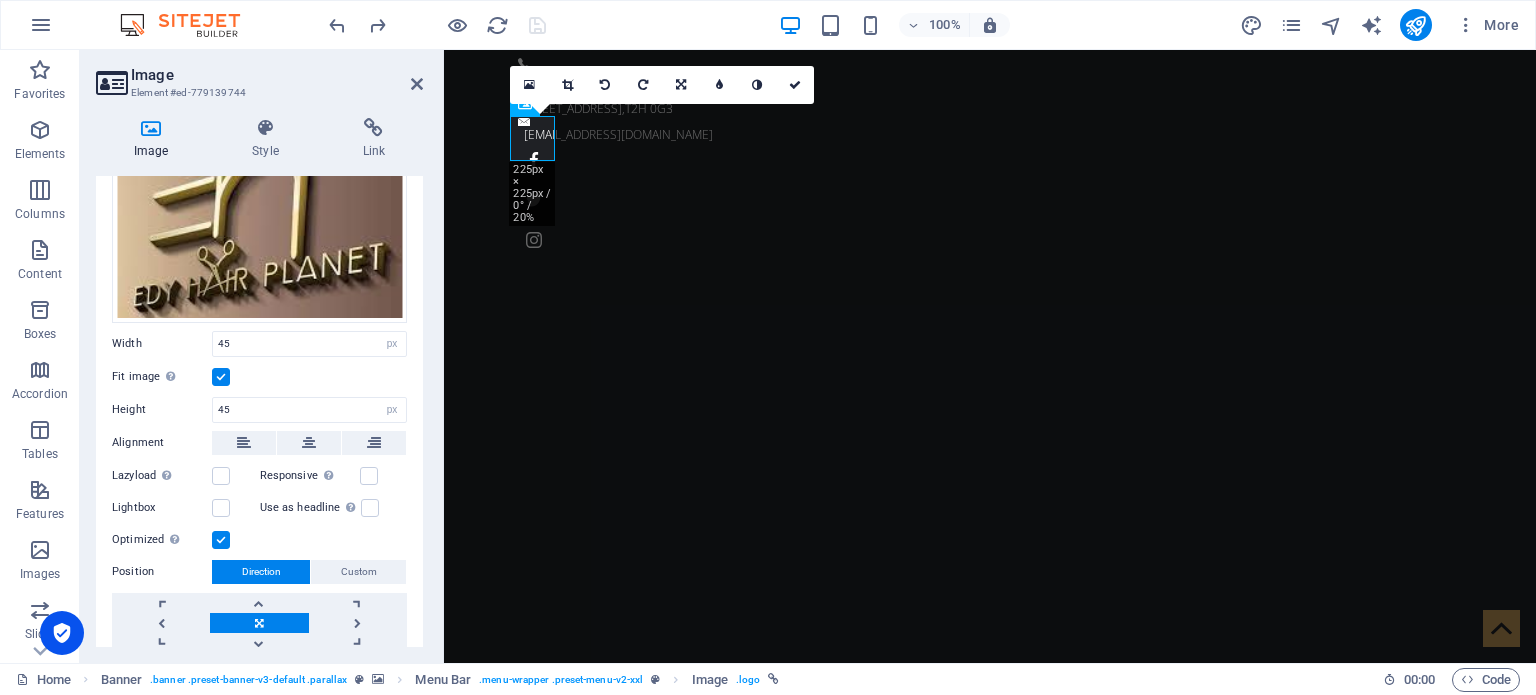 click at bounding box center [221, 377] 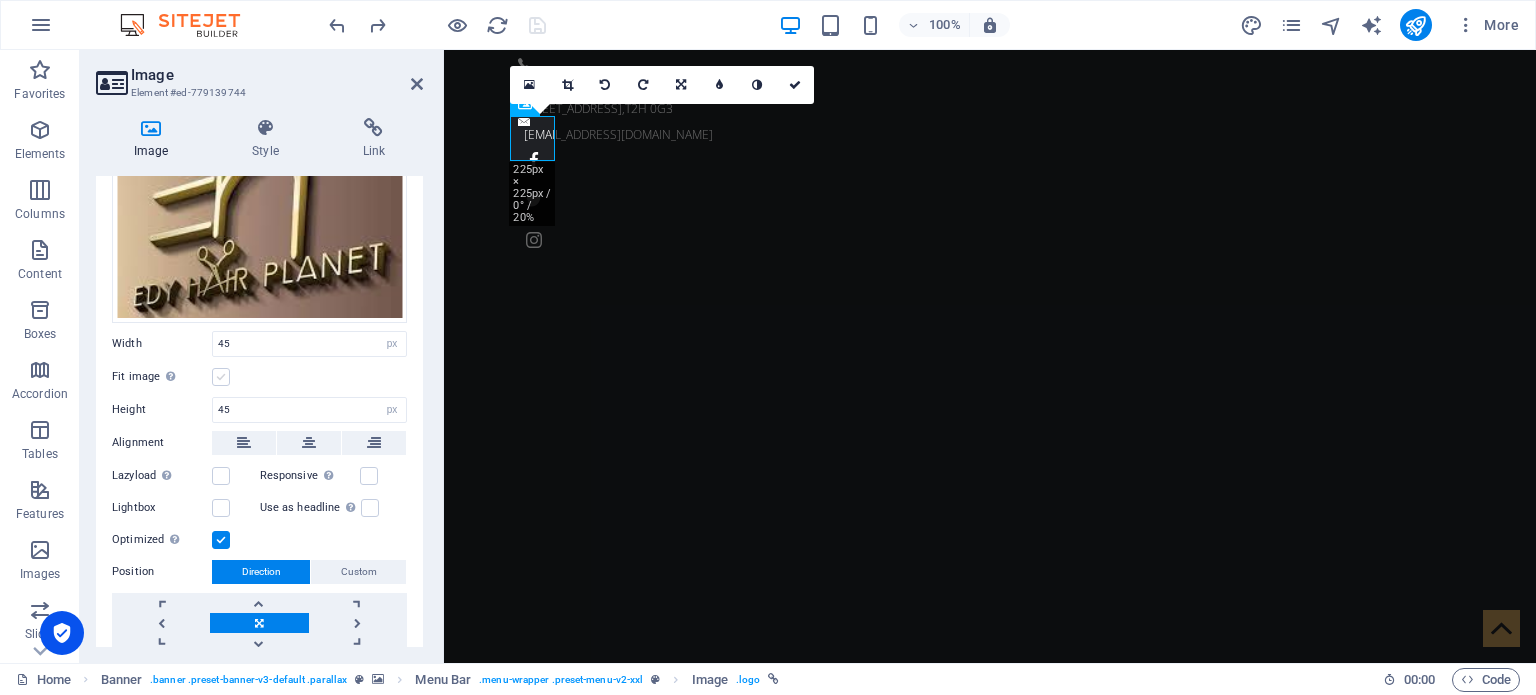 scroll, scrollTop: 133, scrollLeft: 0, axis: vertical 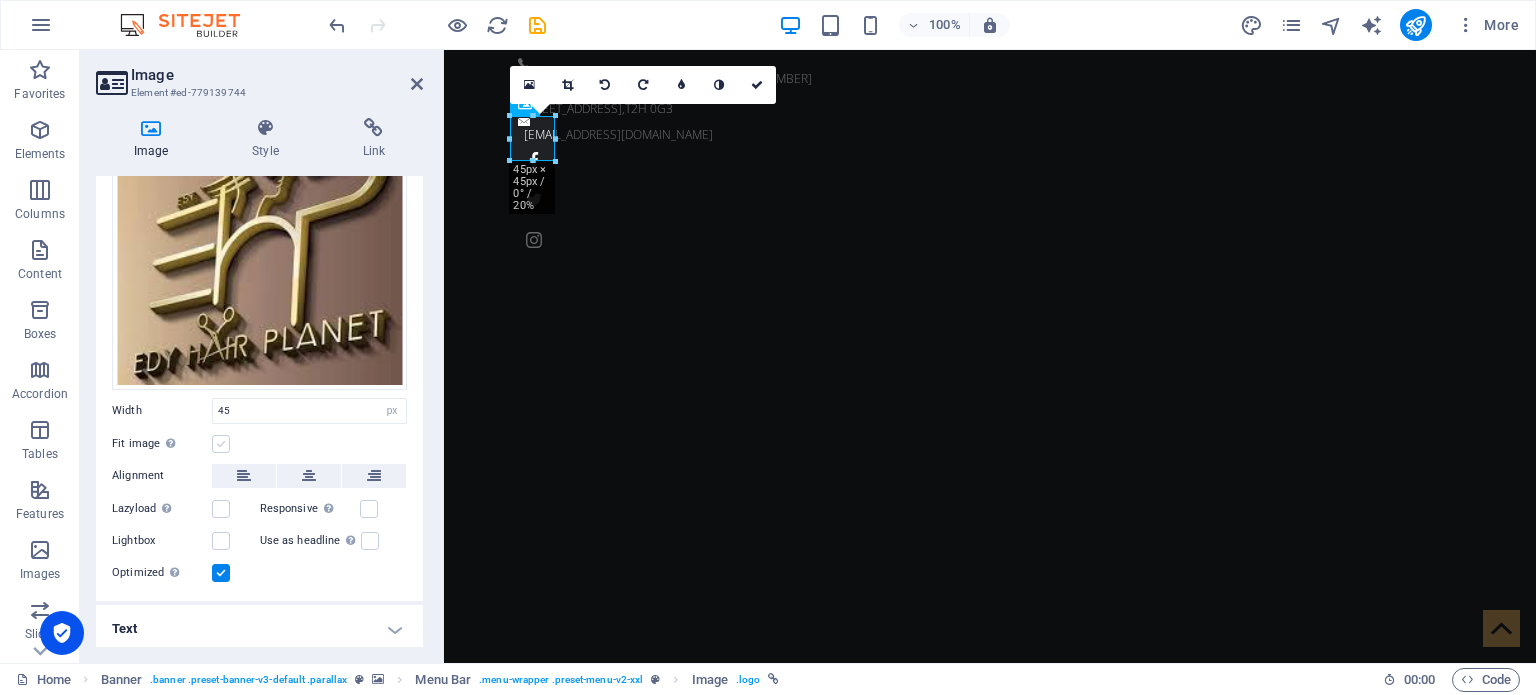 click at bounding box center (221, 444) 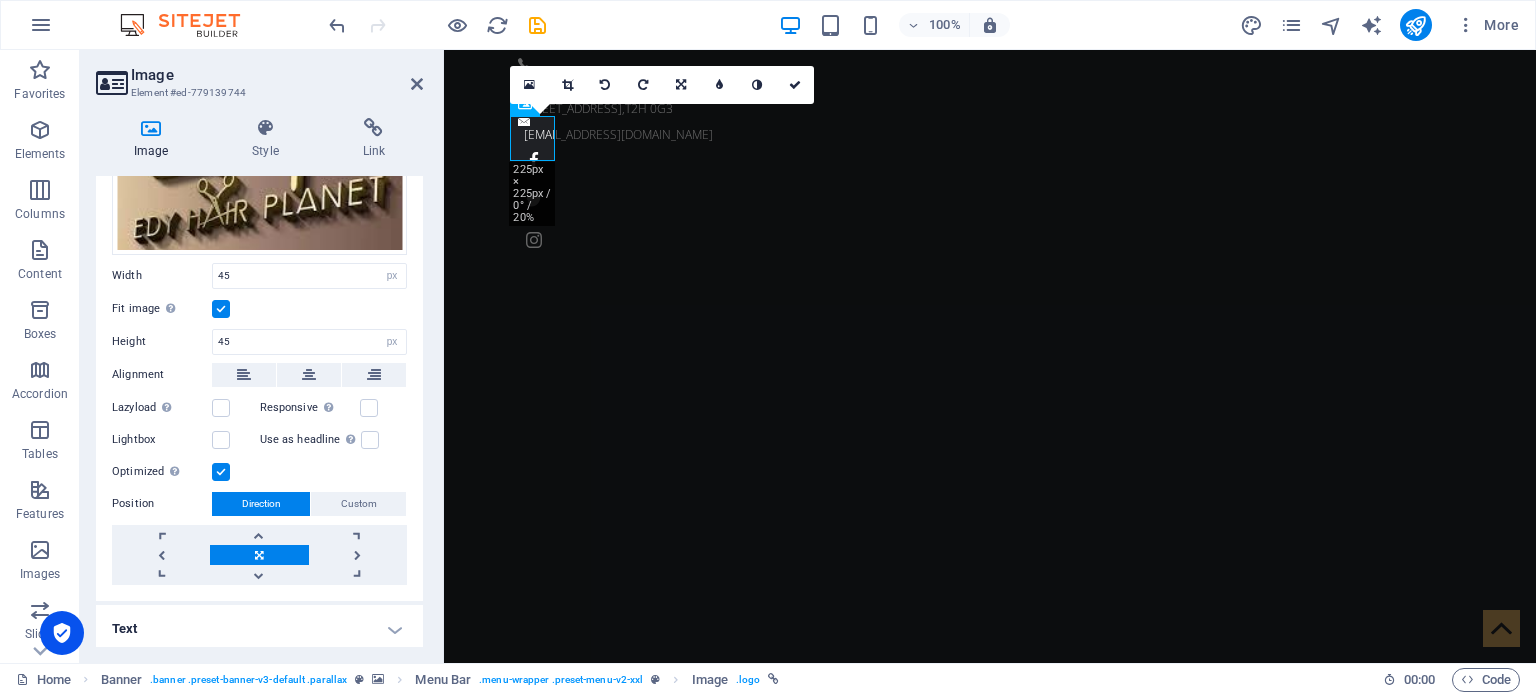 scroll, scrollTop: 268, scrollLeft: 0, axis: vertical 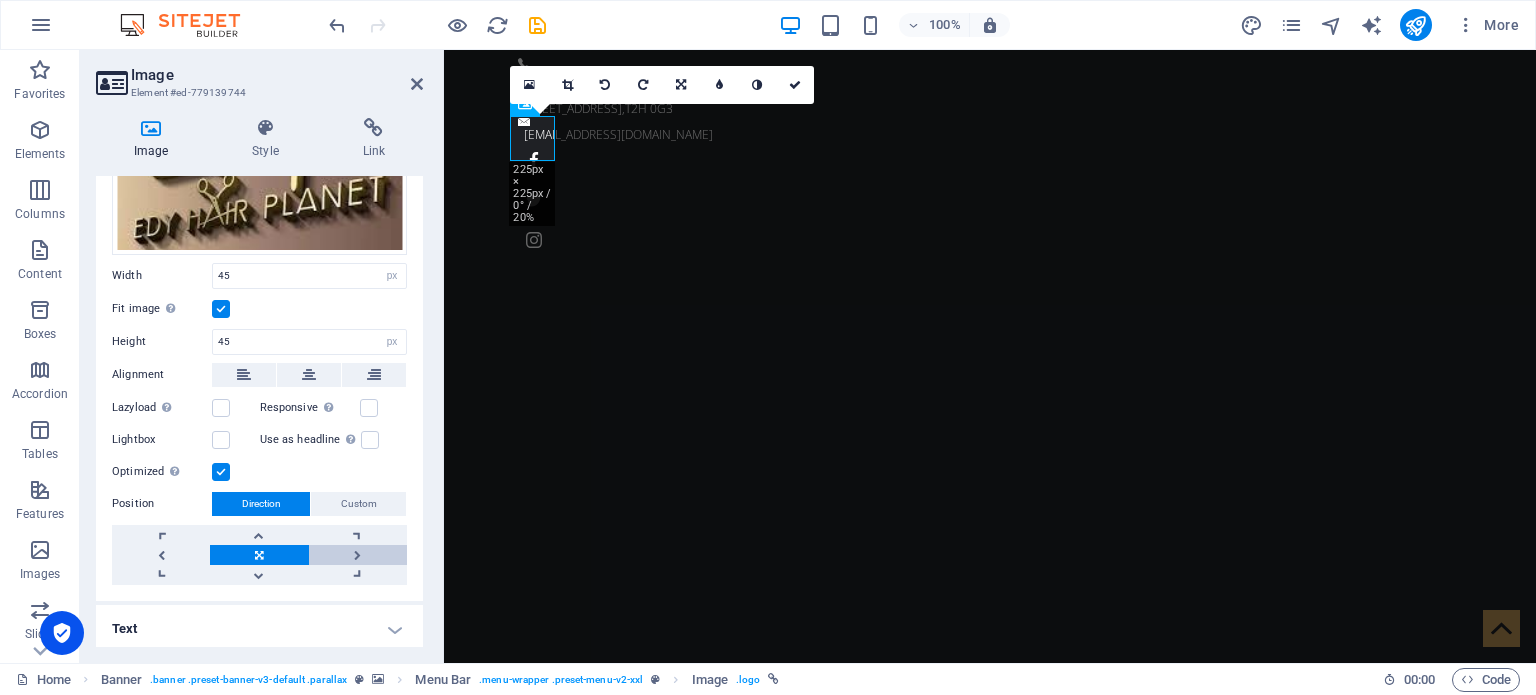 click at bounding box center (358, 555) 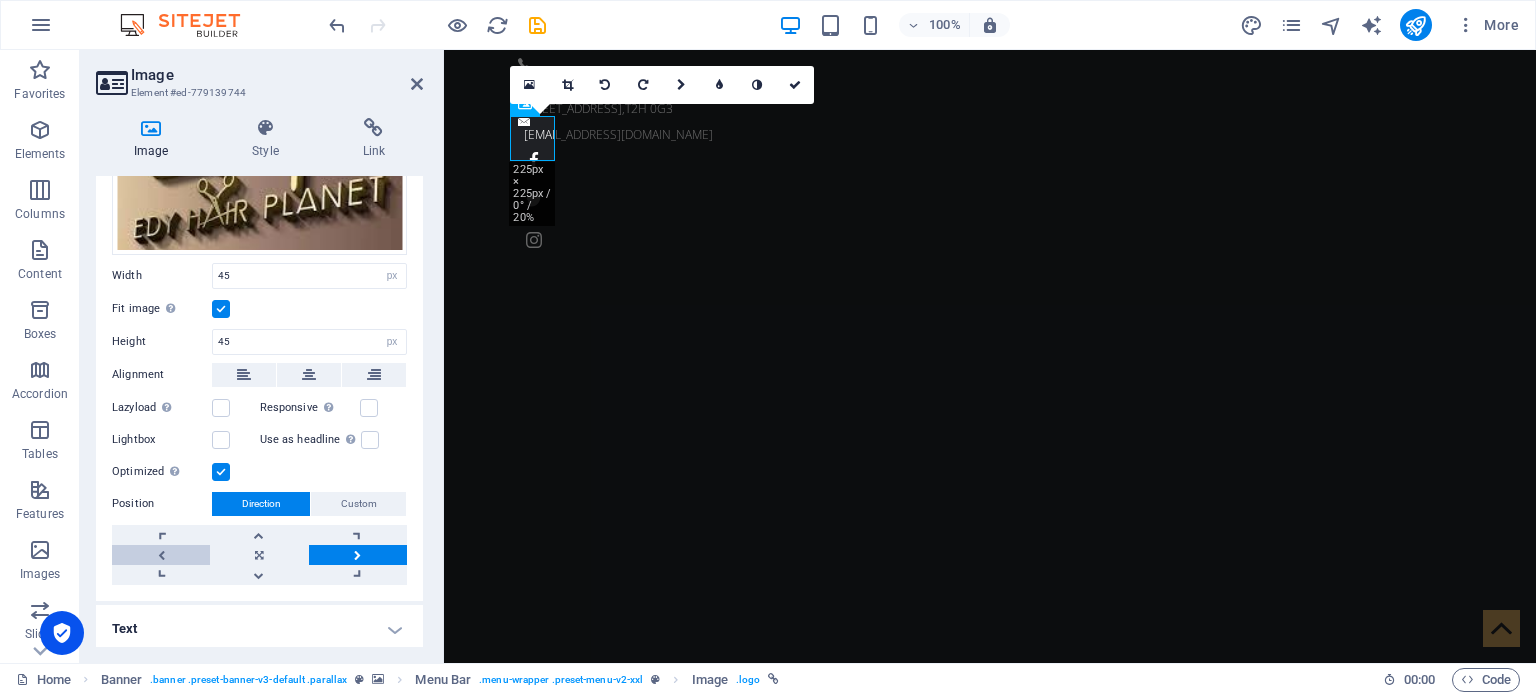 click at bounding box center [161, 555] 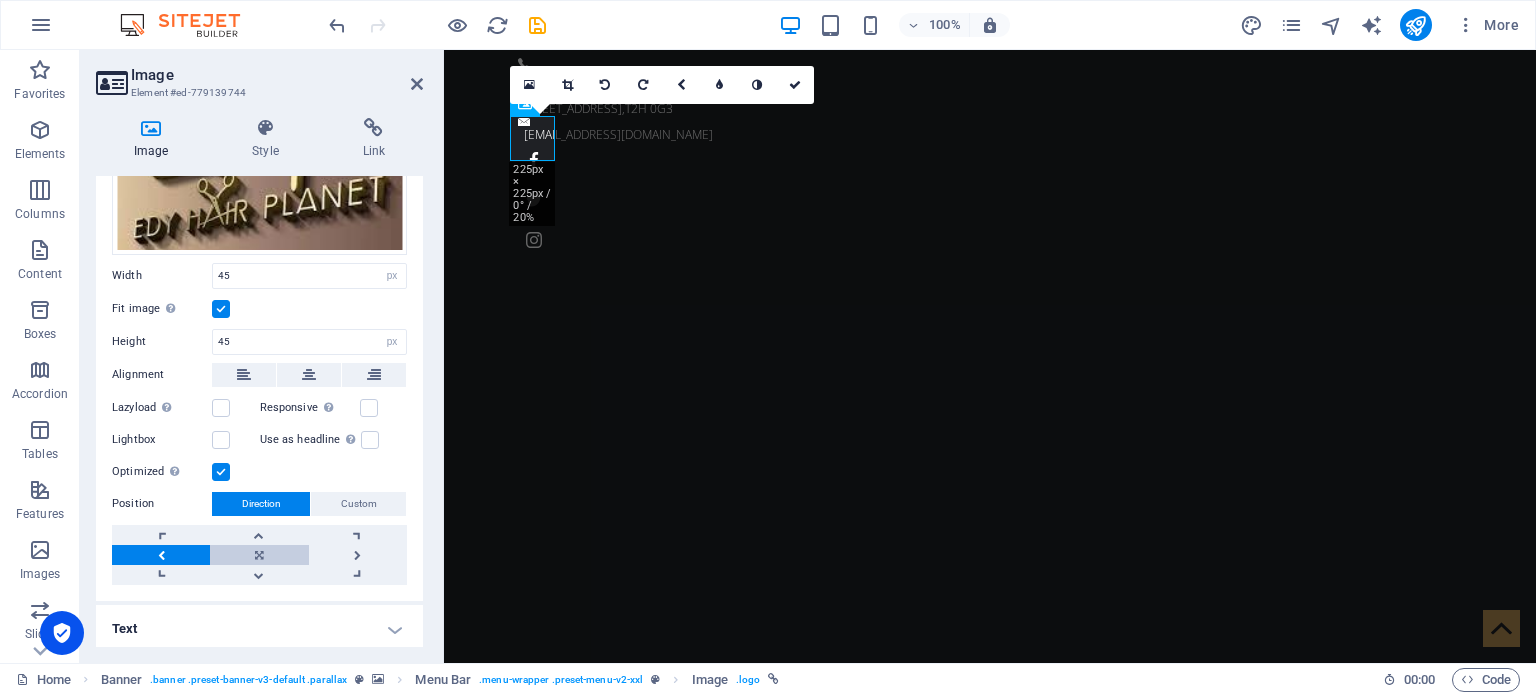 click at bounding box center [259, 555] 